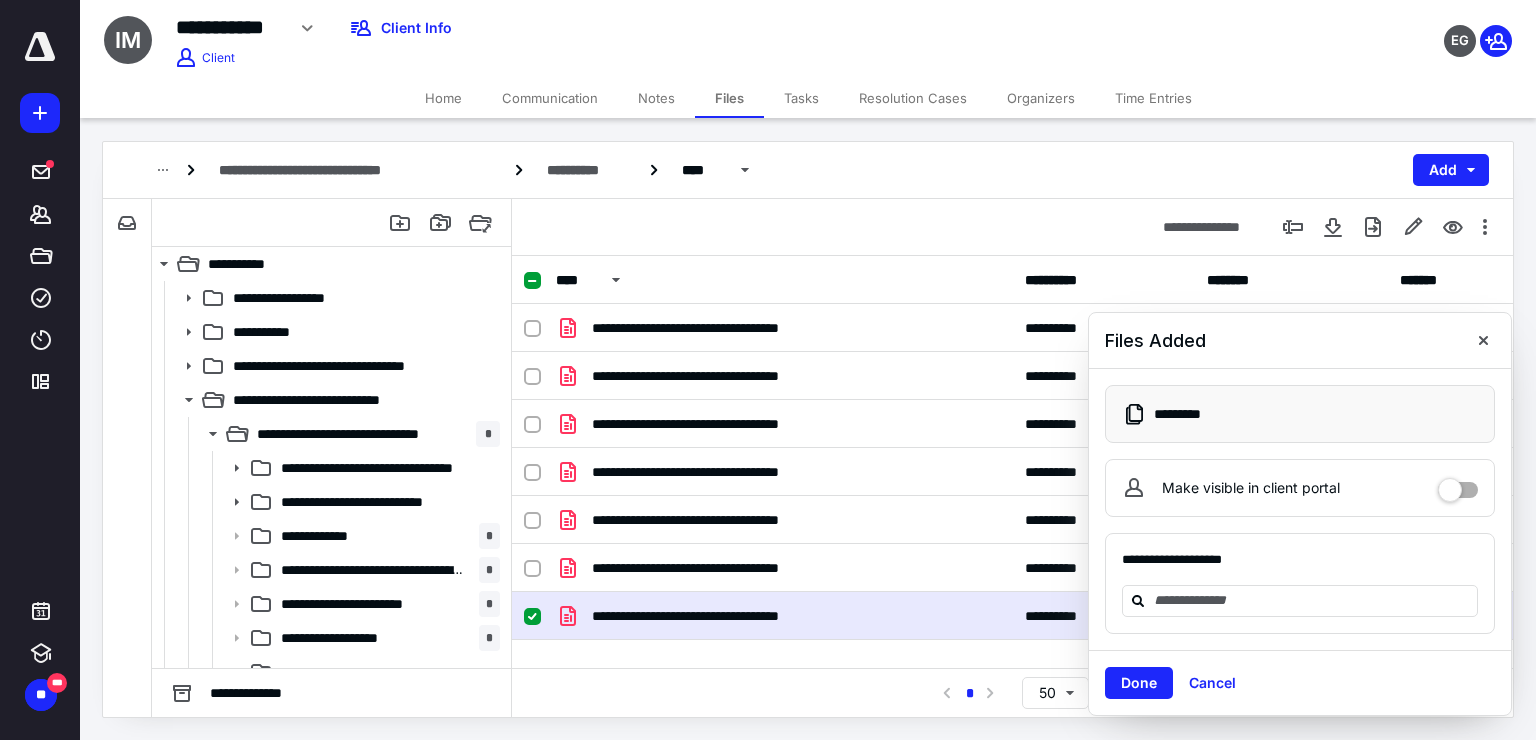 scroll, scrollTop: 0, scrollLeft: 0, axis: both 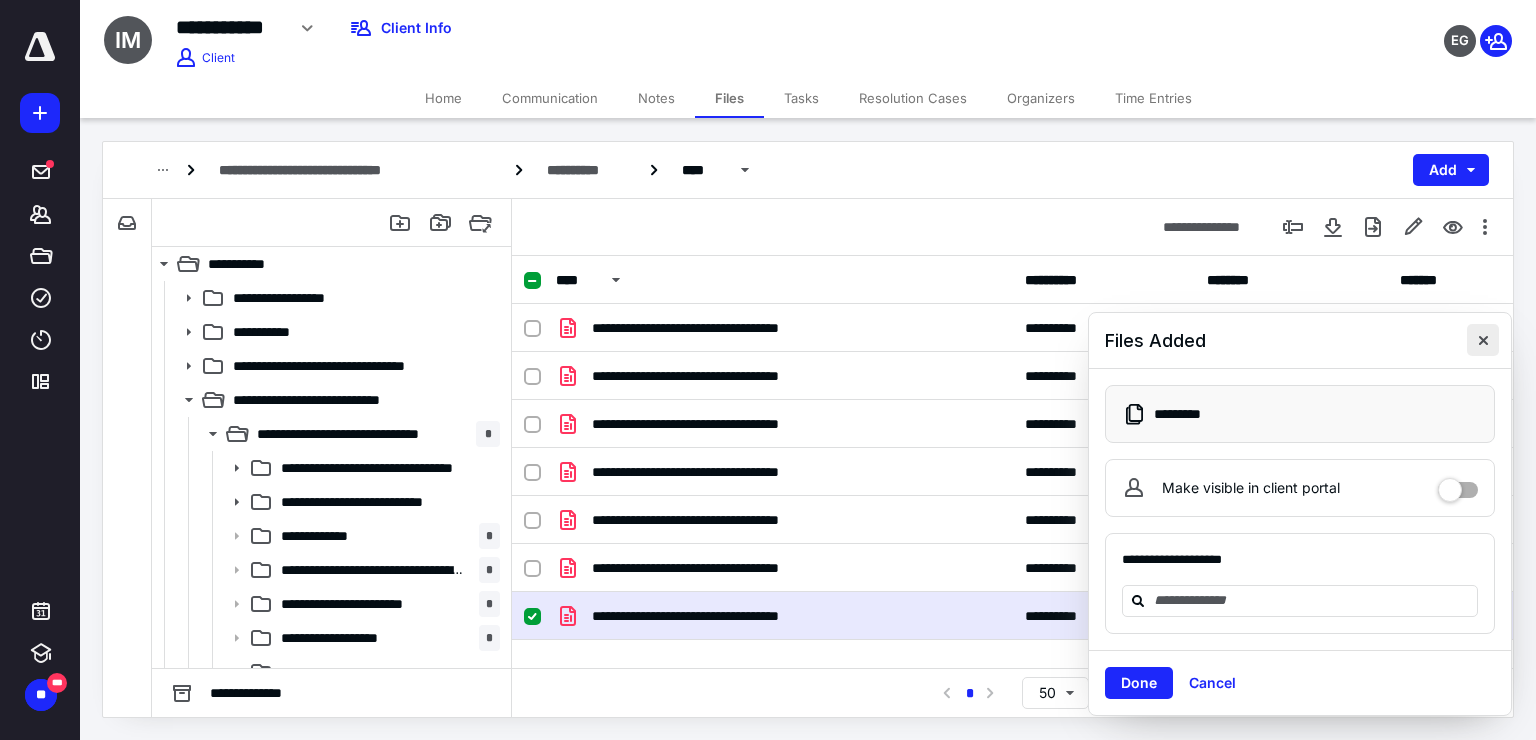 click at bounding box center [1483, 340] 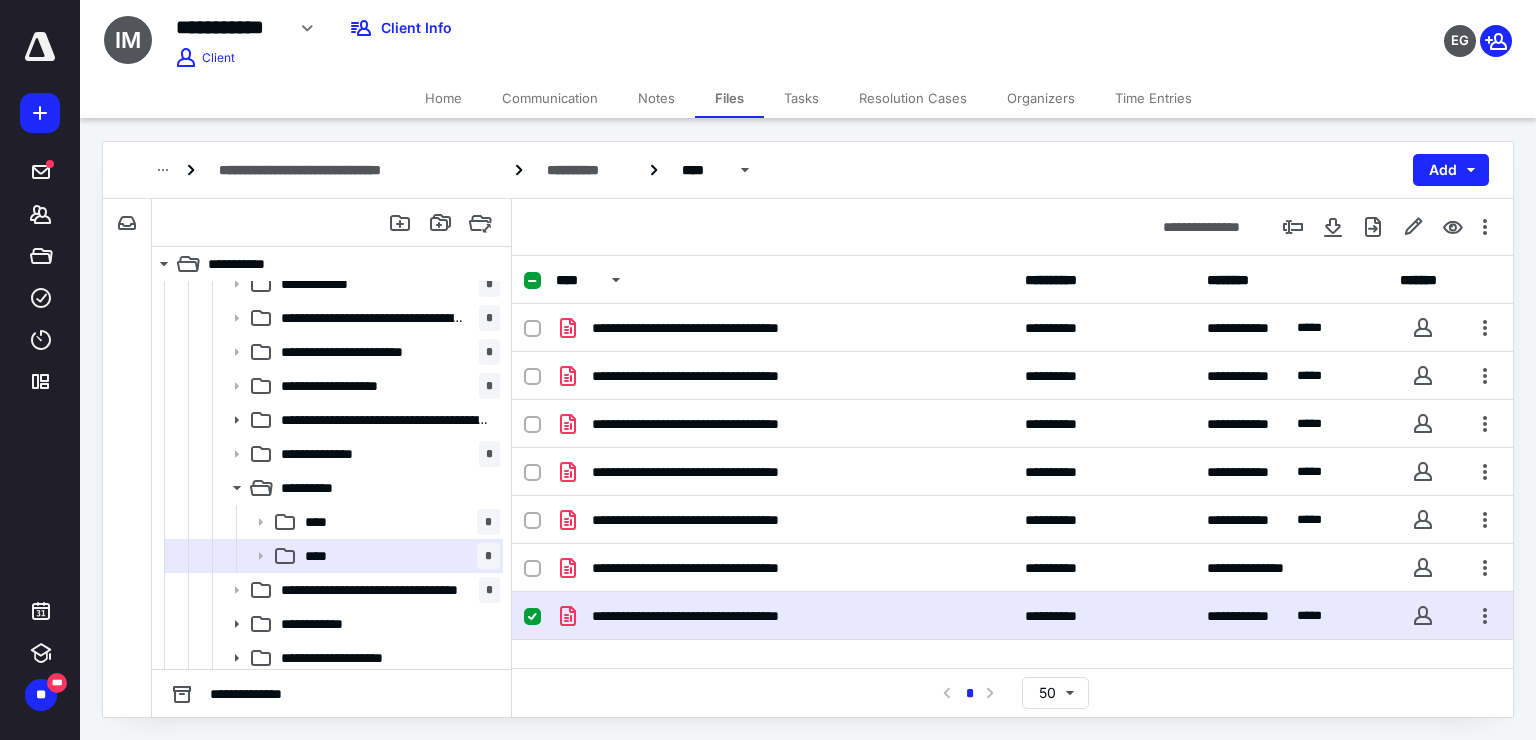 scroll, scrollTop: 250, scrollLeft: 0, axis: vertical 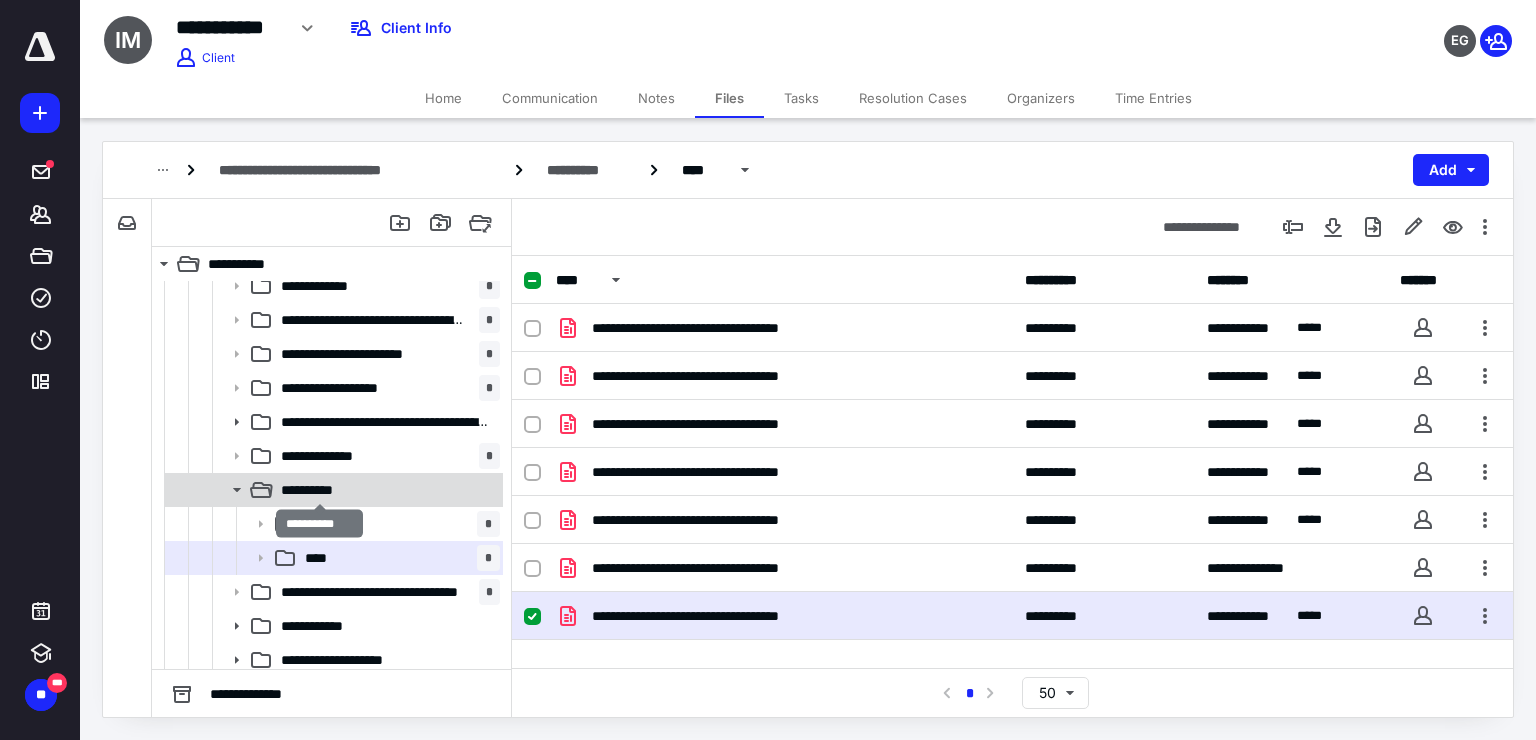 click on "**********" at bounding box center (320, 490) 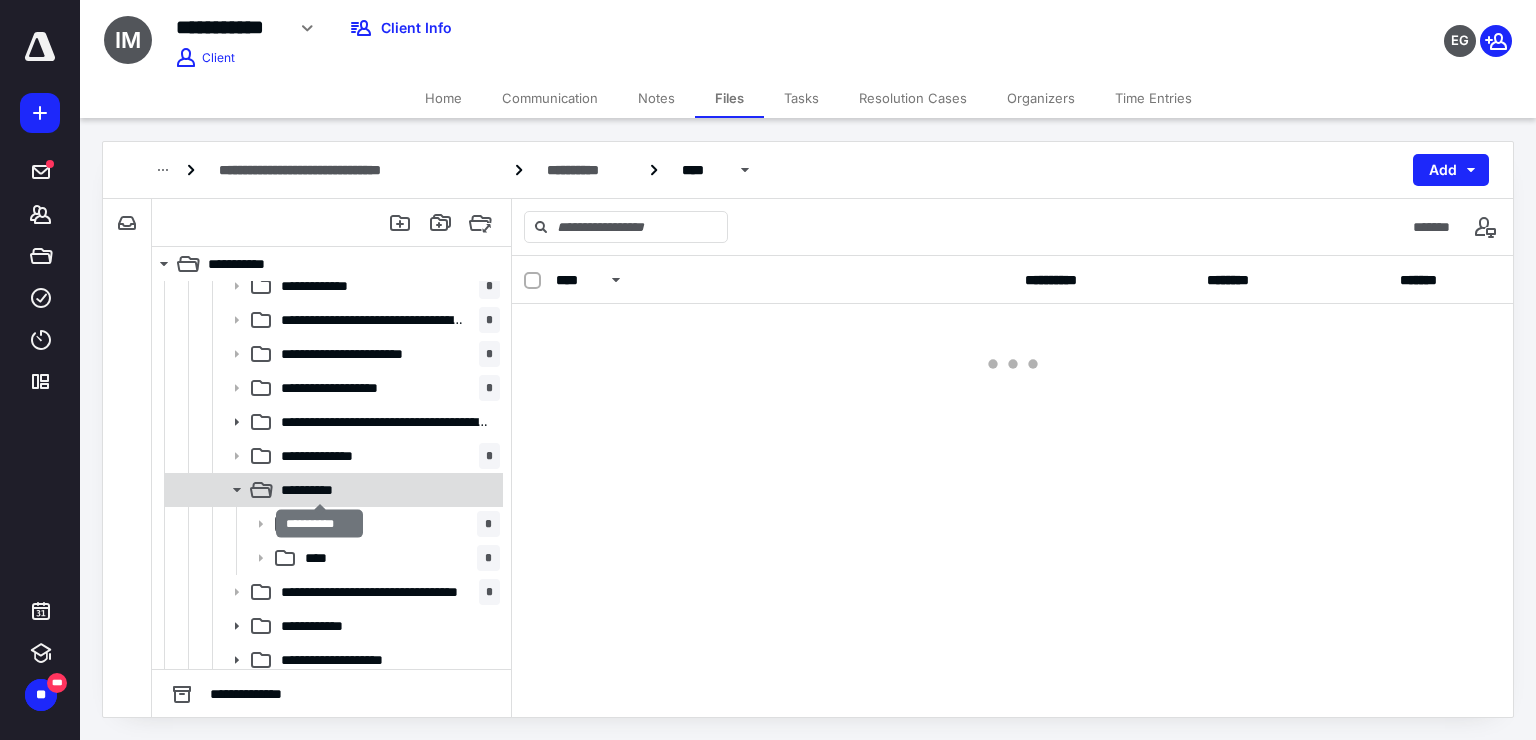 click on "**********" at bounding box center [320, 490] 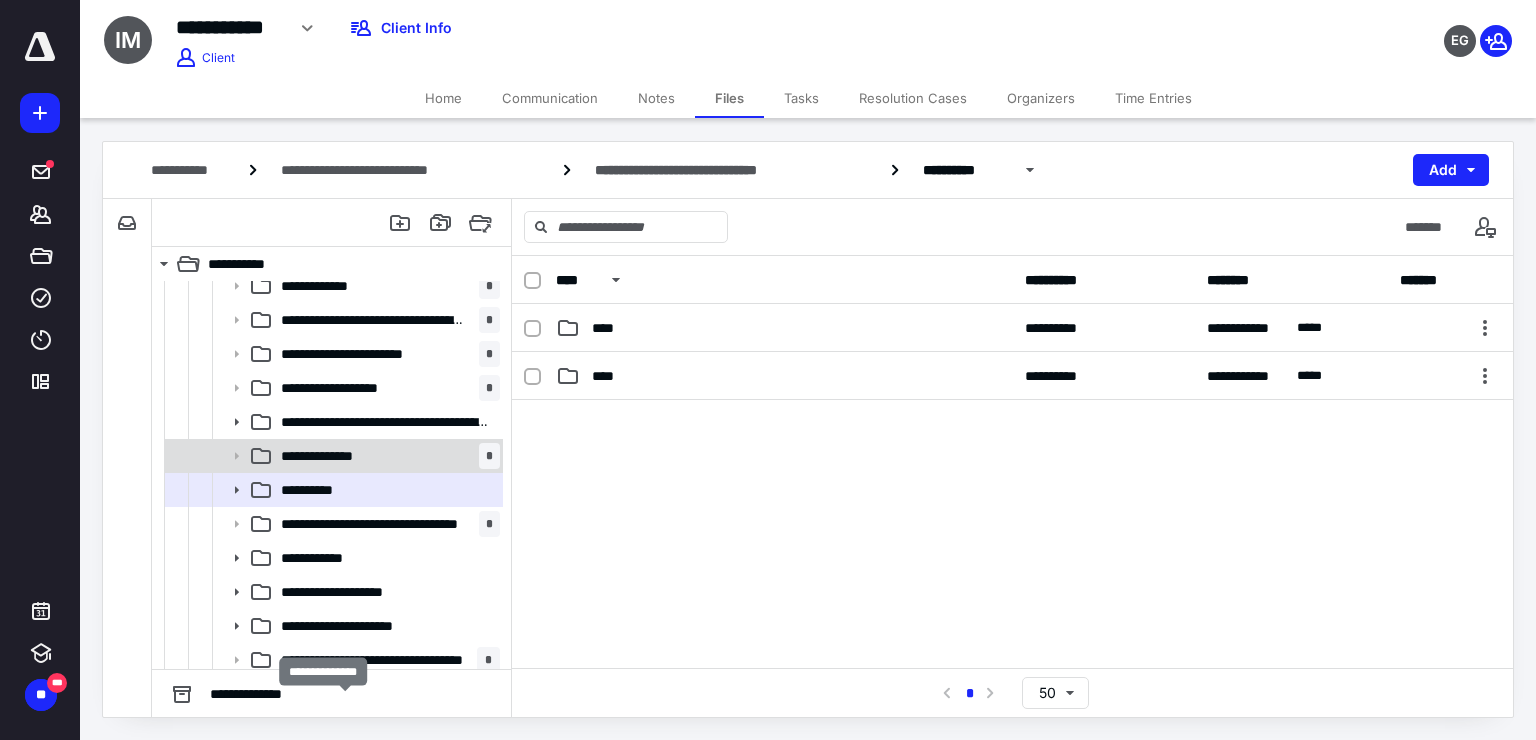 scroll, scrollTop: 0, scrollLeft: 0, axis: both 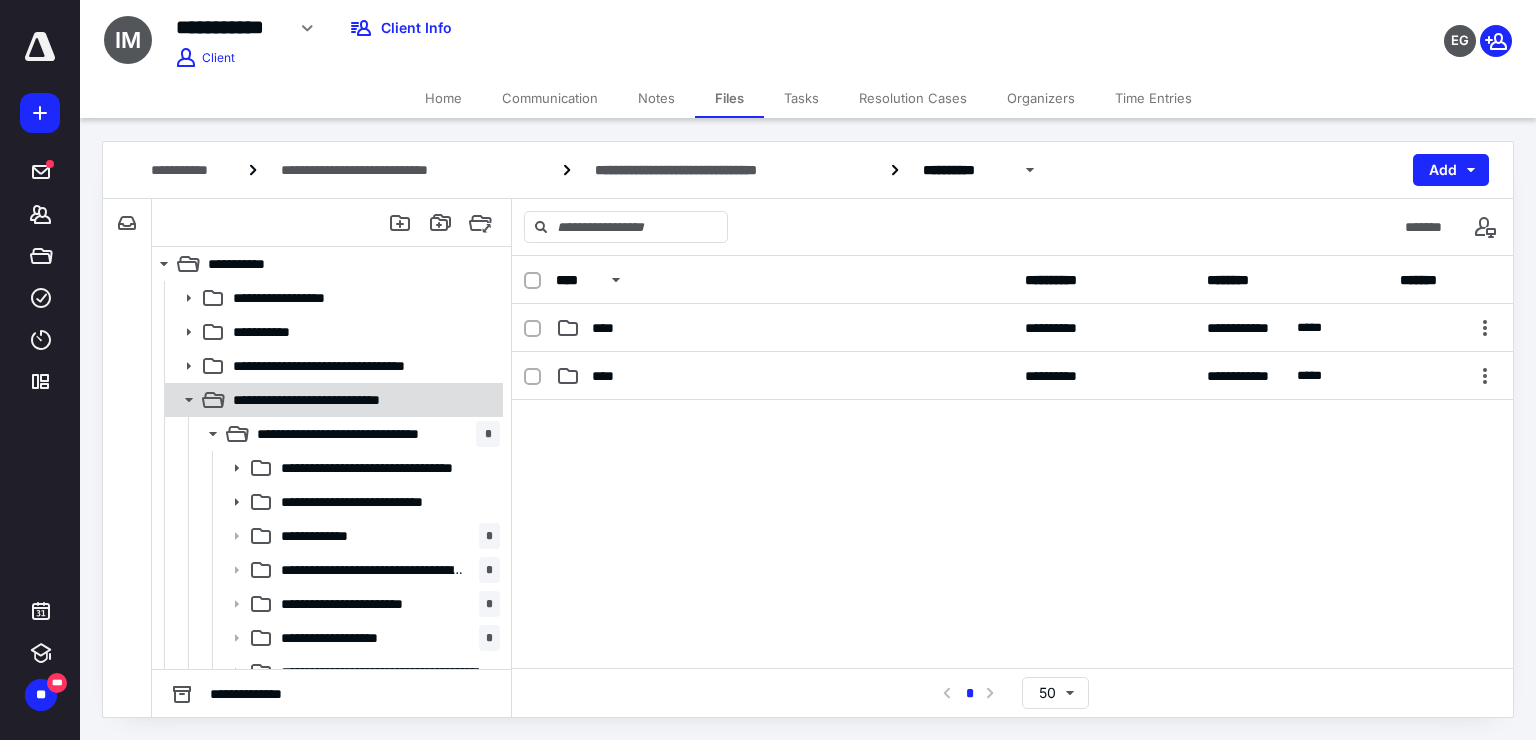 click 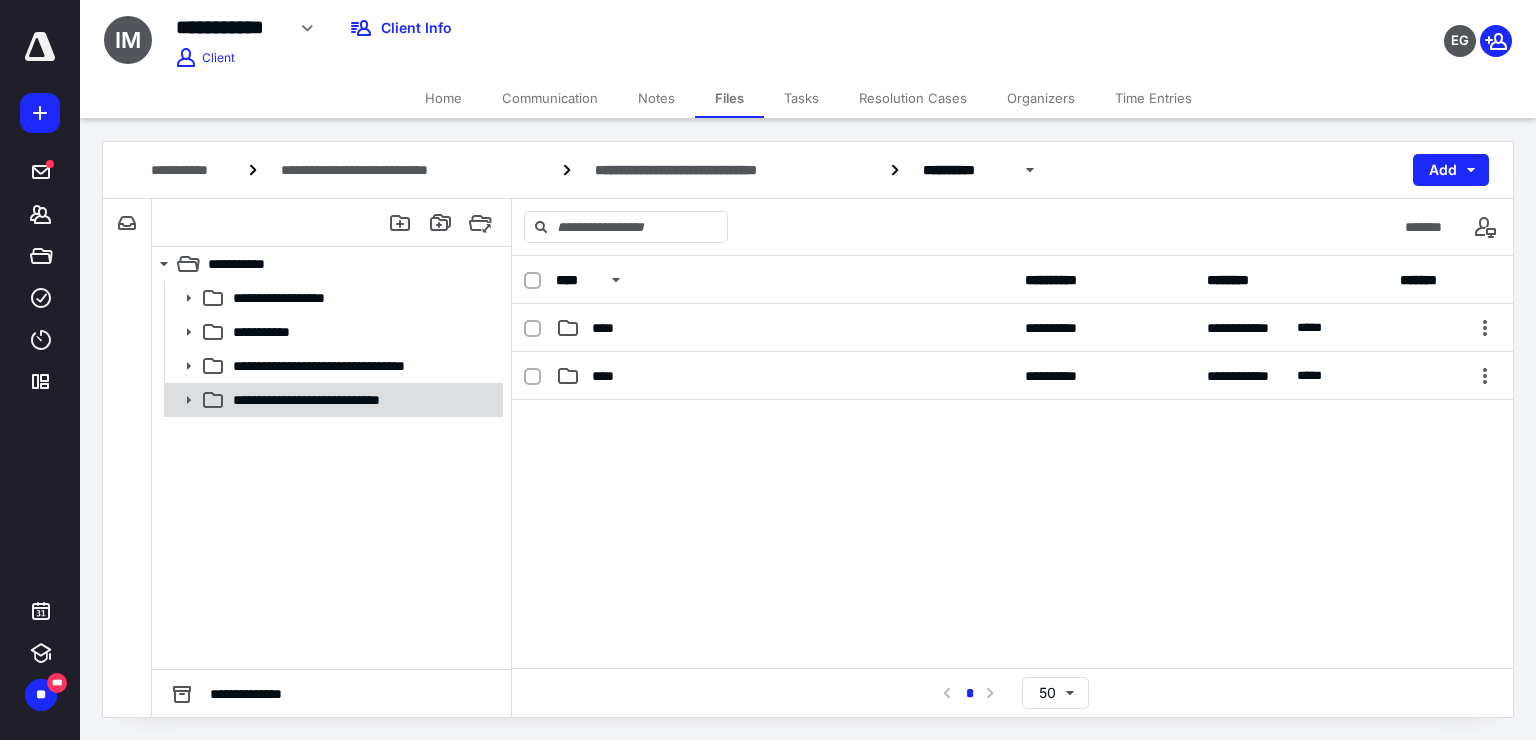 click 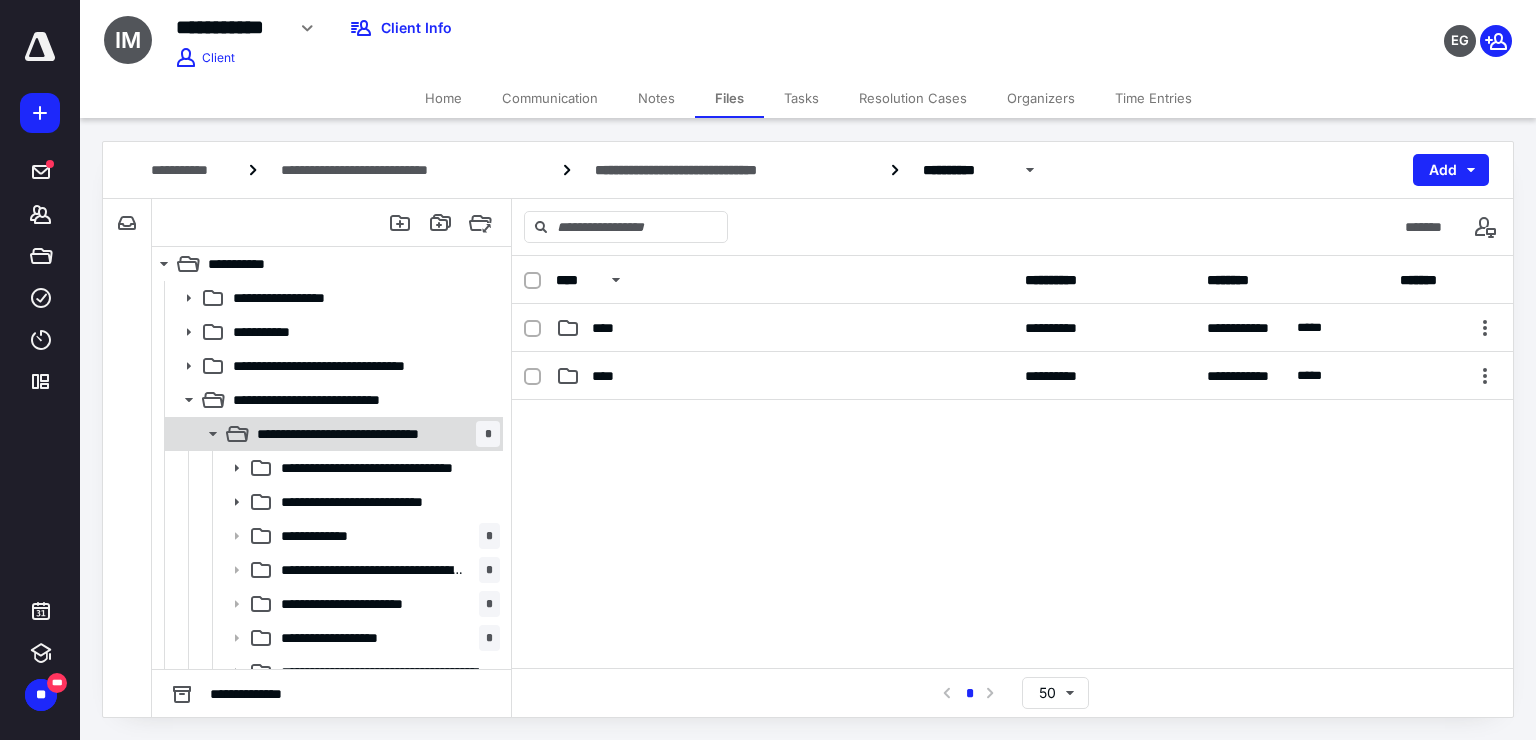 click 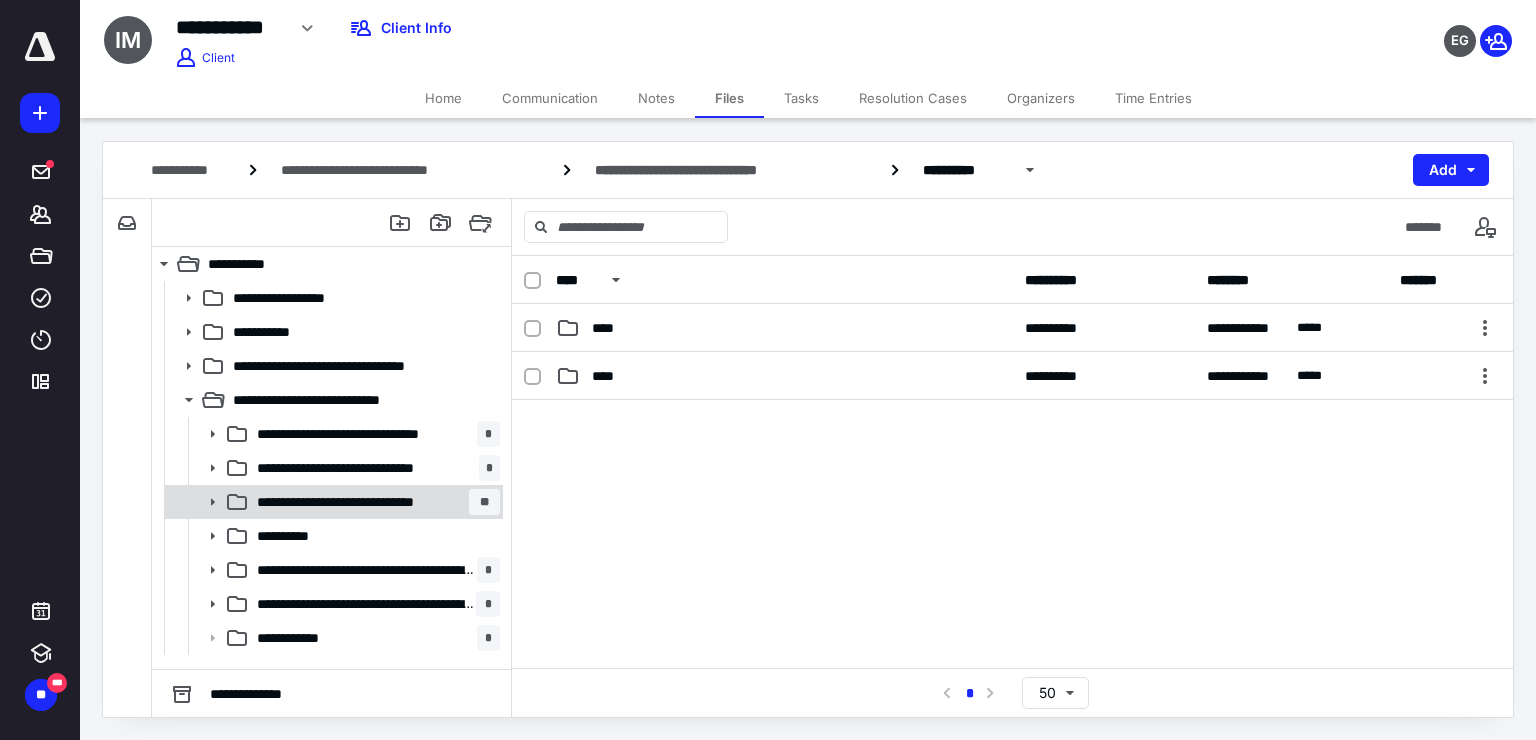 click 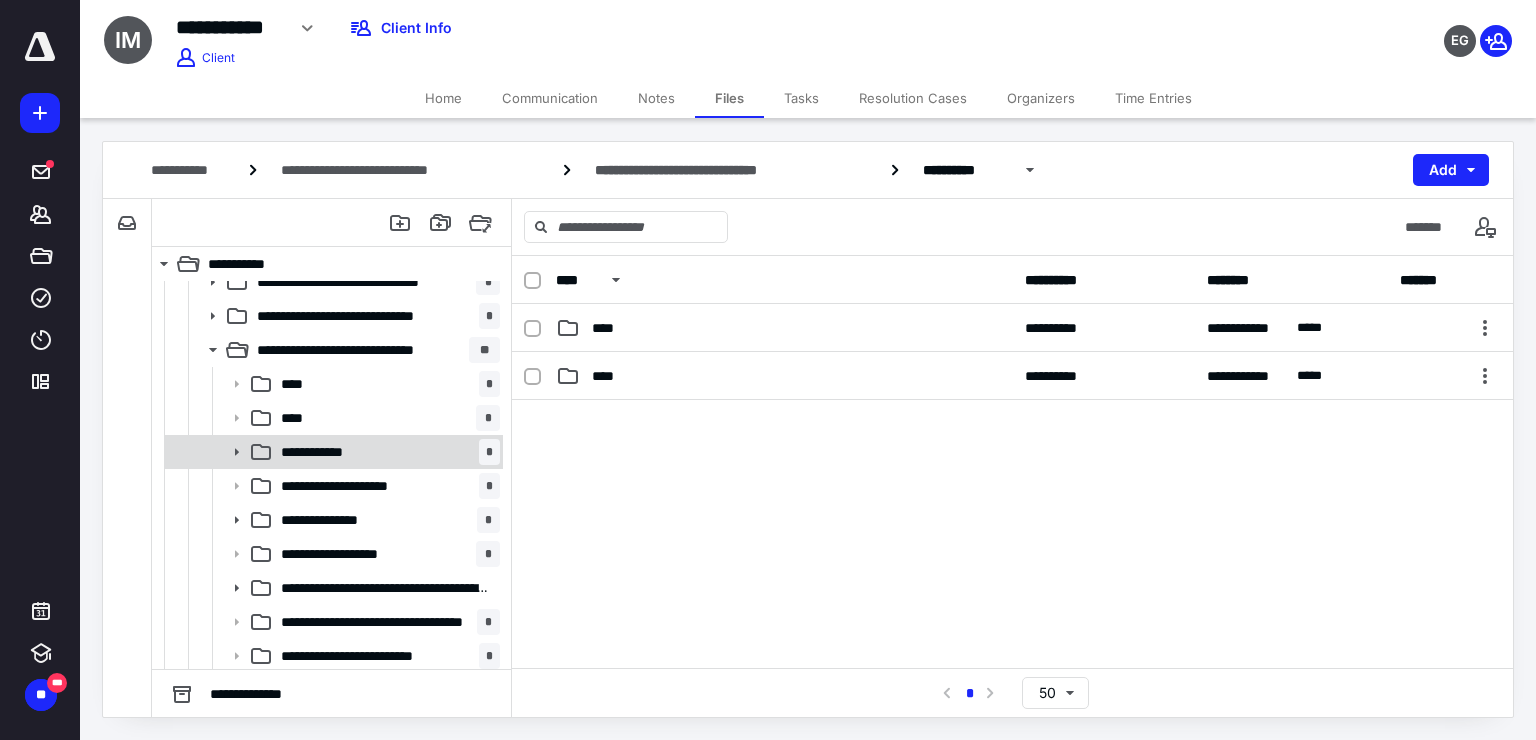 scroll, scrollTop: 152, scrollLeft: 0, axis: vertical 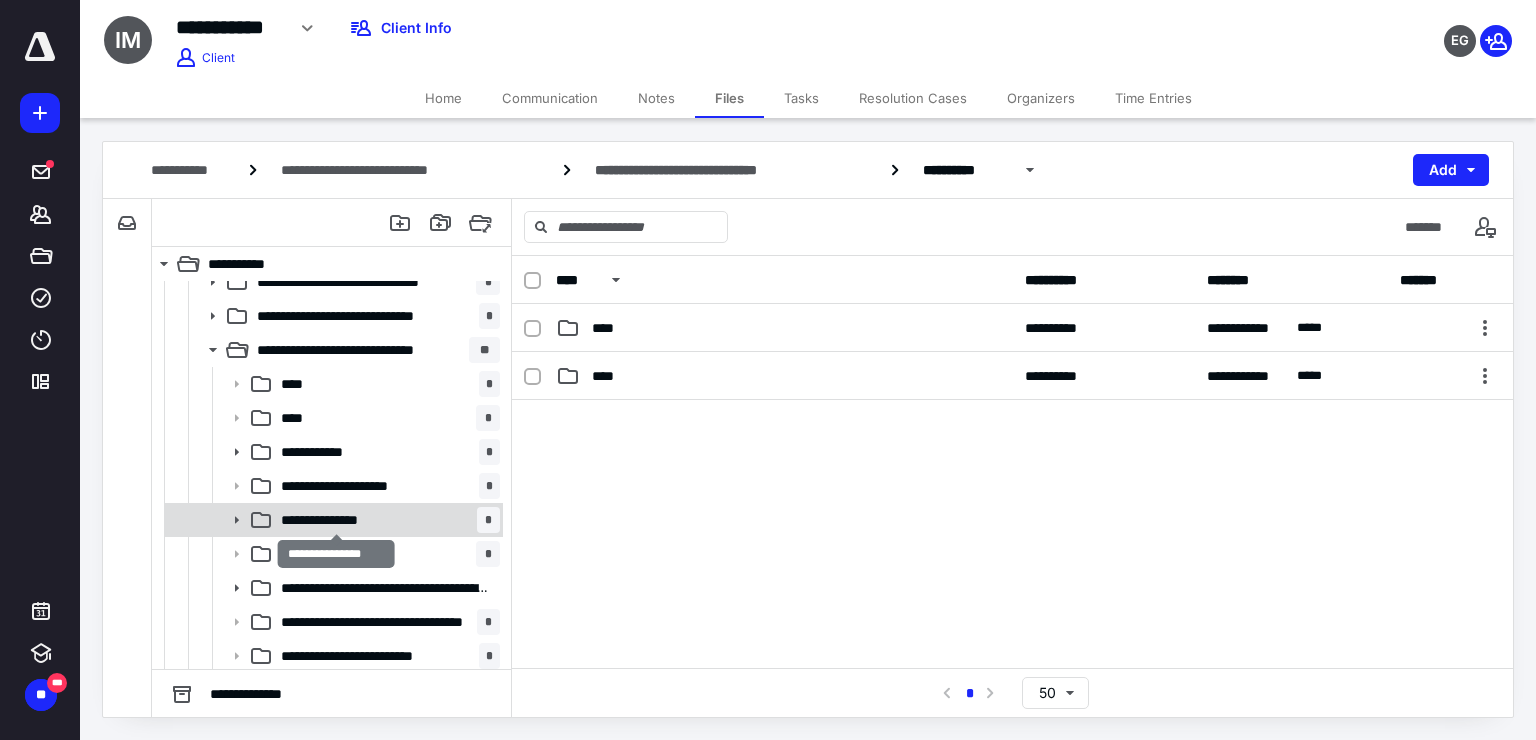 click on "**********" at bounding box center [337, 520] 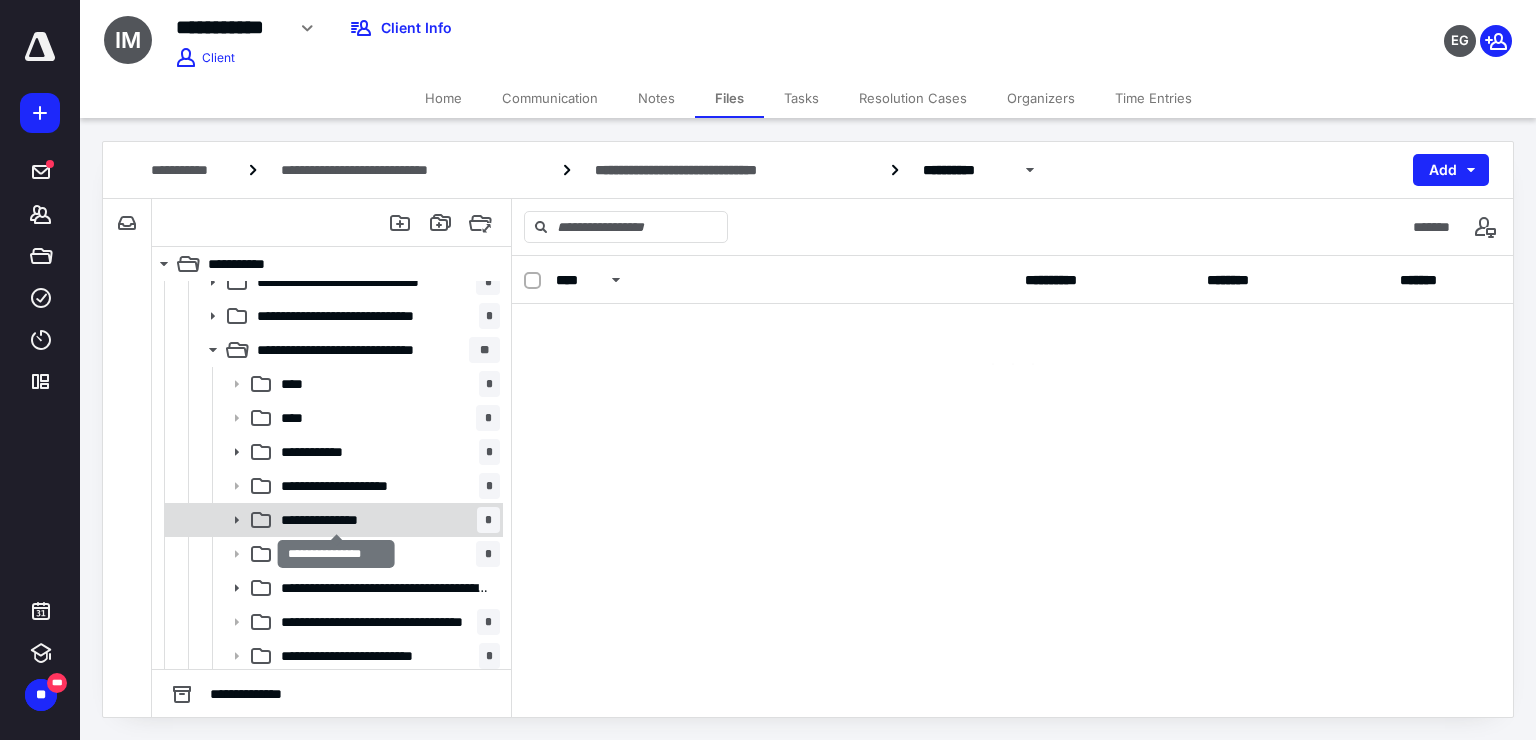 click on "**********" at bounding box center [337, 520] 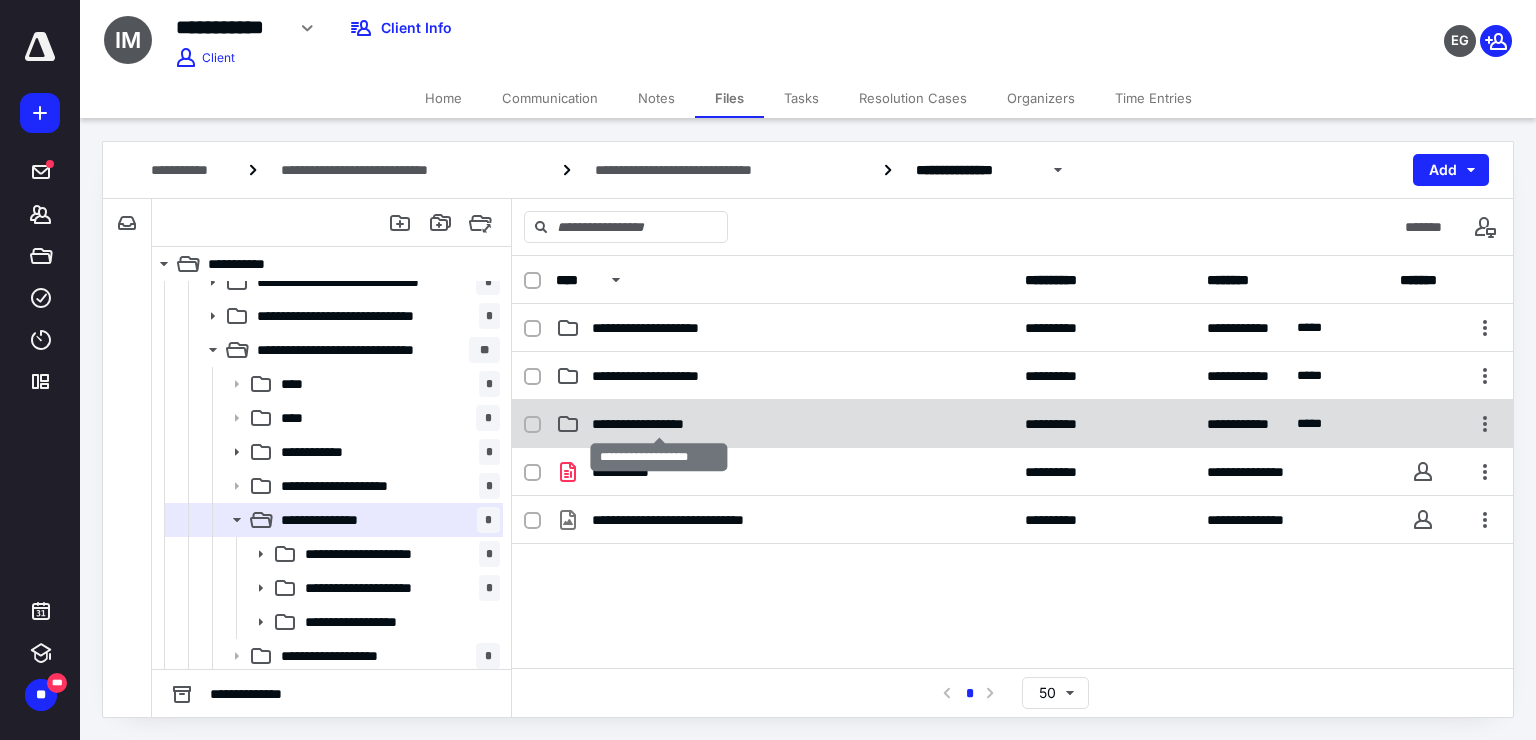 click on "**********" at bounding box center (660, 424) 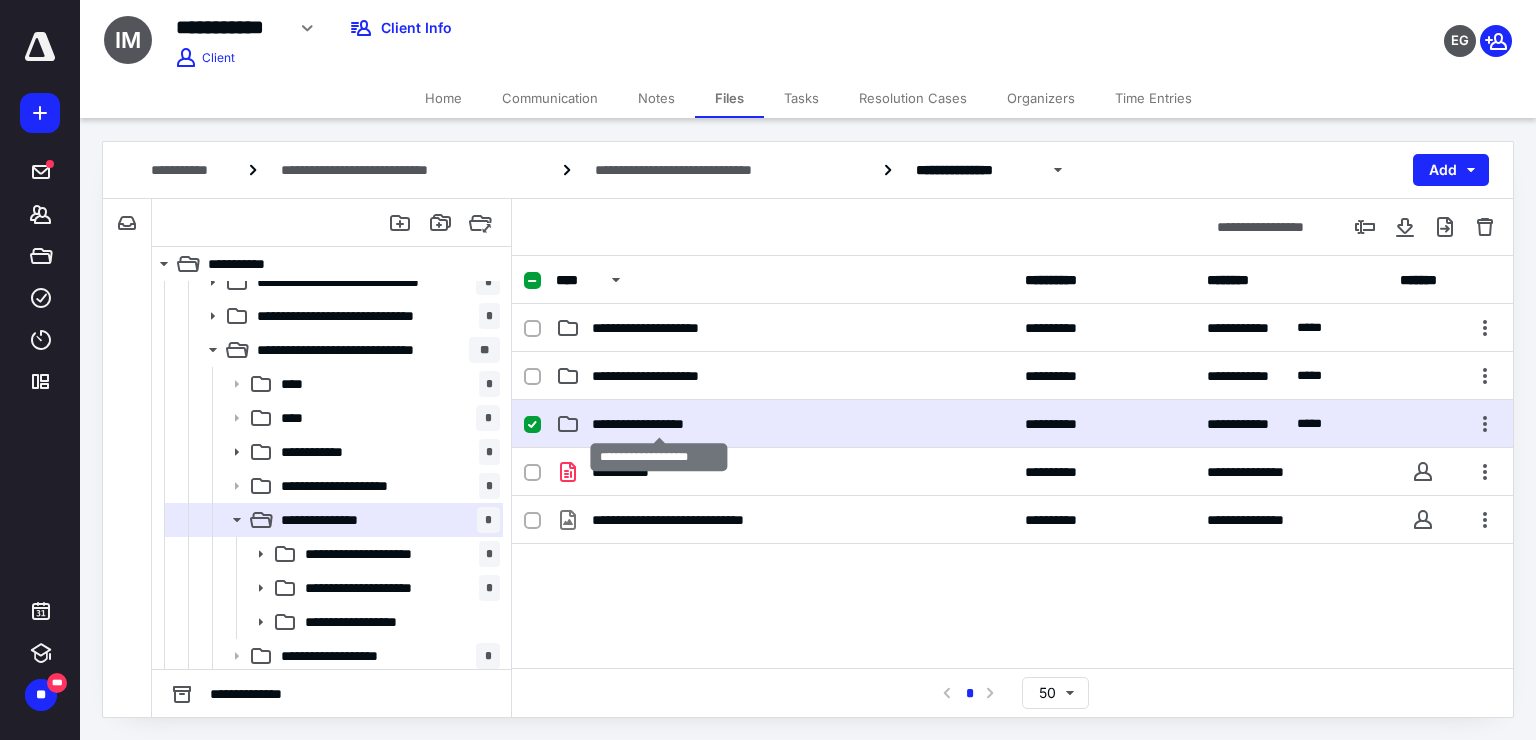 click on "**********" at bounding box center [660, 424] 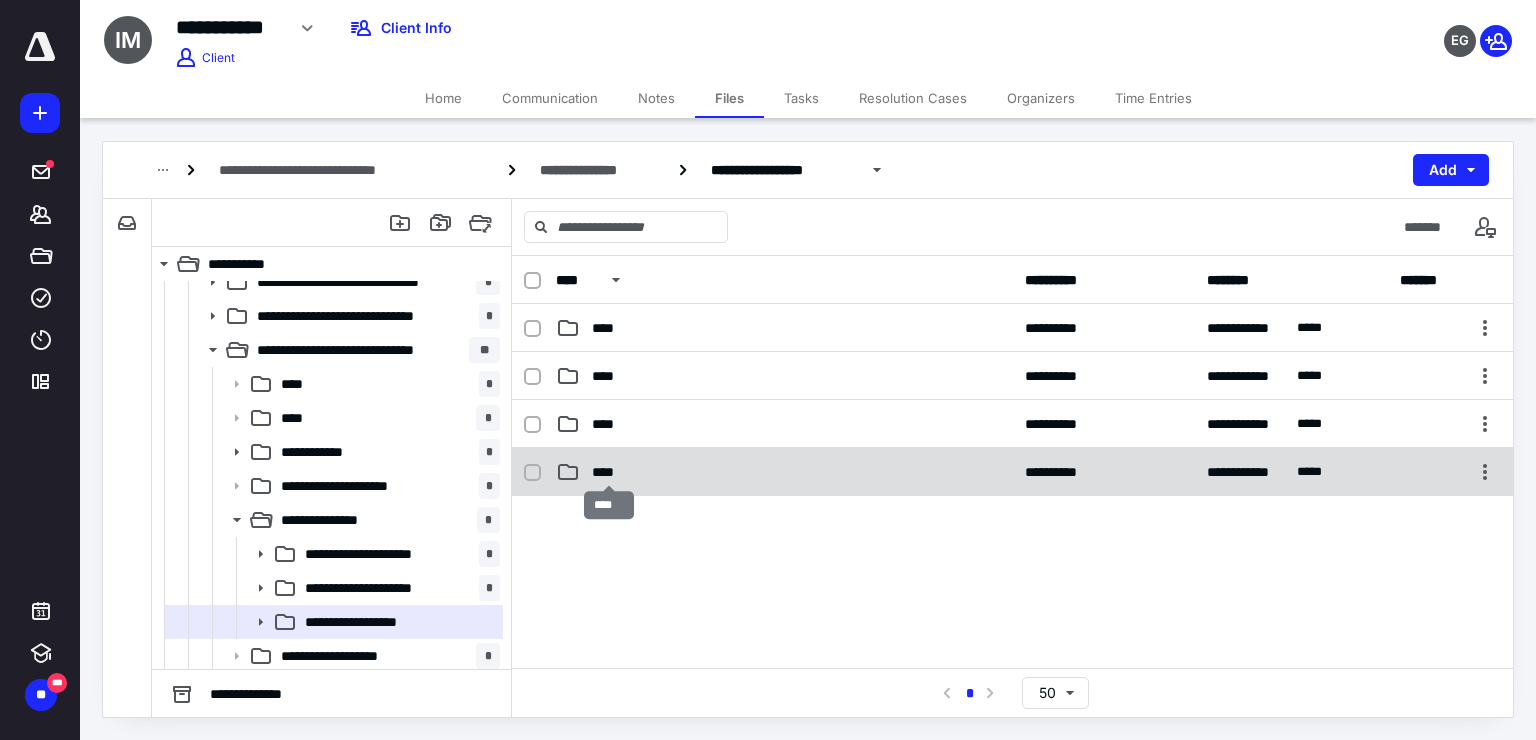 click on "****" at bounding box center [609, 472] 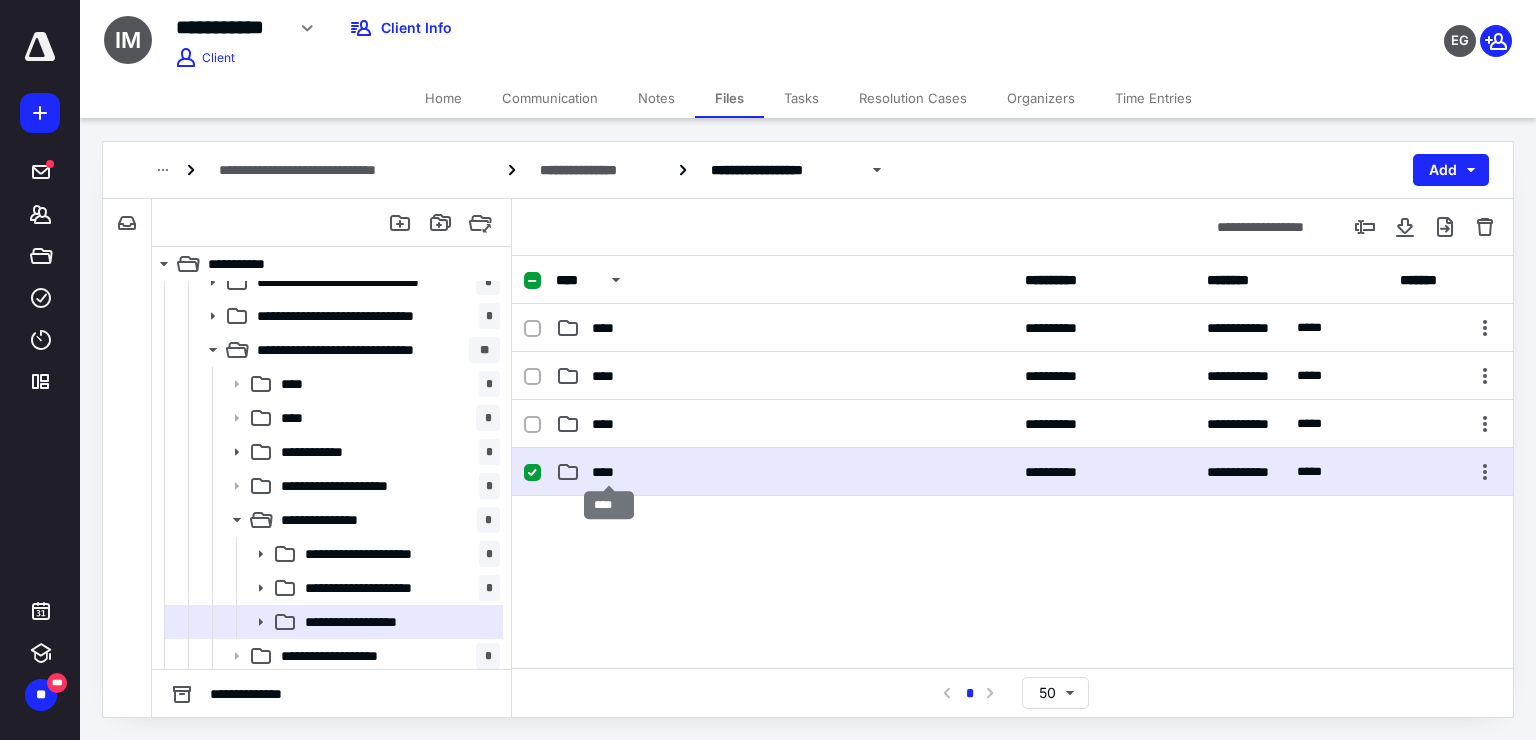click on "****" at bounding box center [609, 472] 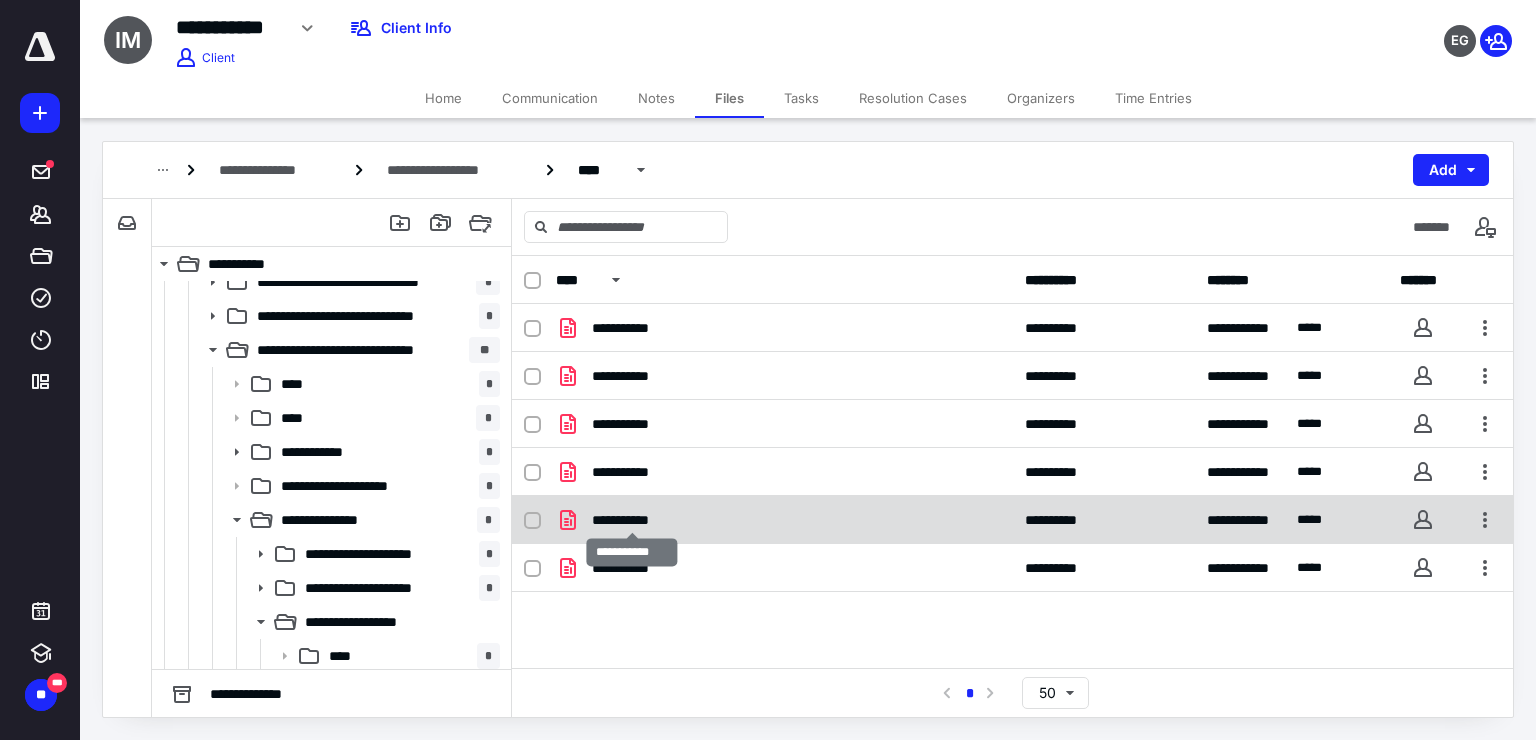 click on "**********" at bounding box center (632, 520) 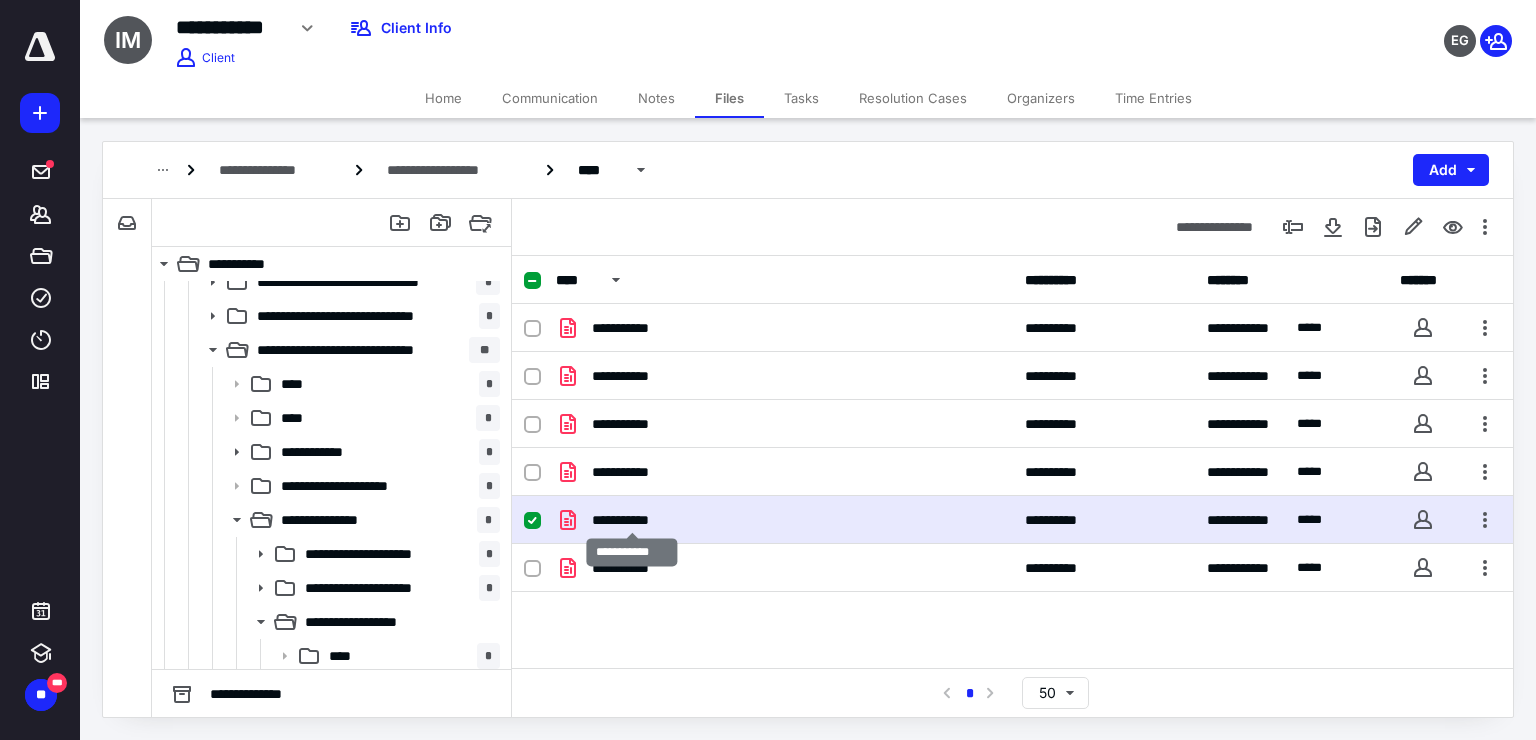 click on "**********" at bounding box center [632, 520] 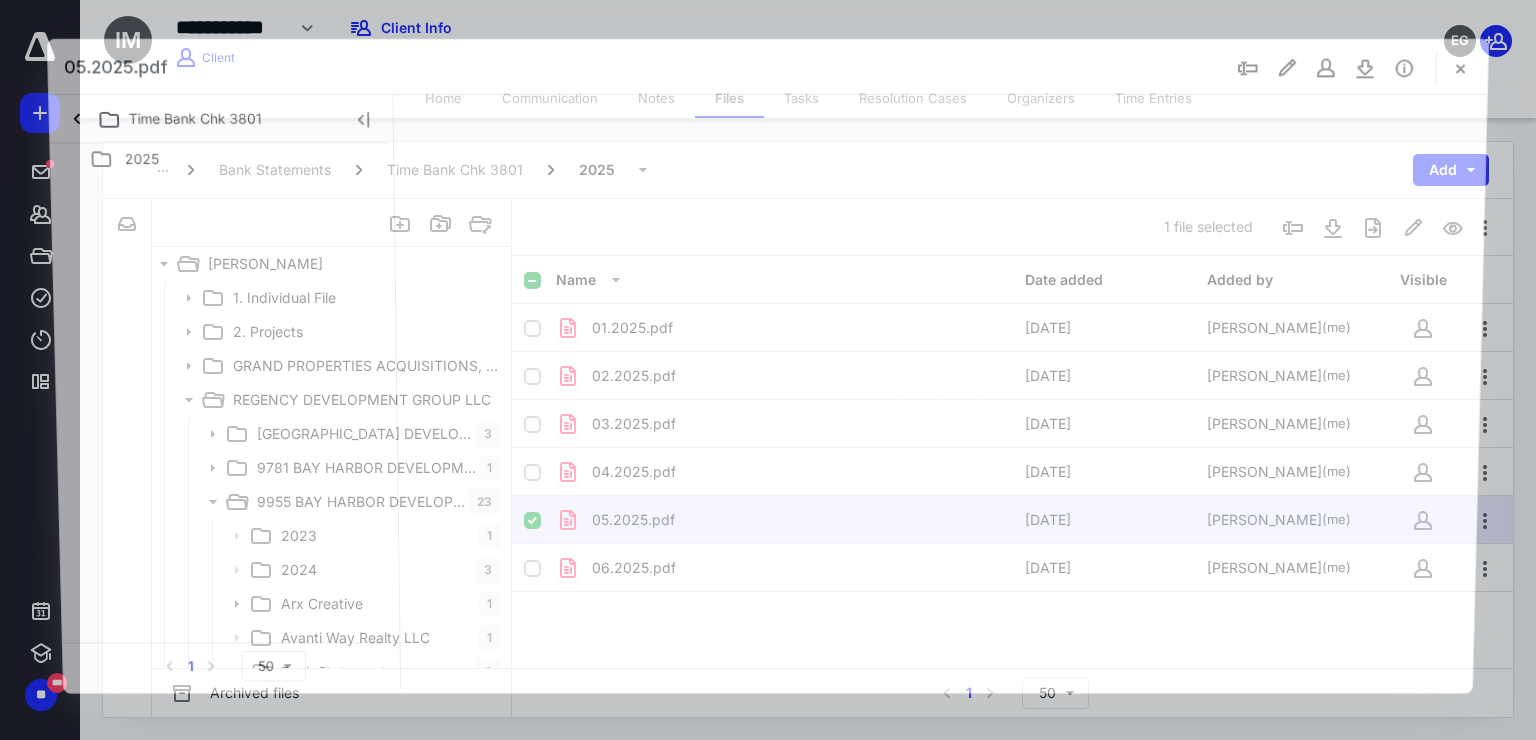 scroll, scrollTop: 152, scrollLeft: 0, axis: vertical 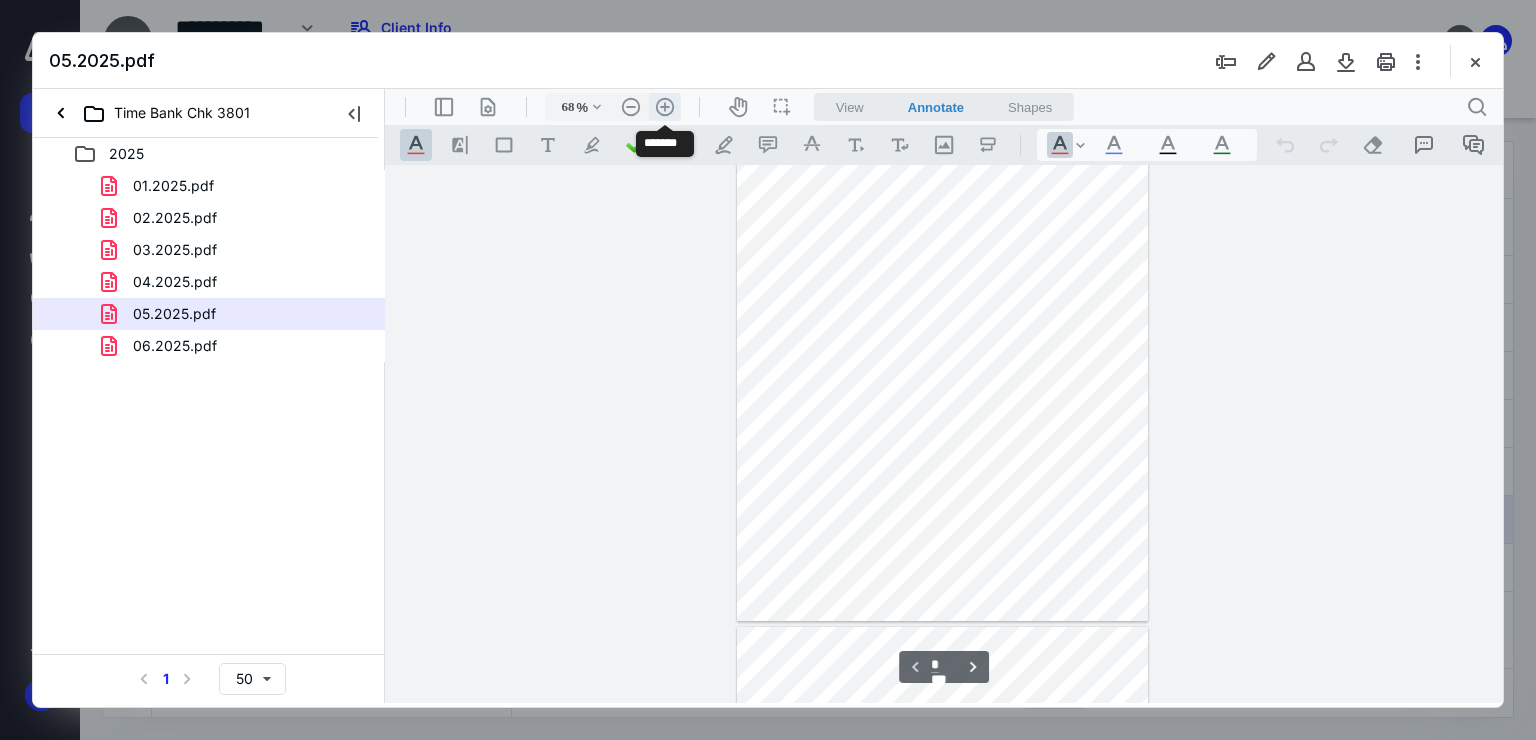 click on ".cls-1{fill:#abb0c4;} icon - header - zoom - in - line" at bounding box center [665, 107] 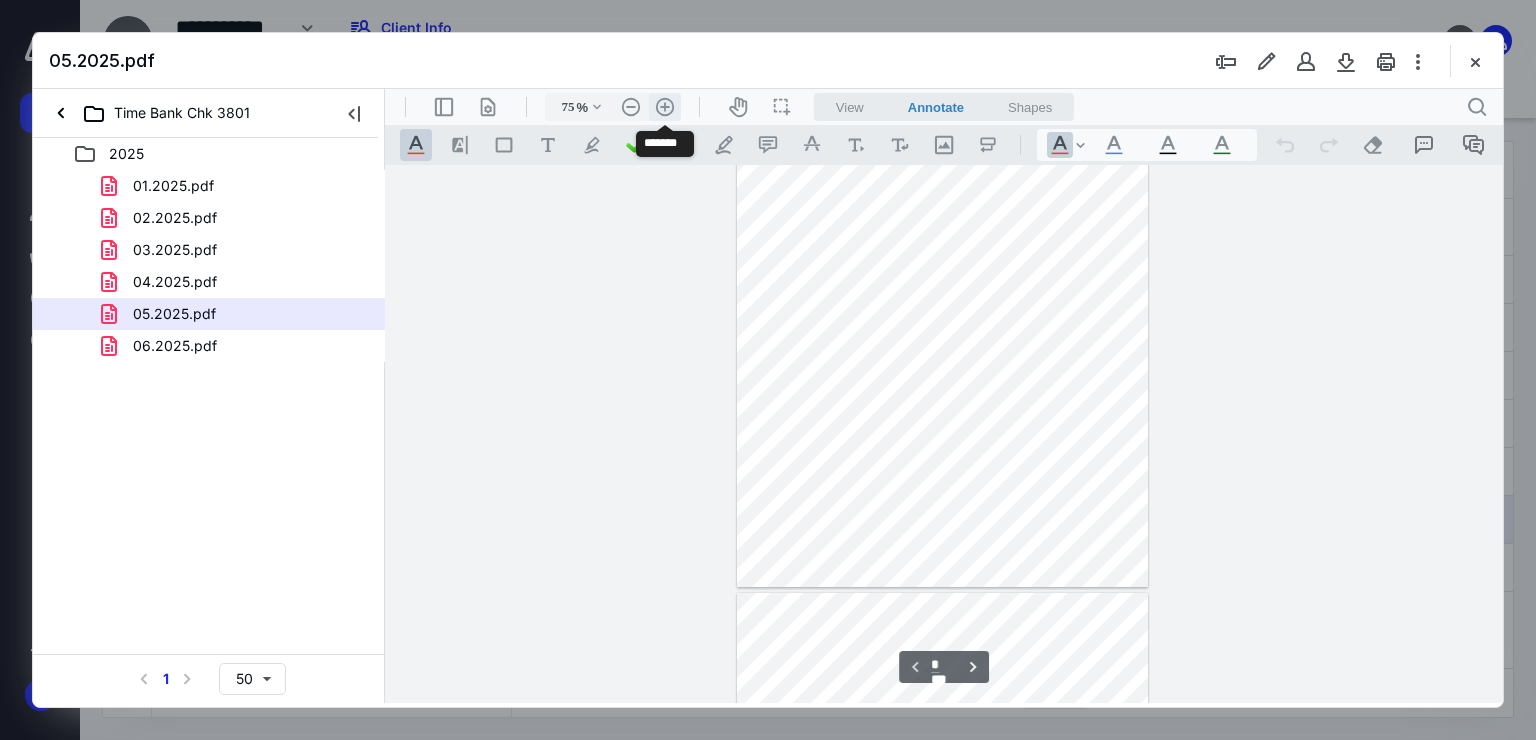 click on ".cls-1{fill:#abb0c4;} icon - header - zoom - in - line" at bounding box center [665, 107] 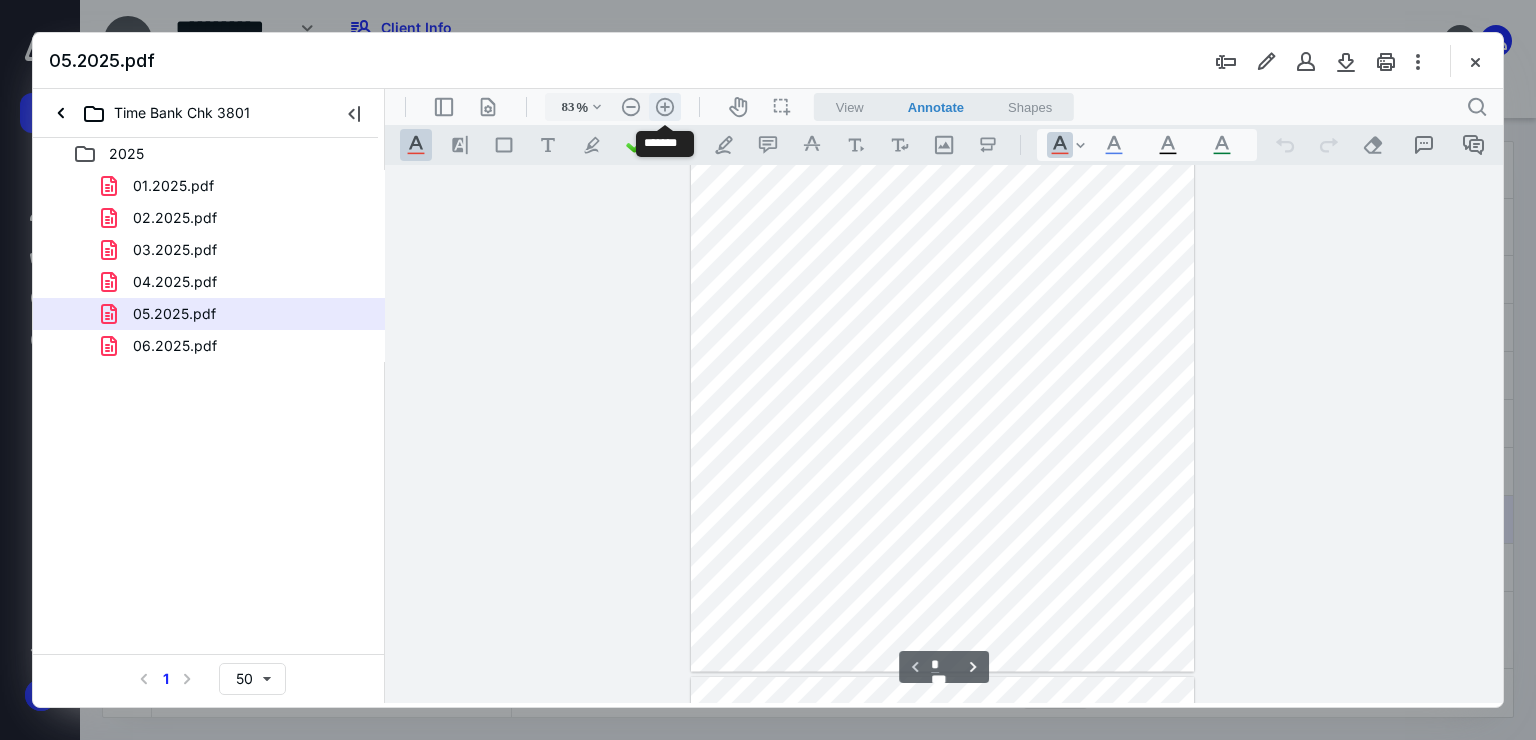click on ".cls-1{fill:#abb0c4;} icon - header - zoom - in - line" at bounding box center [665, 107] 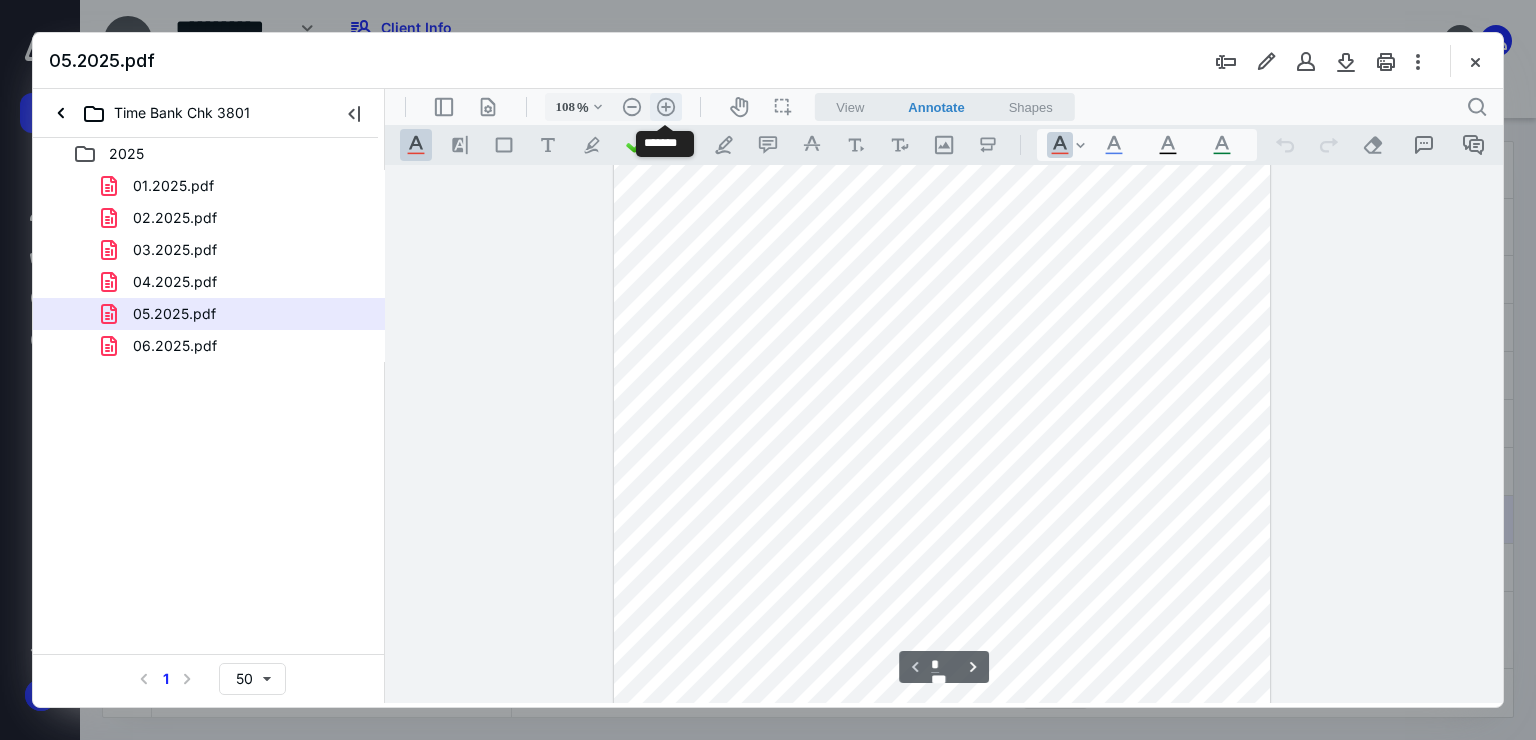 click on ".cls-1{fill:#abb0c4;} icon - header - zoom - in - line" at bounding box center [666, 107] 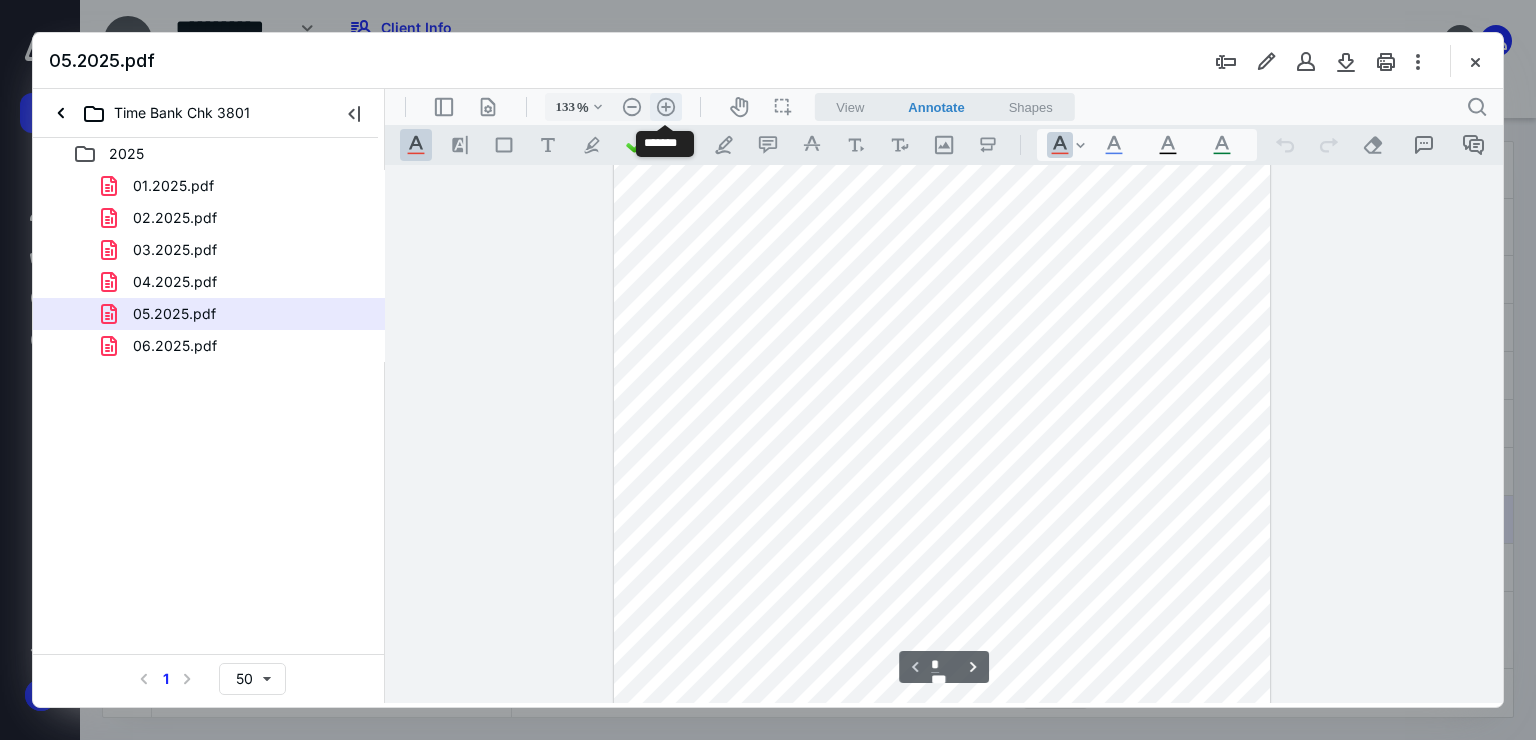 scroll, scrollTop: 378, scrollLeft: 0, axis: vertical 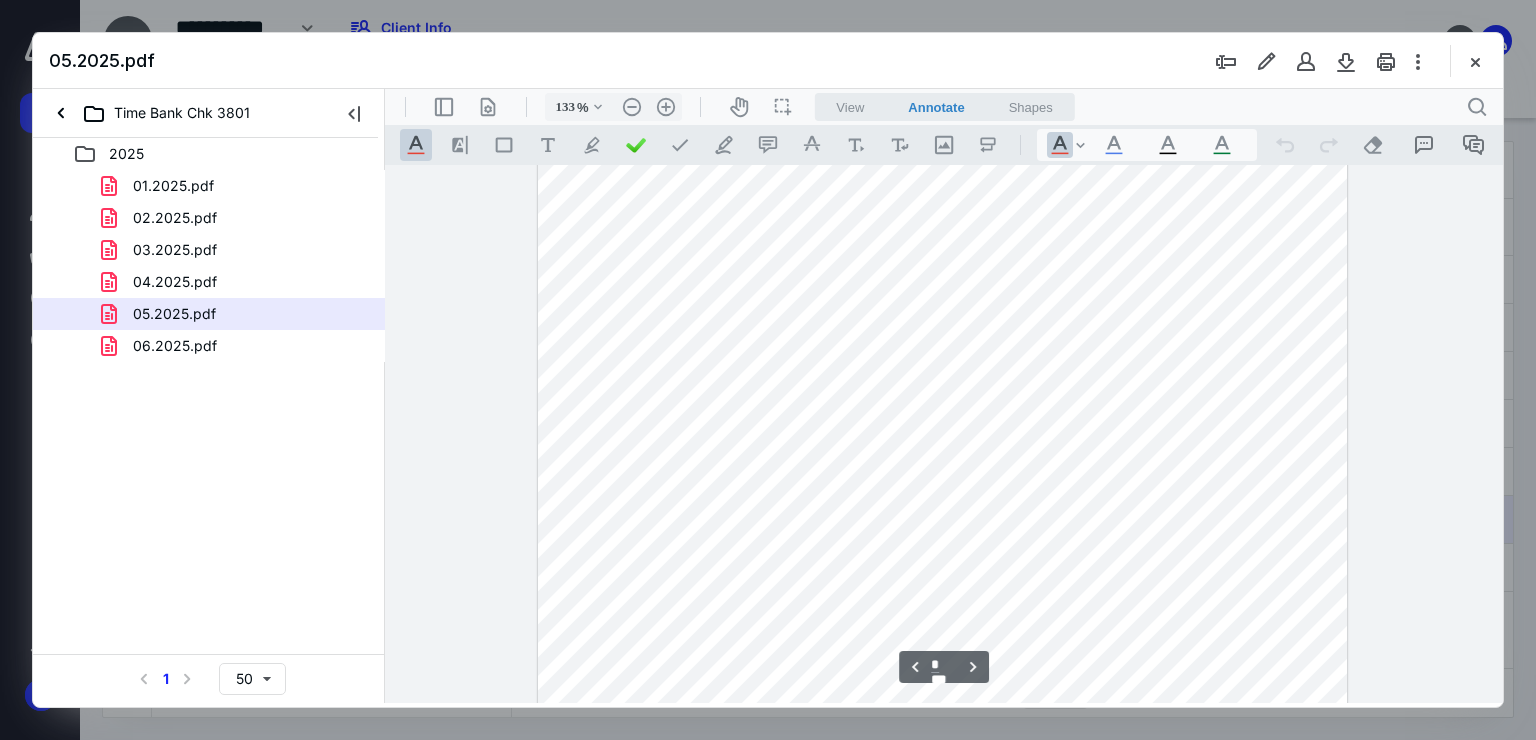 type on "*" 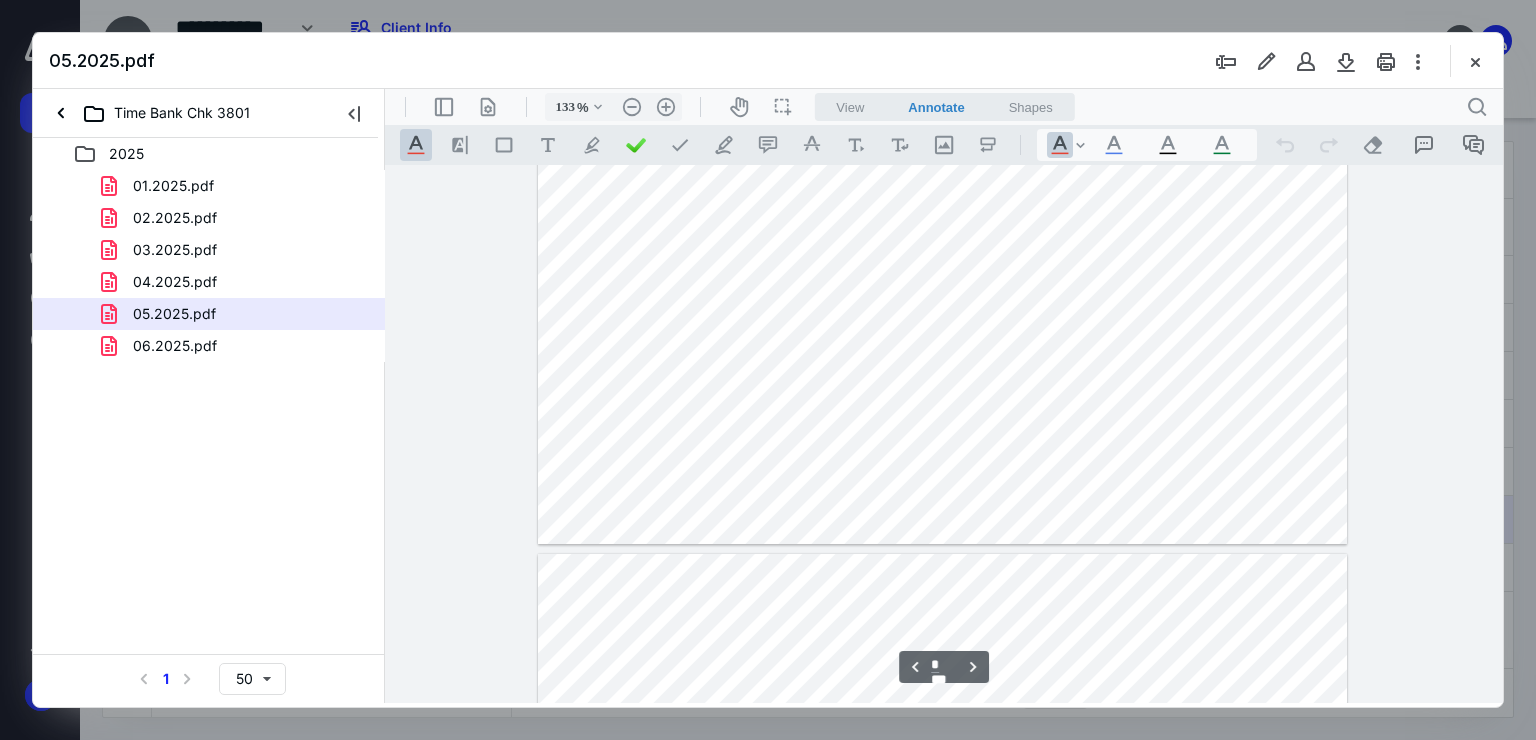 scroll, scrollTop: 2787, scrollLeft: 0, axis: vertical 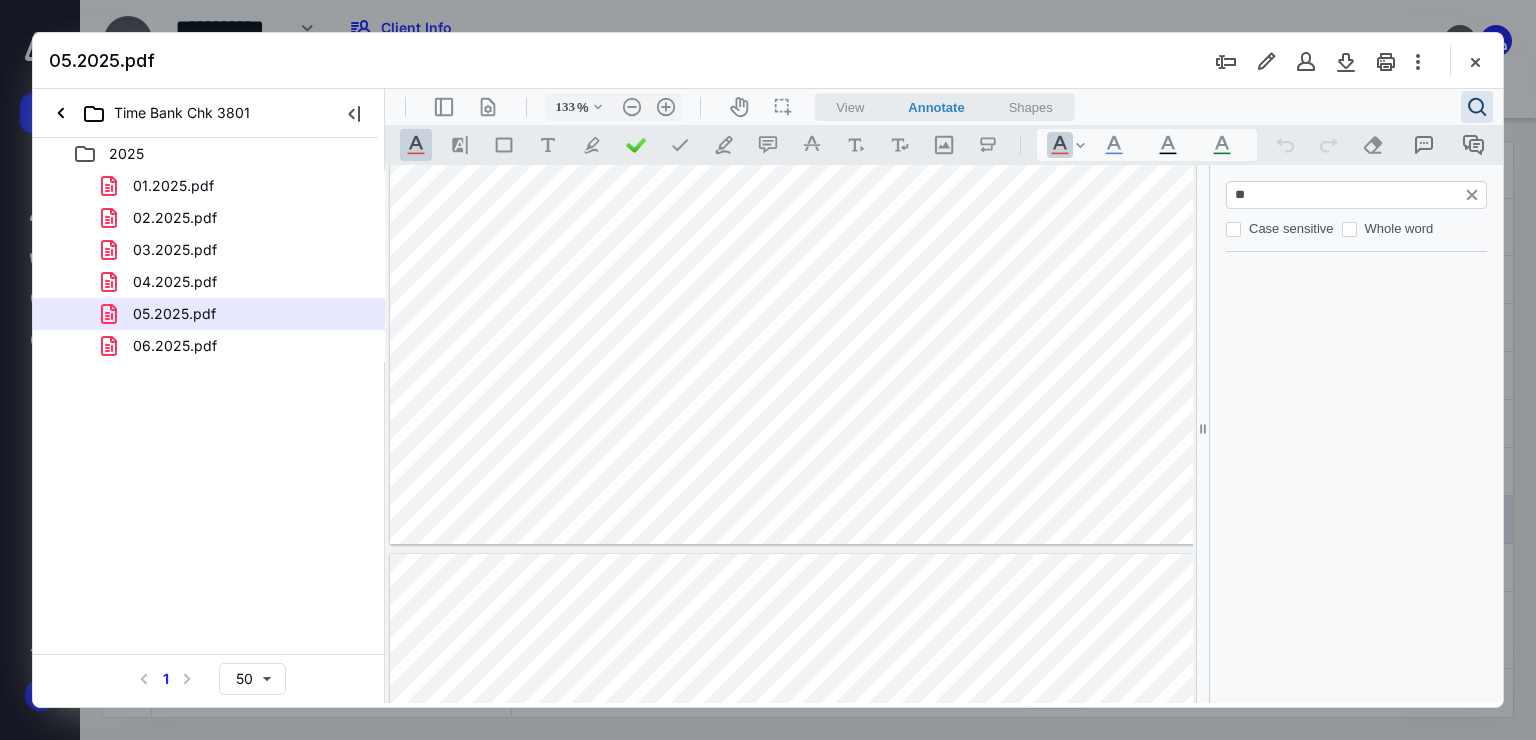 type on "***" 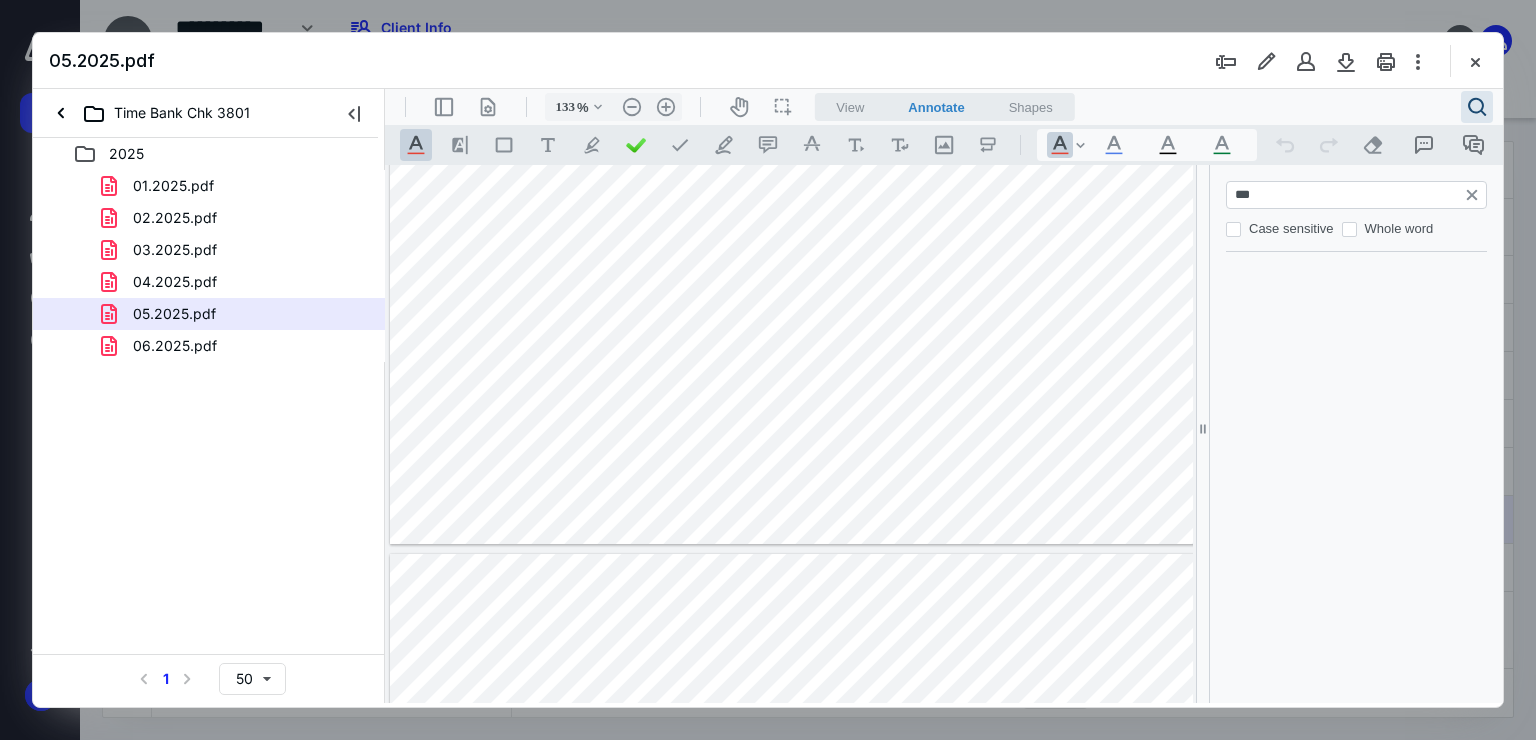 type on "*" 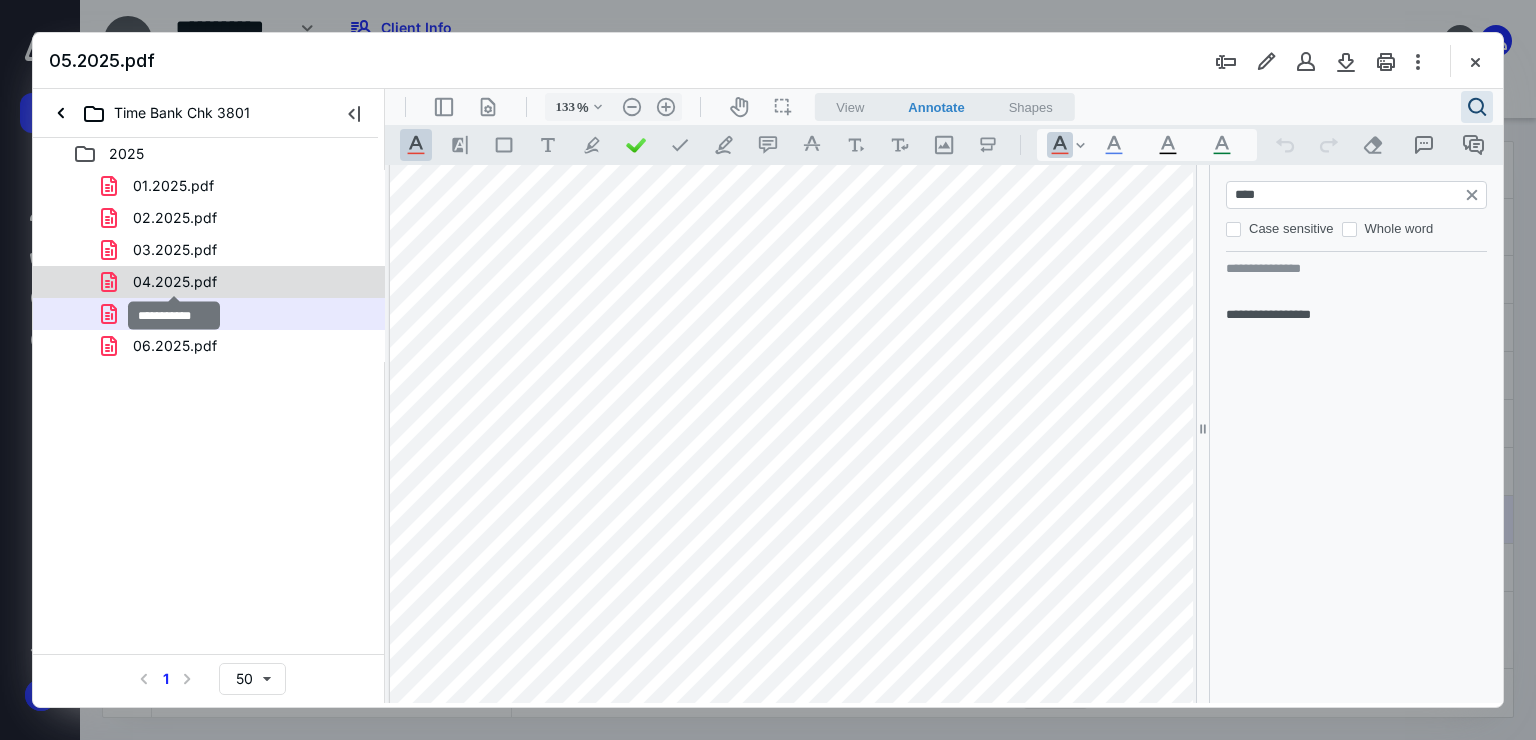 type on "****" 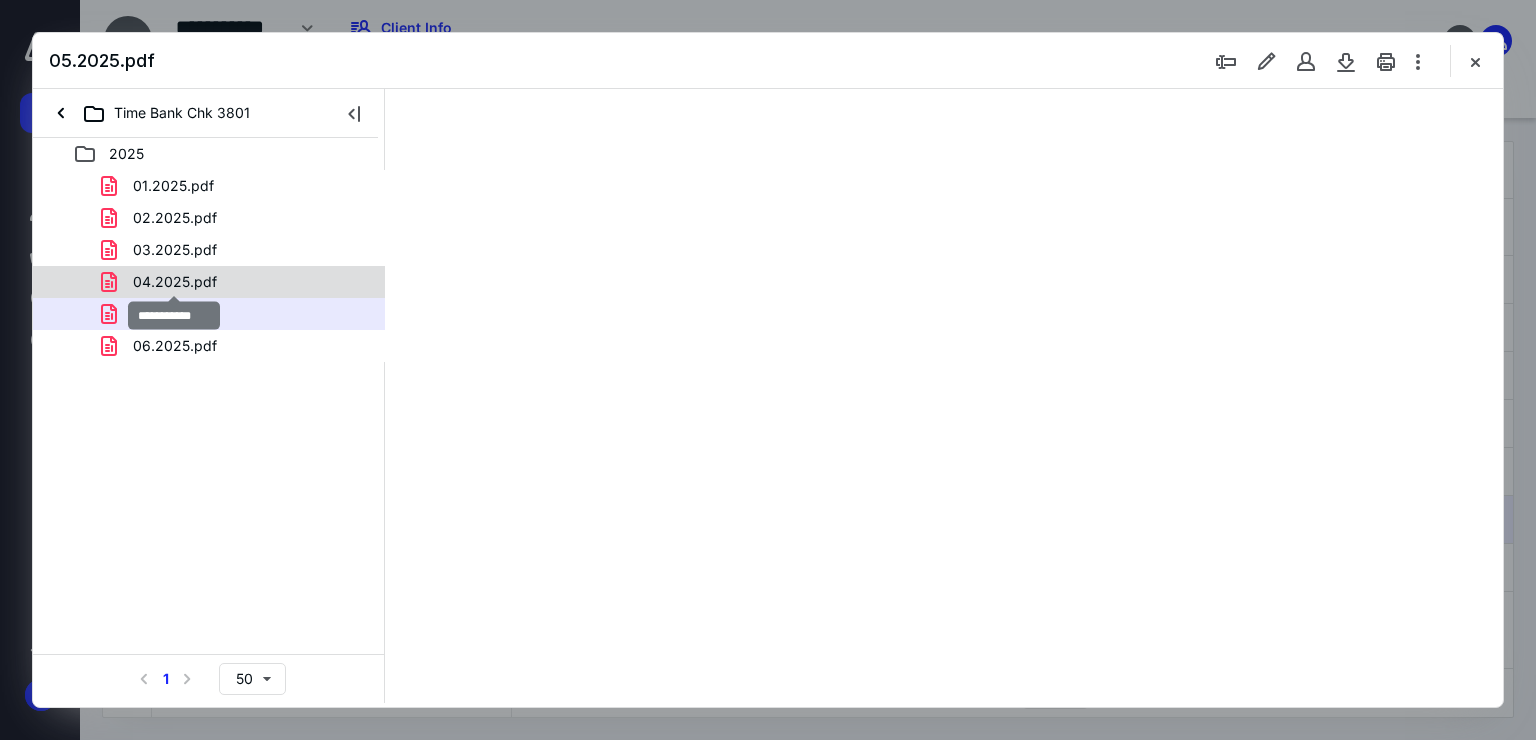click on "01.2025.pdf 02.2025.pdf 03.2025.pdf 04.2025.pdf 05.2025.pdf 06.2025.pdf" at bounding box center (209, 266) 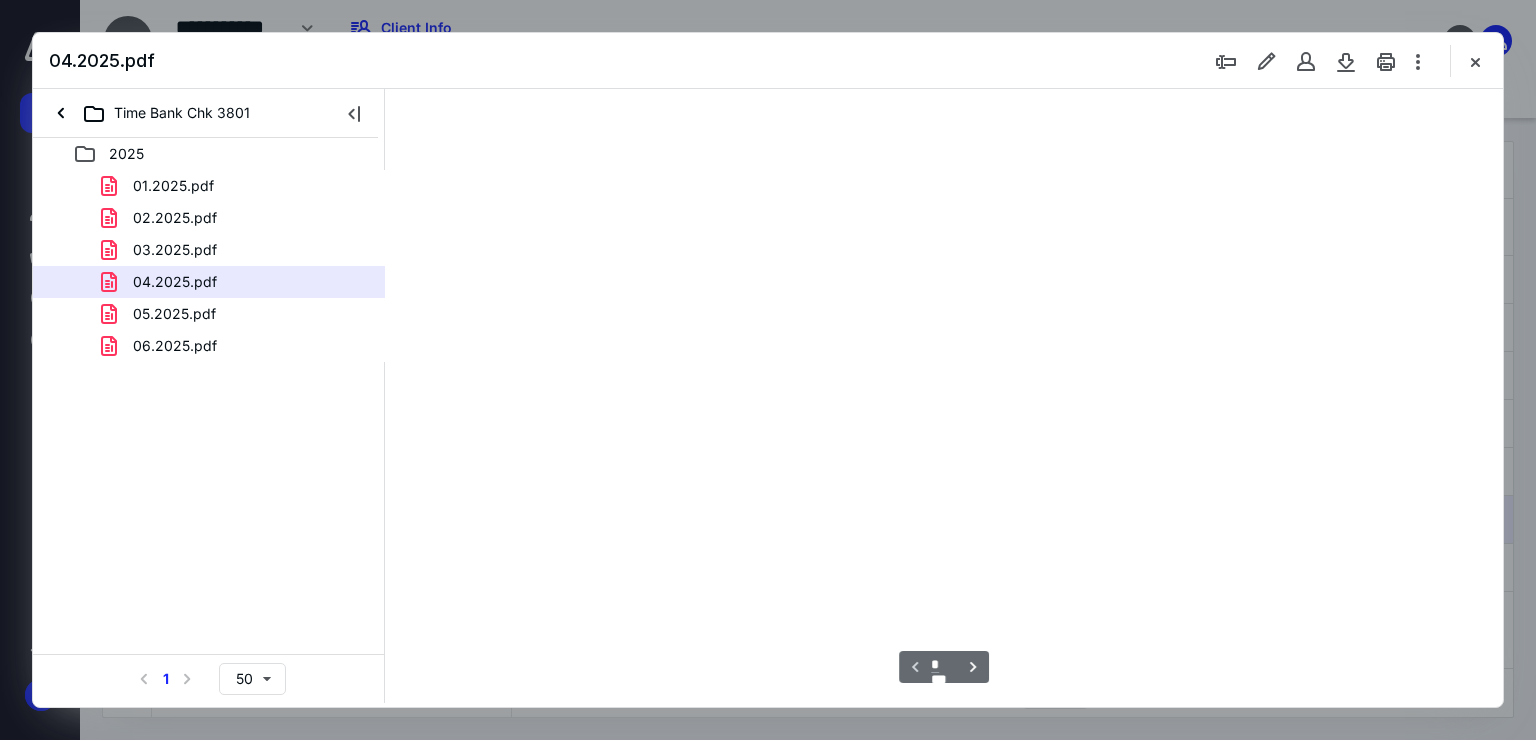 scroll, scrollTop: 79, scrollLeft: 0, axis: vertical 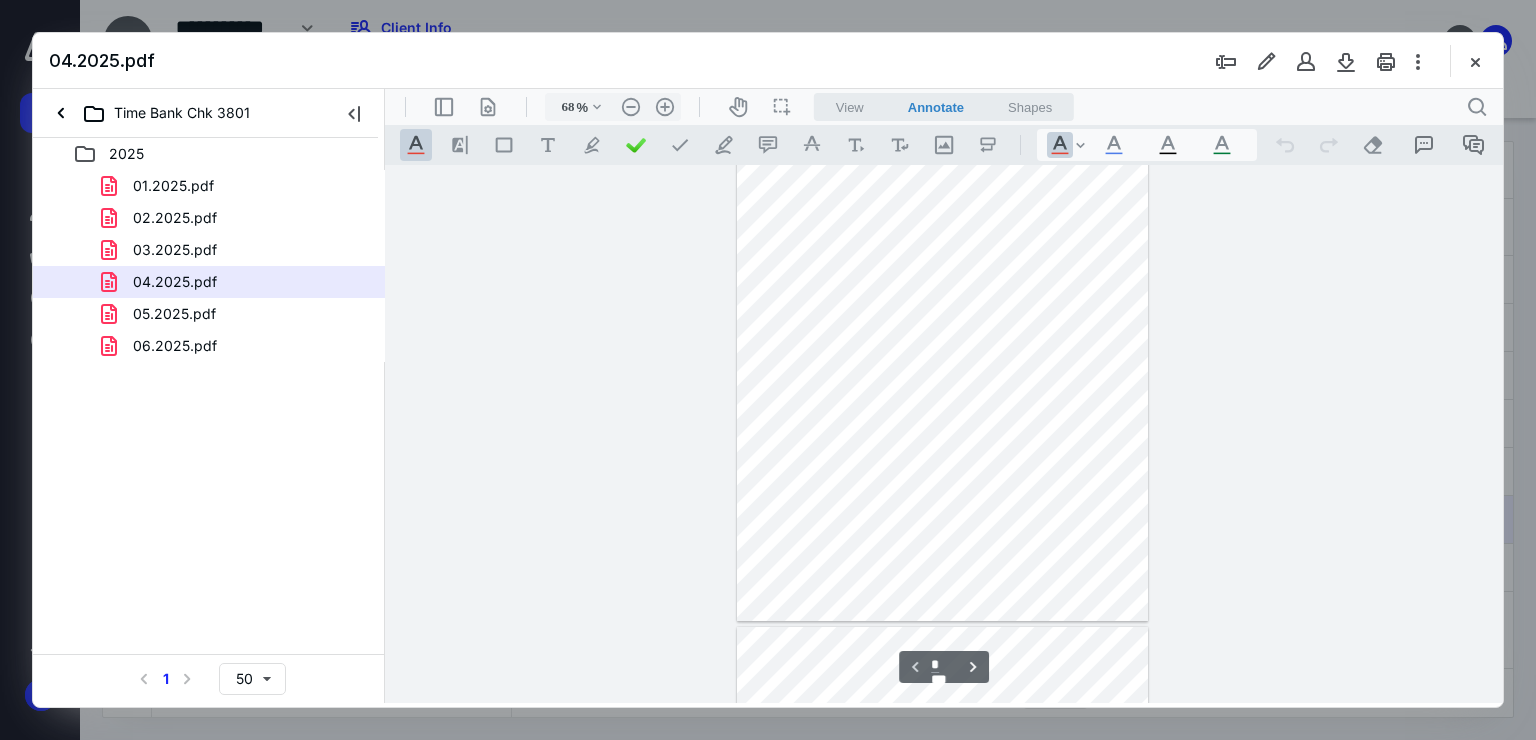 click on "View" at bounding box center [850, 107] 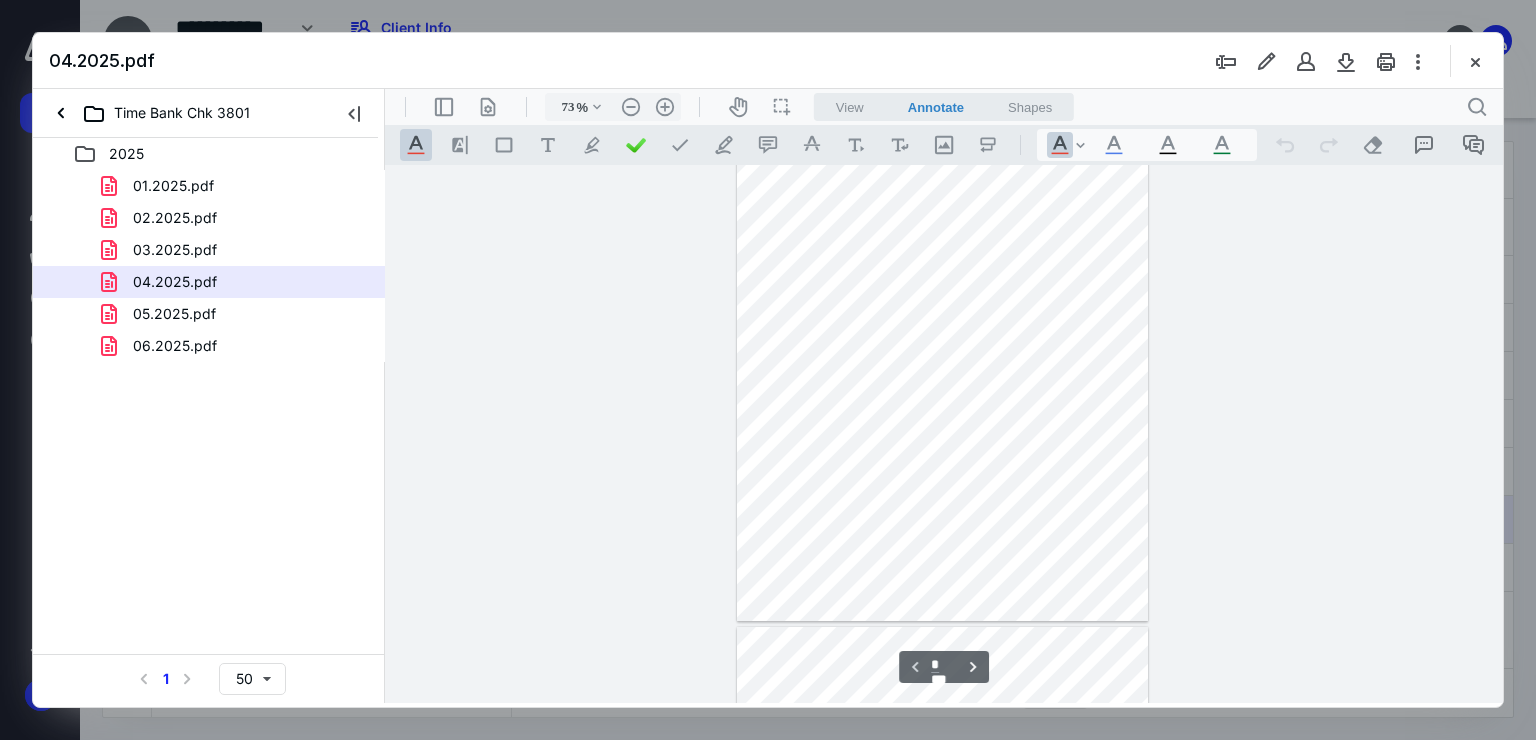scroll, scrollTop: 39, scrollLeft: 0, axis: vertical 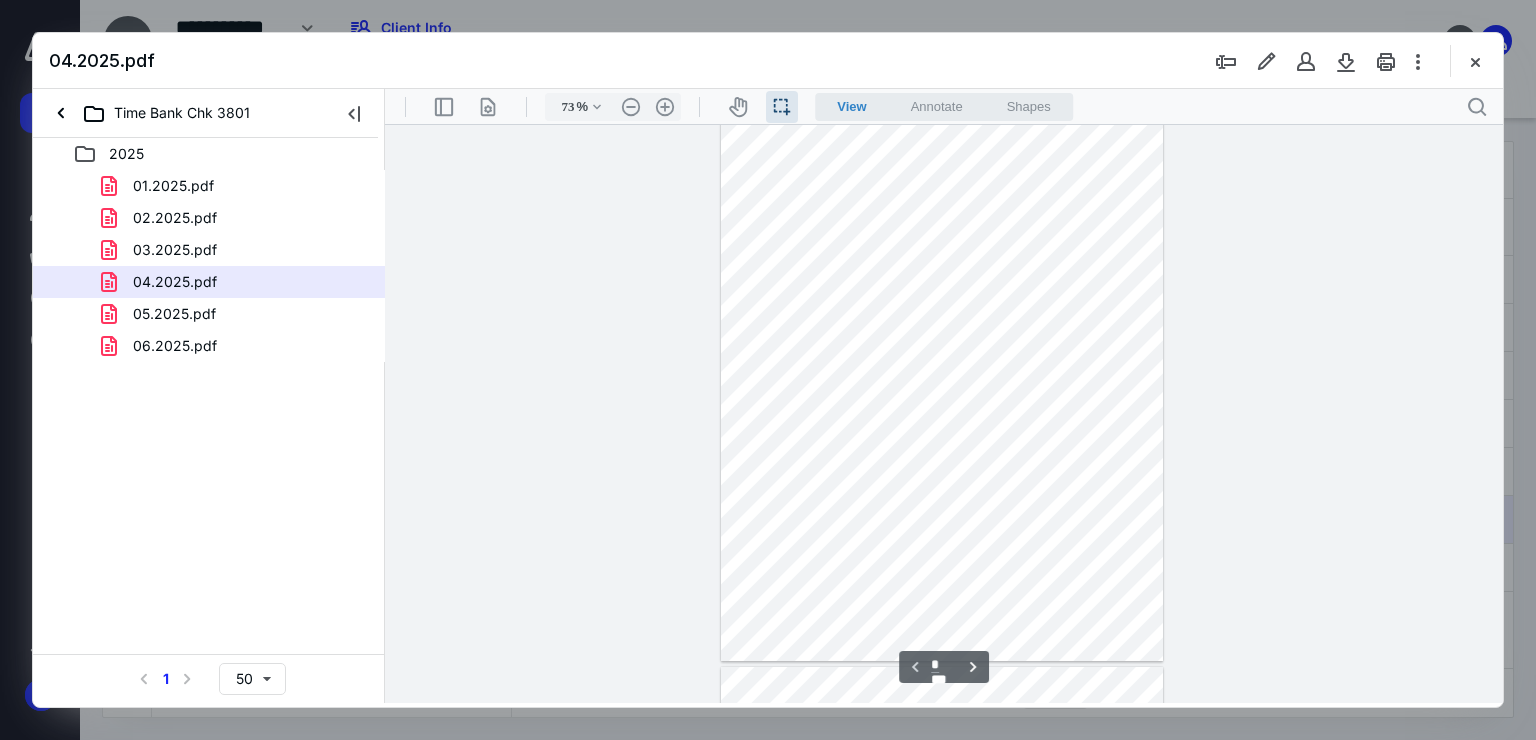 type 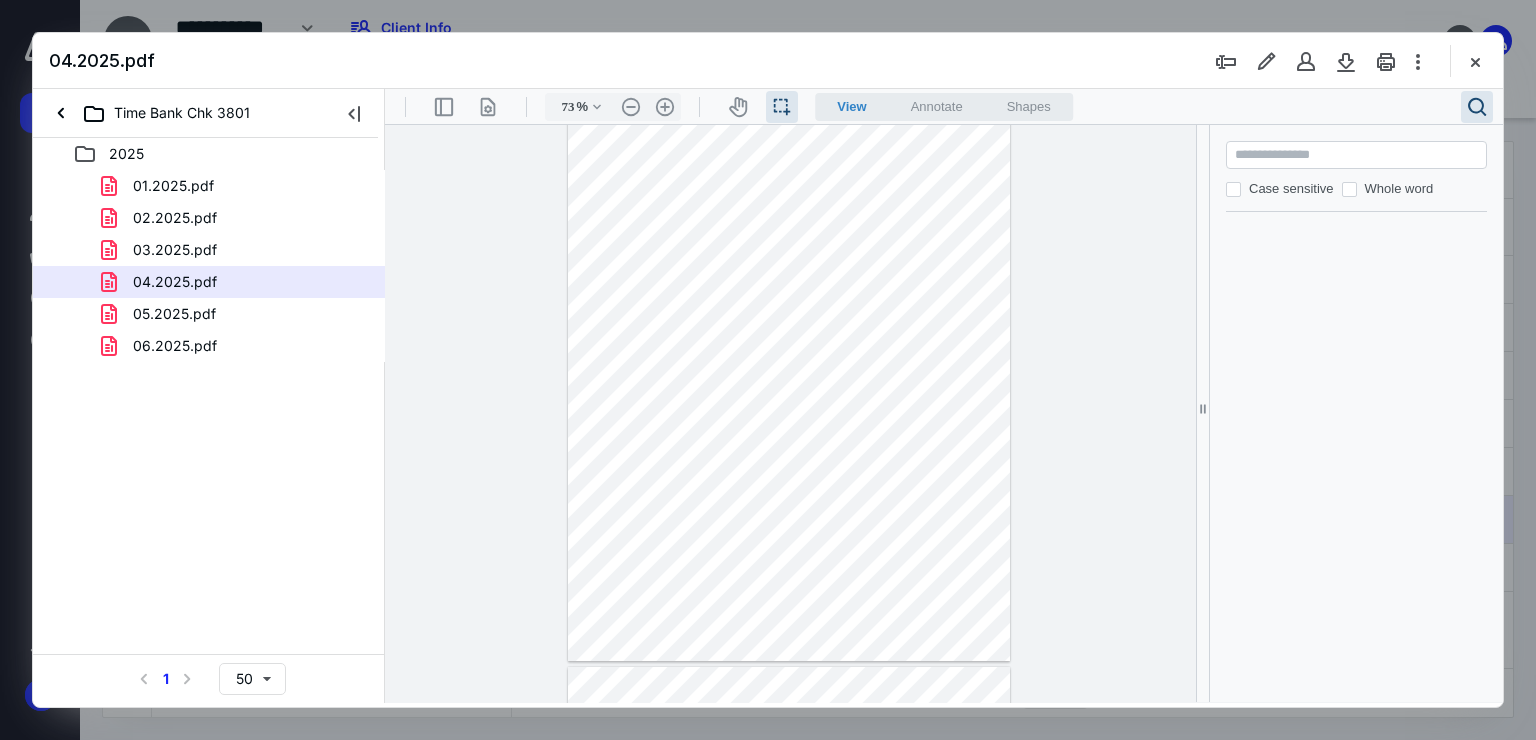 click at bounding box center [1358, 155] 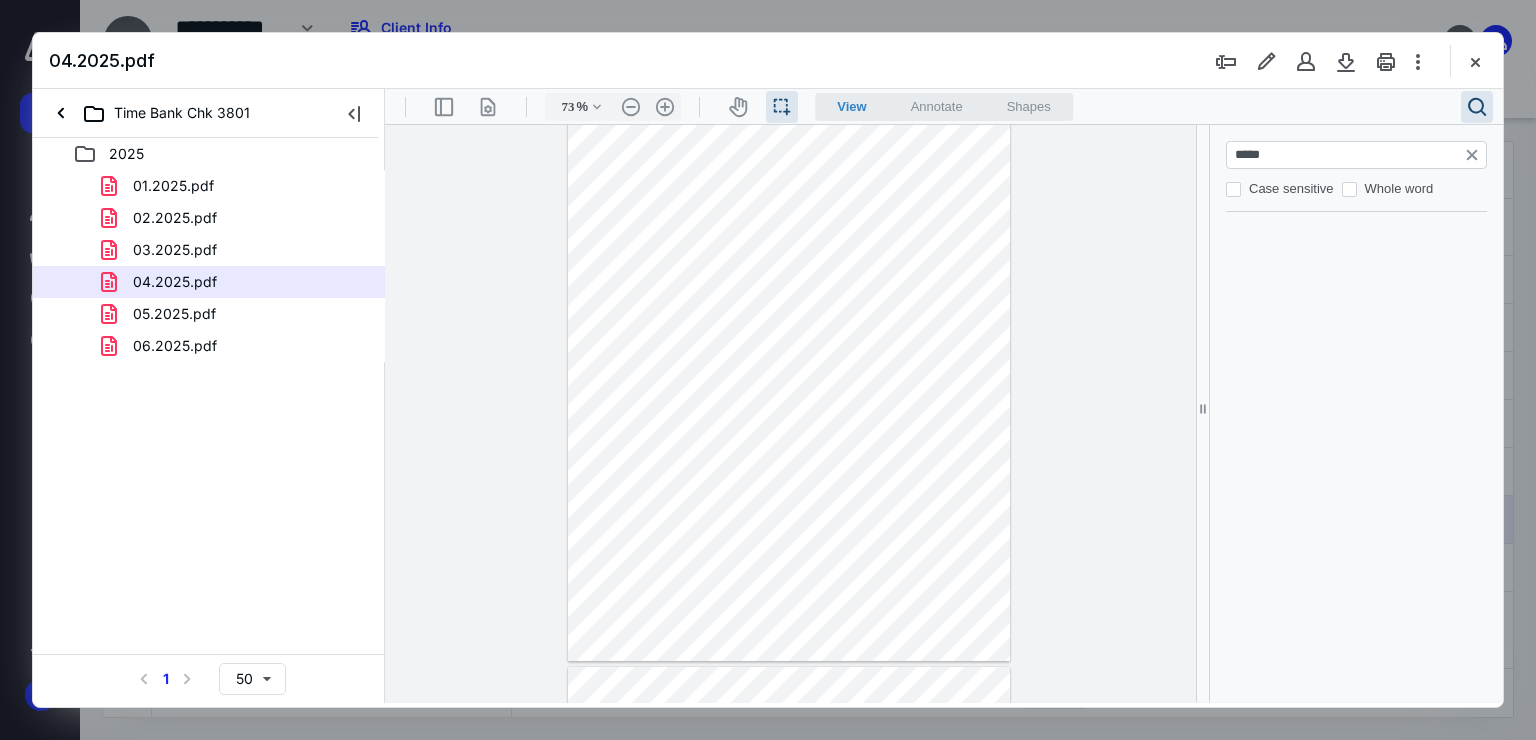 type on "******" 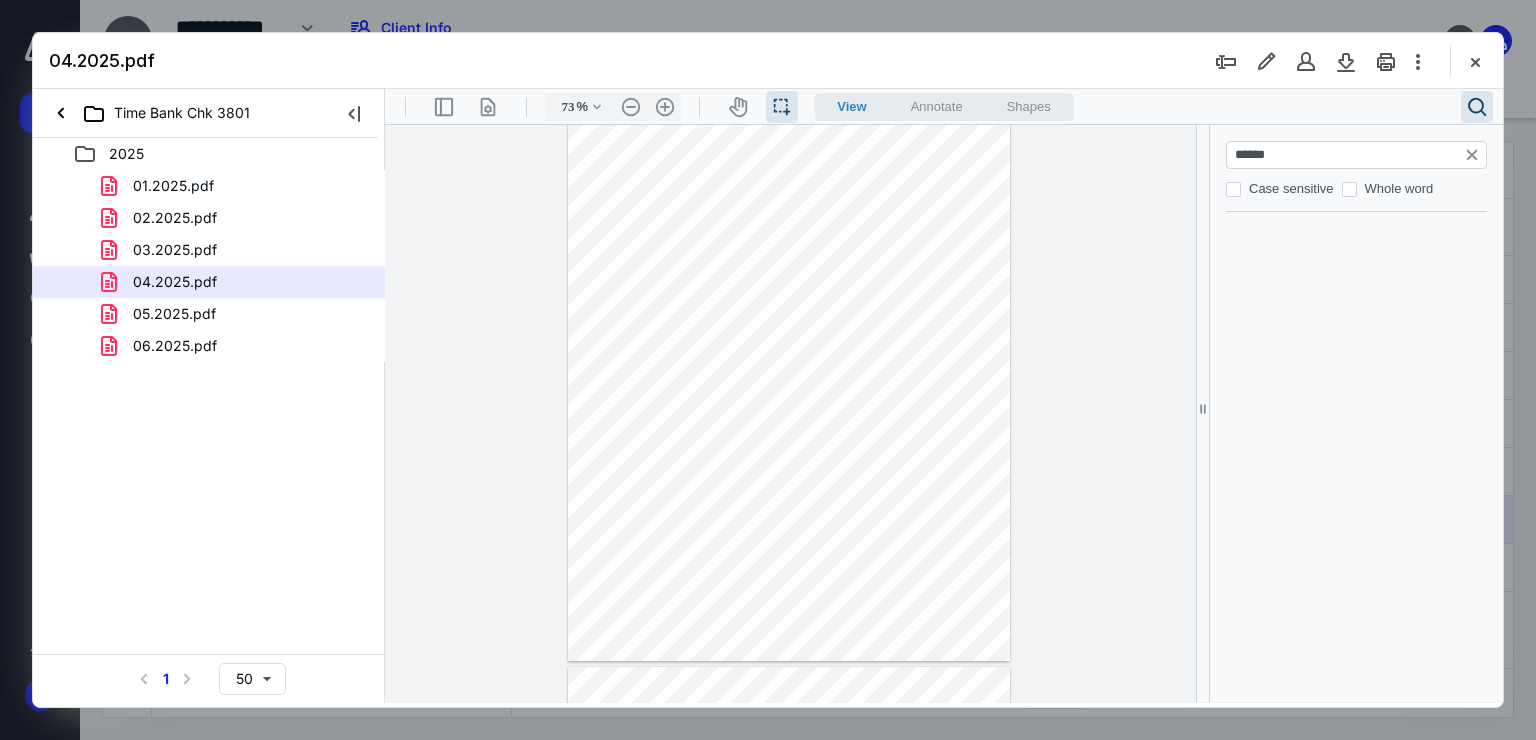 type on "*" 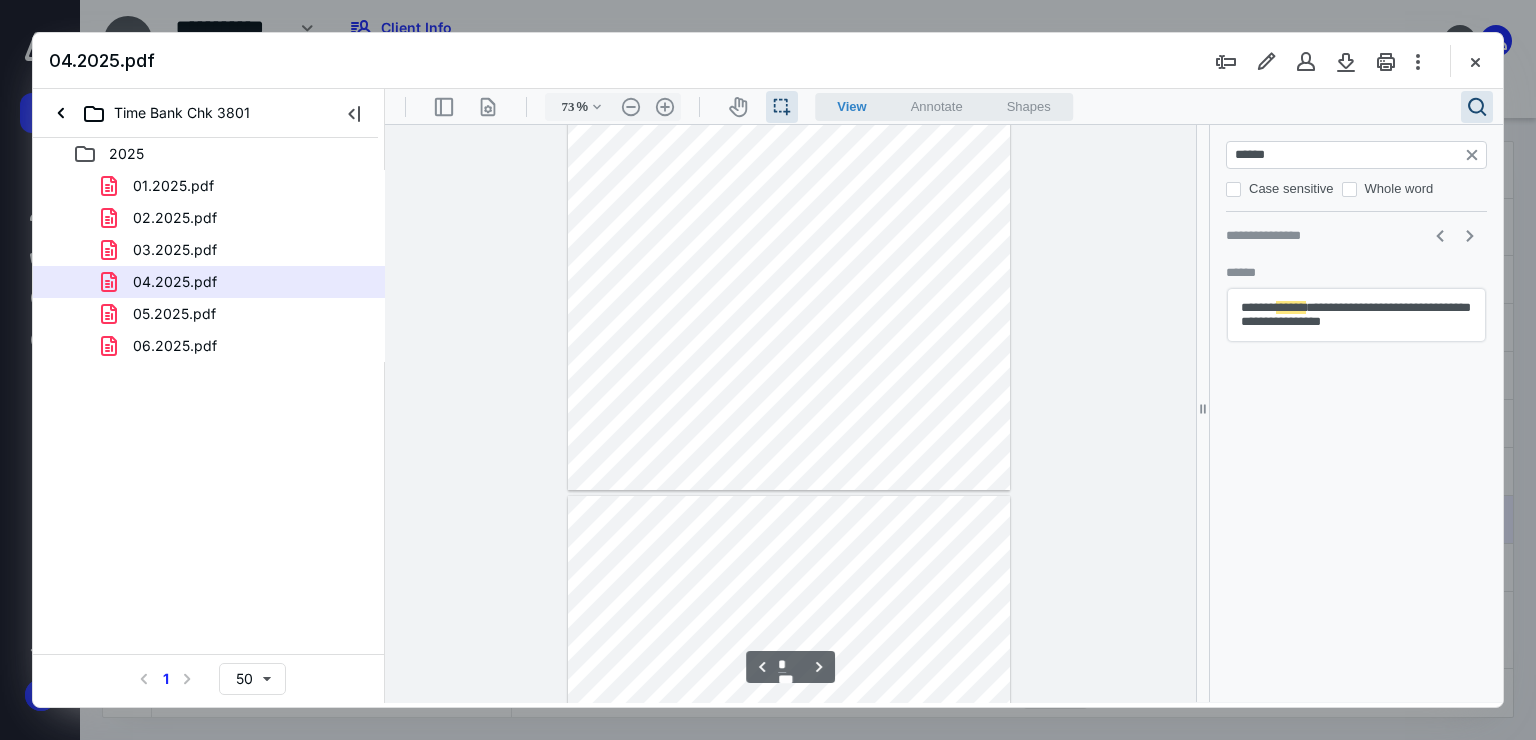type on "******" 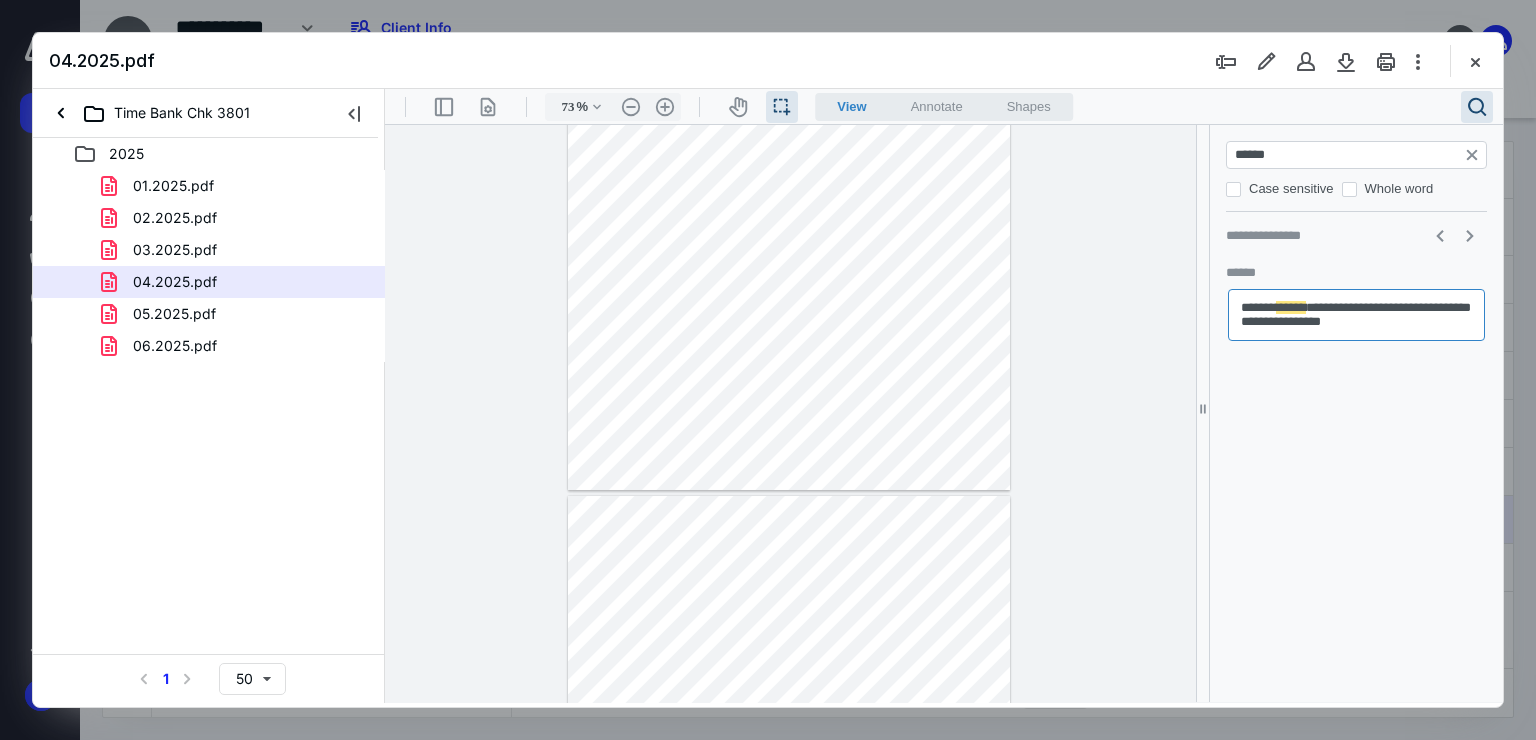 click at bounding box center (789, 204) 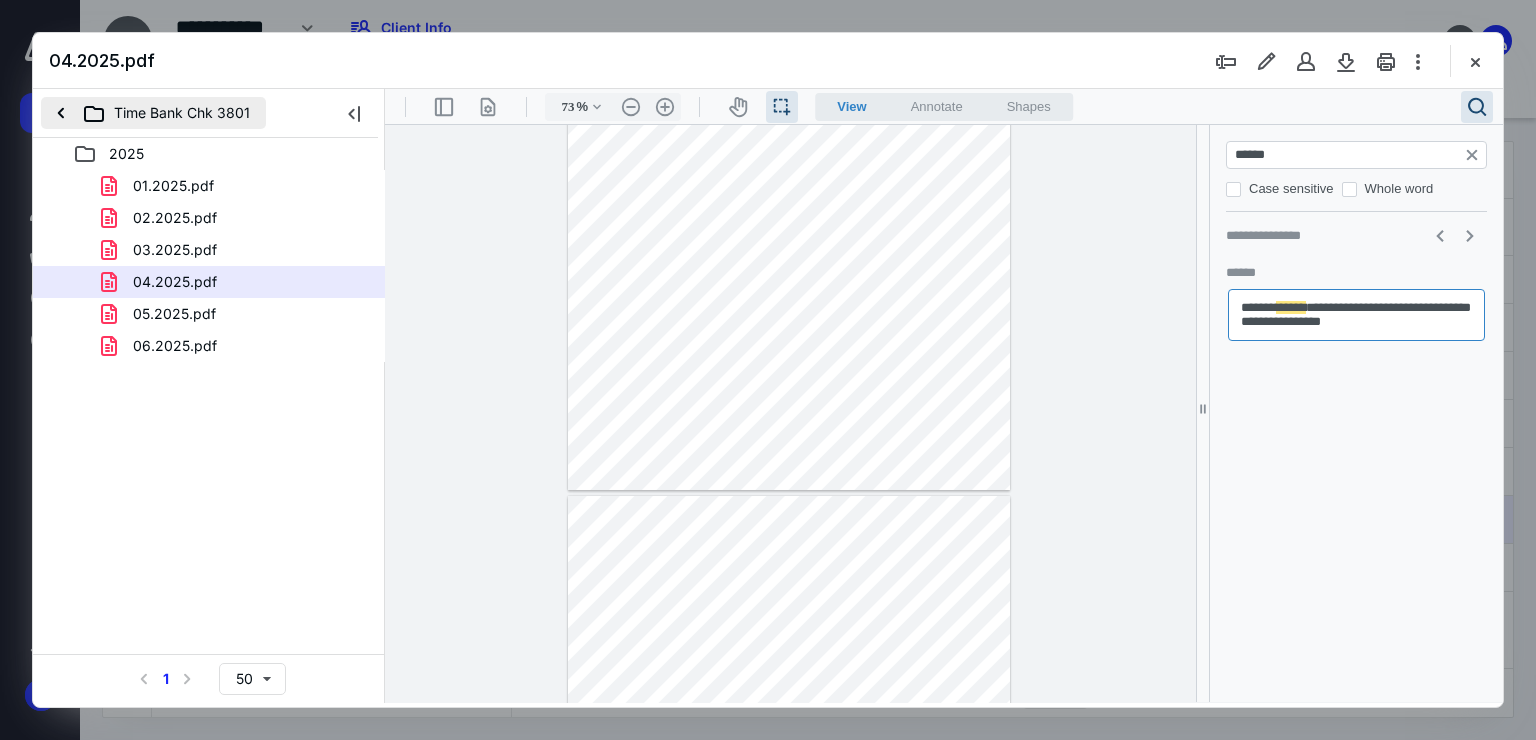 click on "Time Bank Chk 3801" at bounding box center [153, 113] 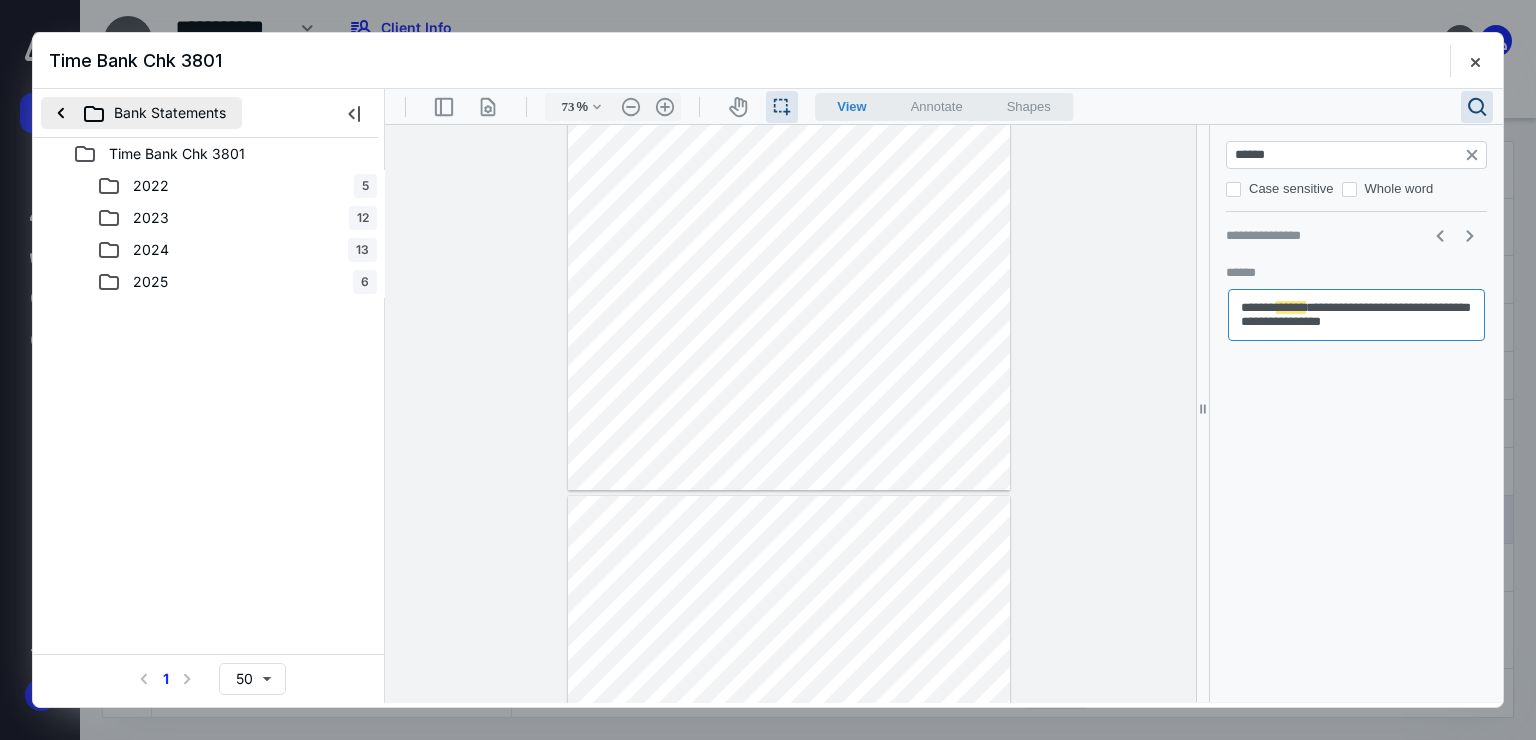 click on "Bank Statements" at bounding box center (141, 113) 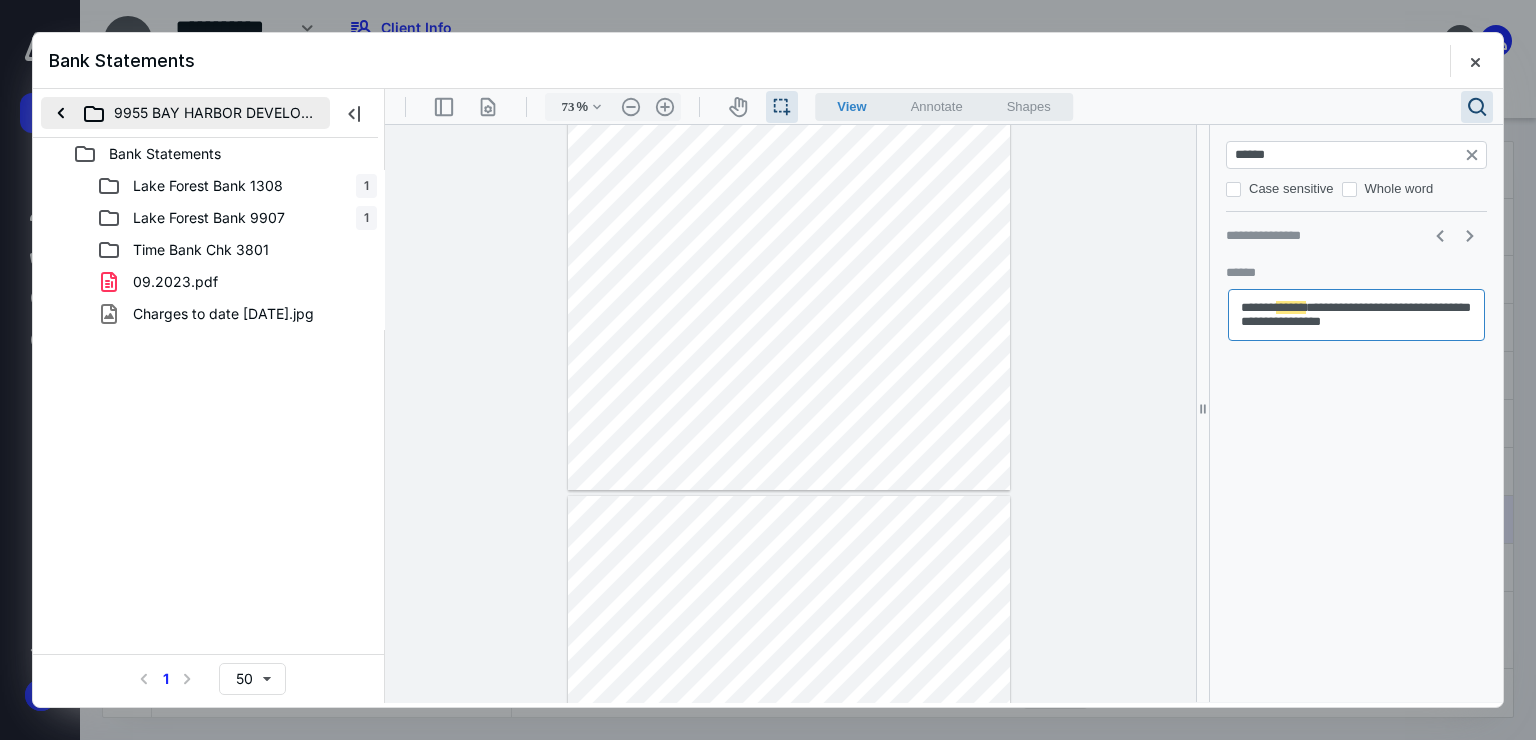 click on "9955 BAY HARBOR DEVELOPMENT LLC" at bounding box center [185, 113] 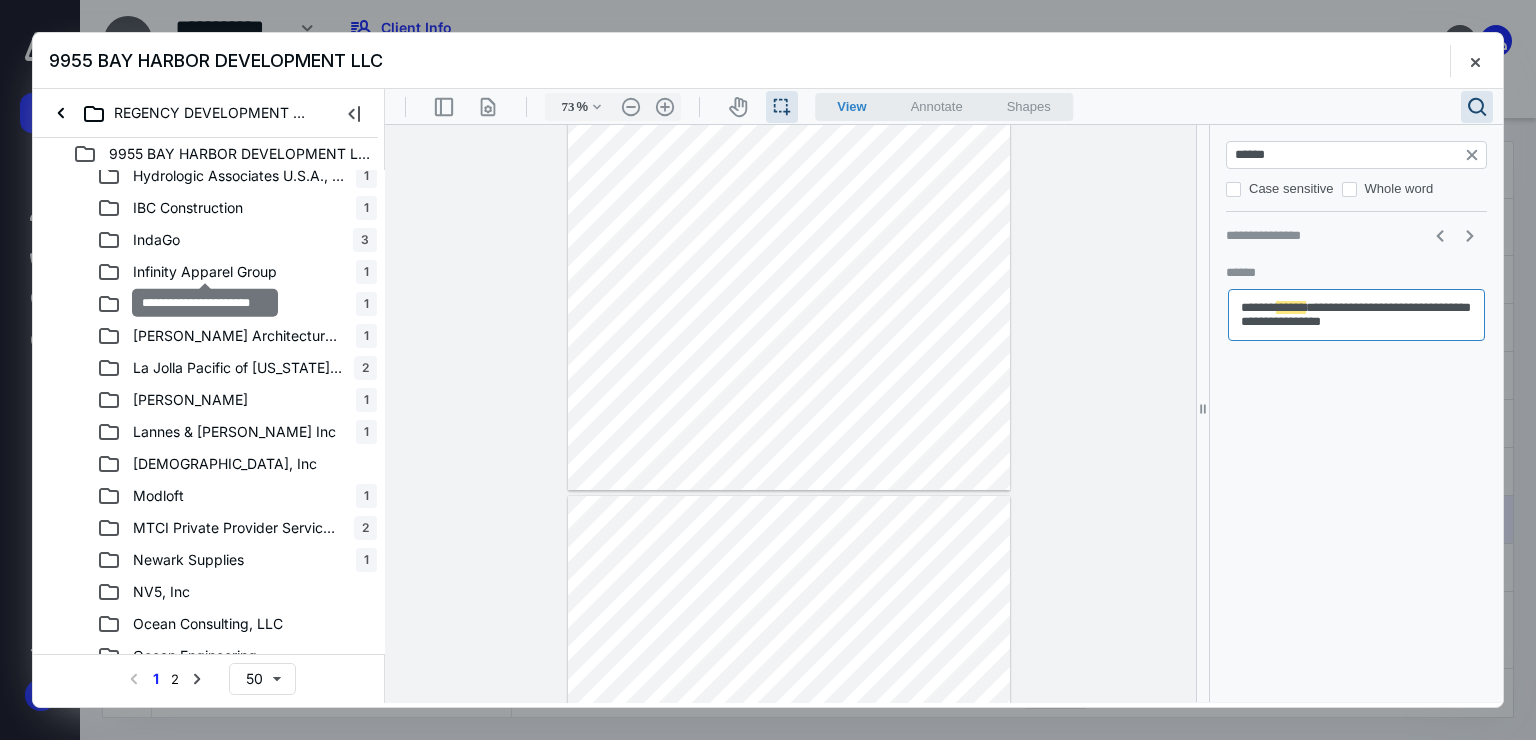 scroll, scrollTop: 748, scrollLeft: 0, axis: vertical 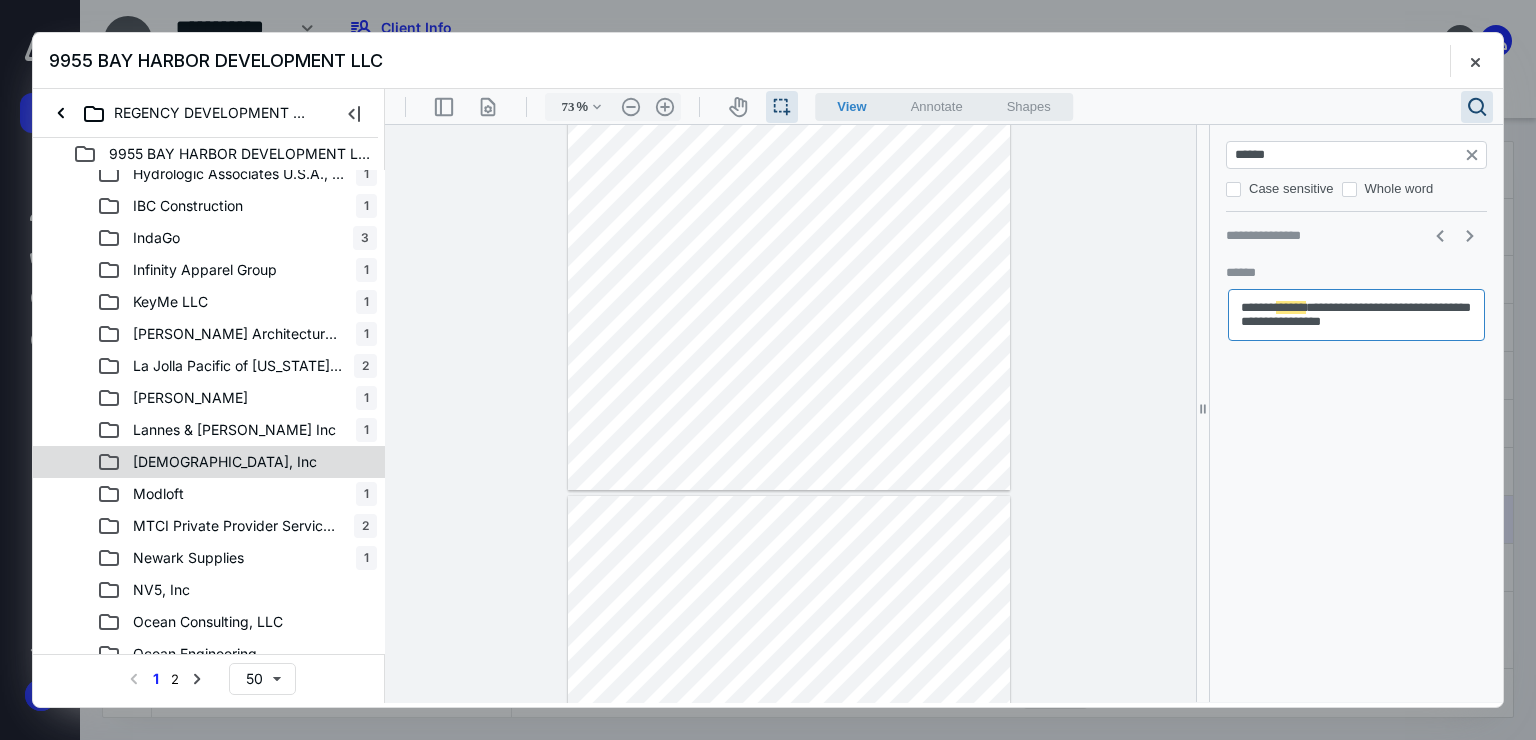 click on "[DEMOGRAPHIC_DATA], Inc" at bounding box center [225, 462] 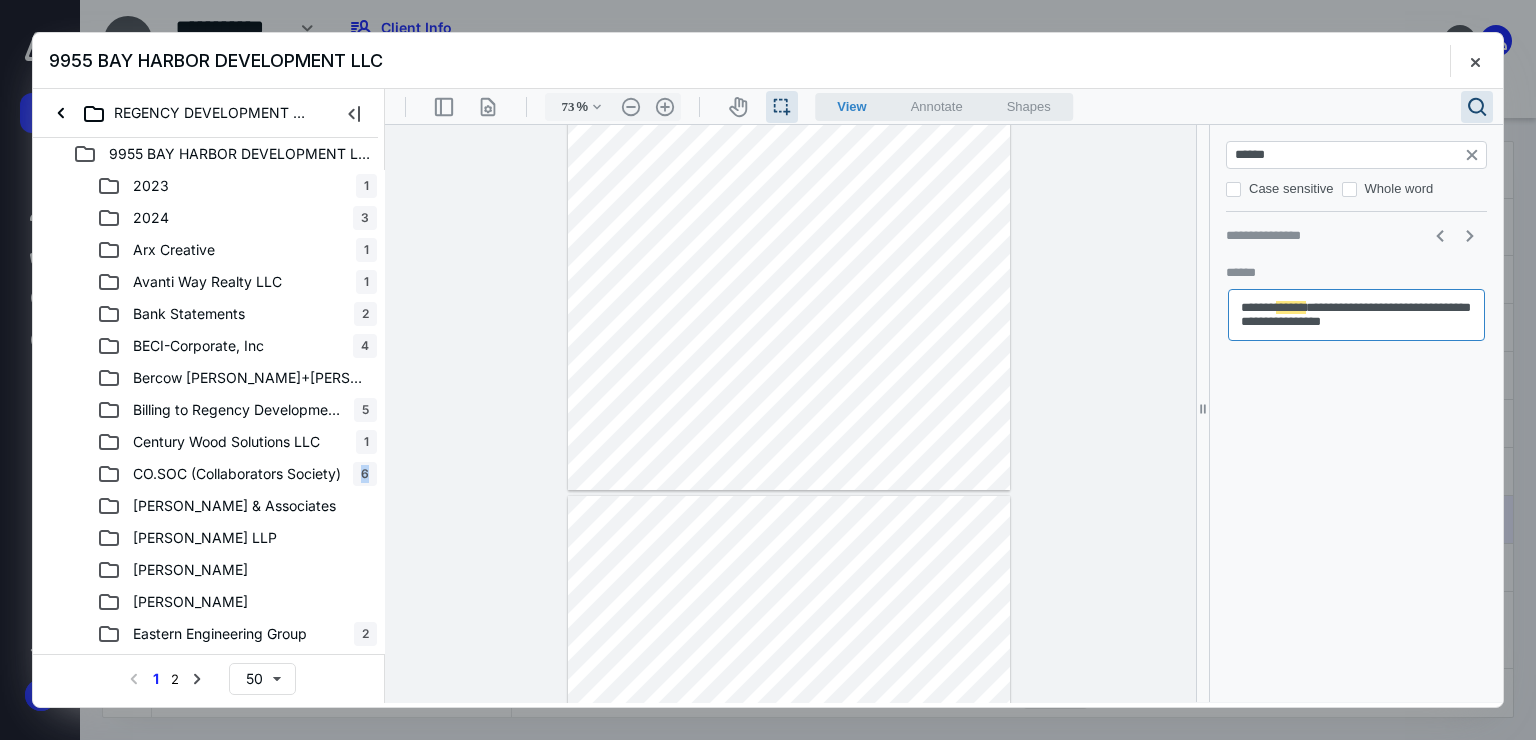 click on "CO.SOC (Collaborators Society) 6" at bounding box center (209, 474) 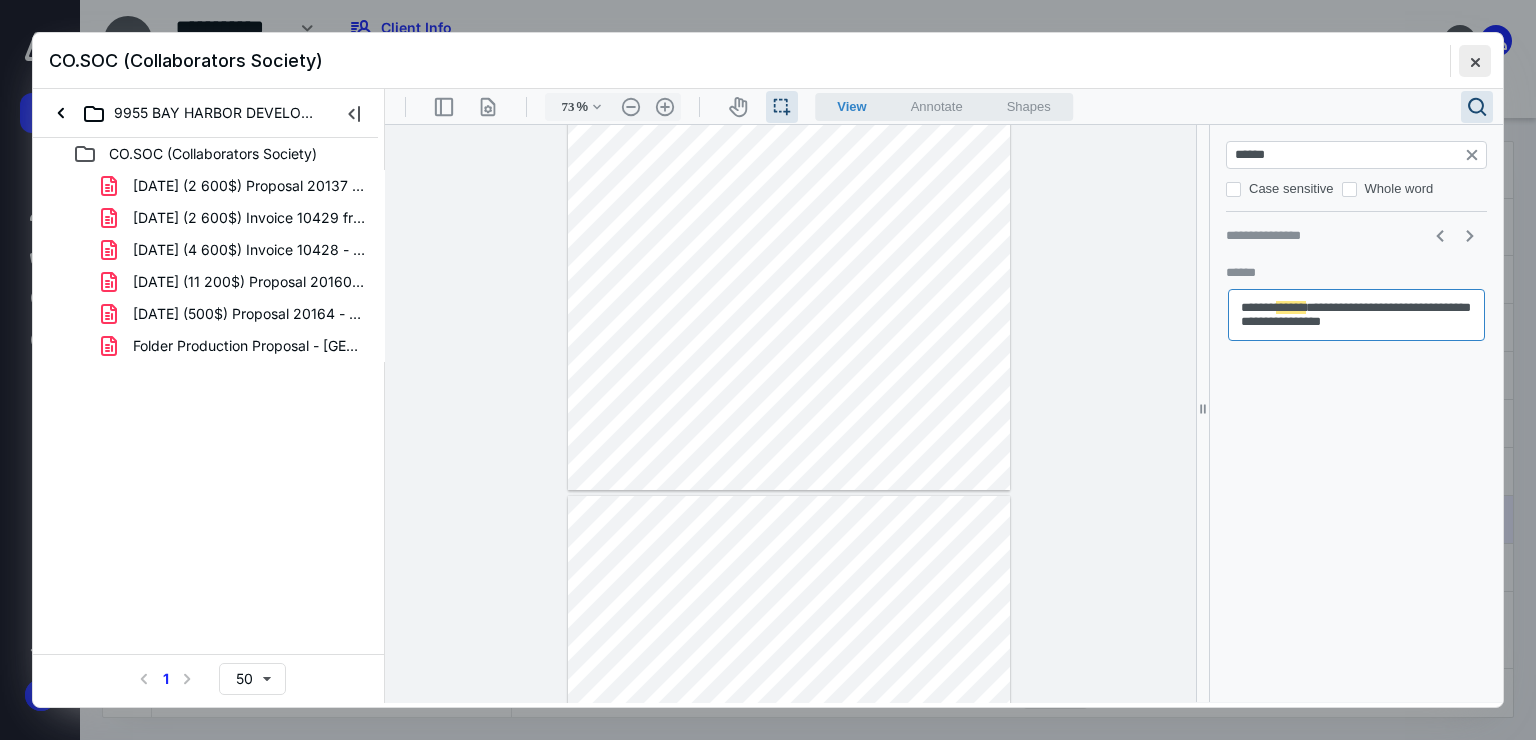 click at bounding box center (1475, 61) 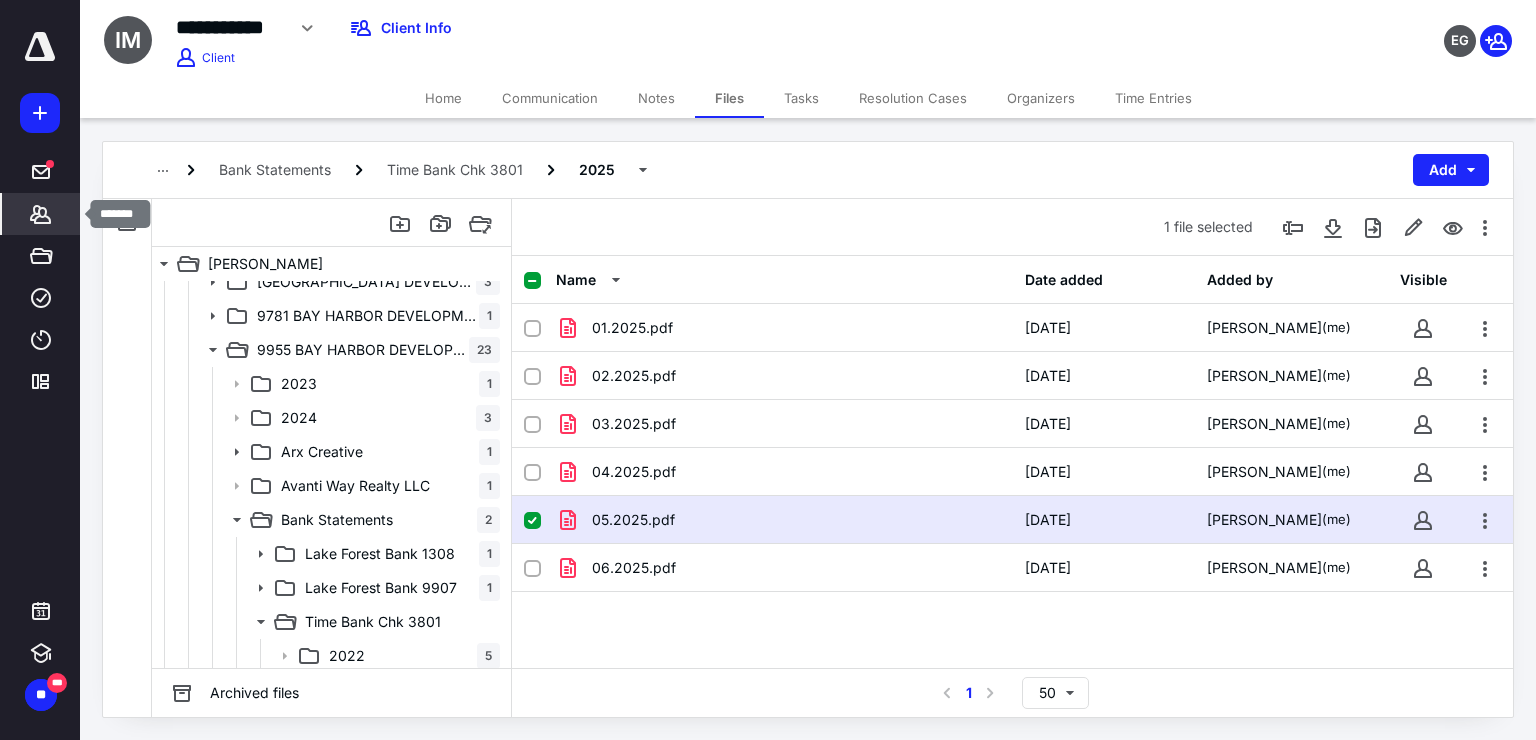 click on "*******" at bounding box center (41, 214) 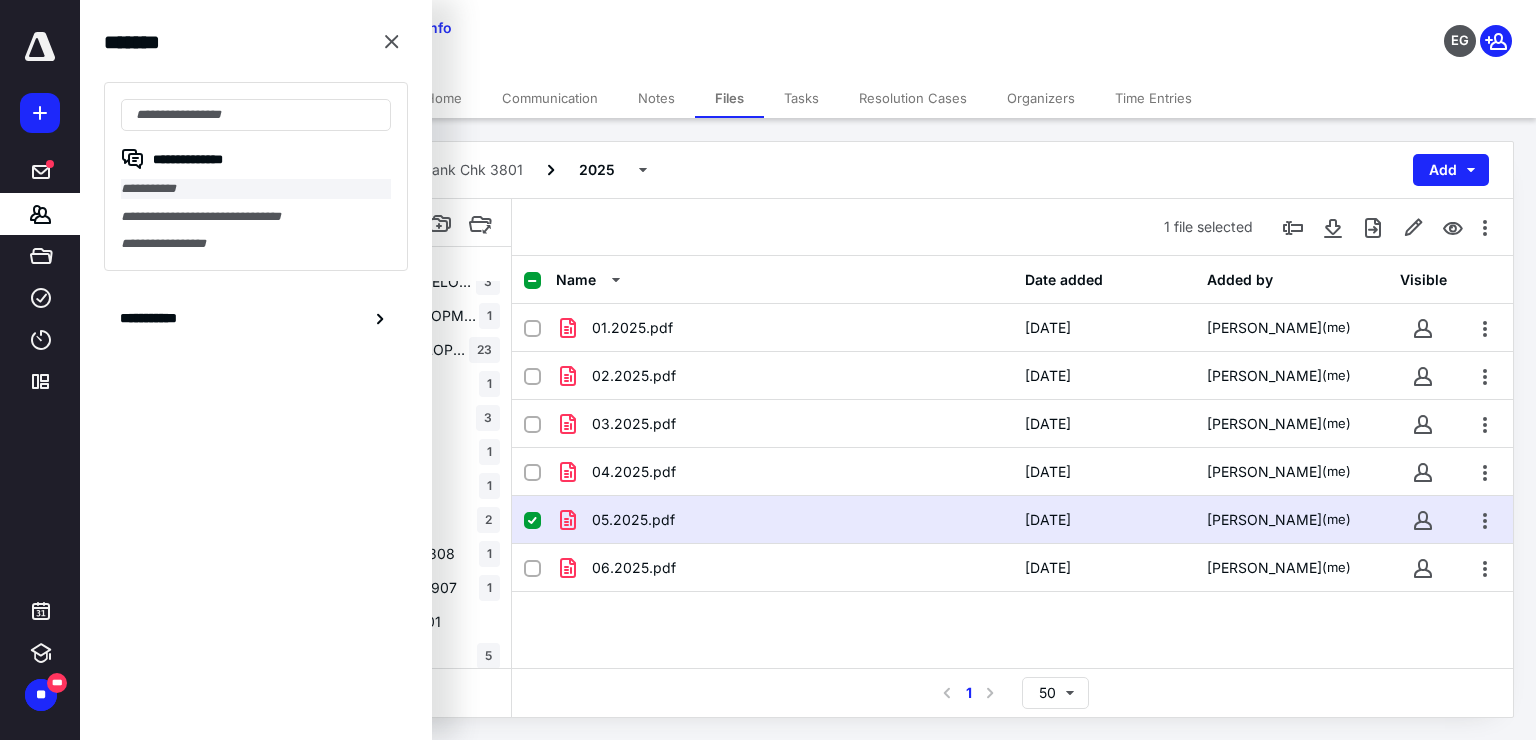 click on "**********" at bounding box center [256, 189] 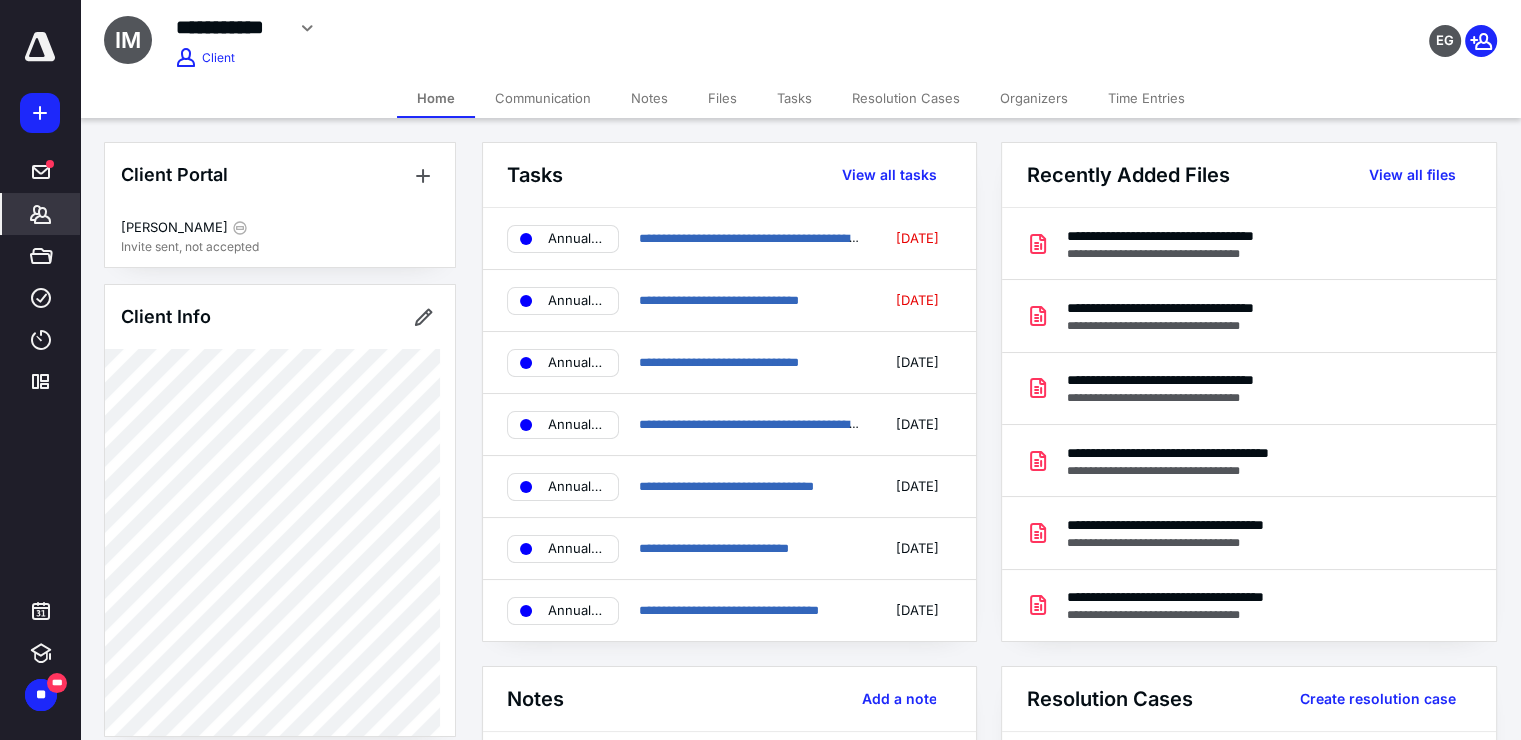 click on "Files" at bounding box center (722, 98) 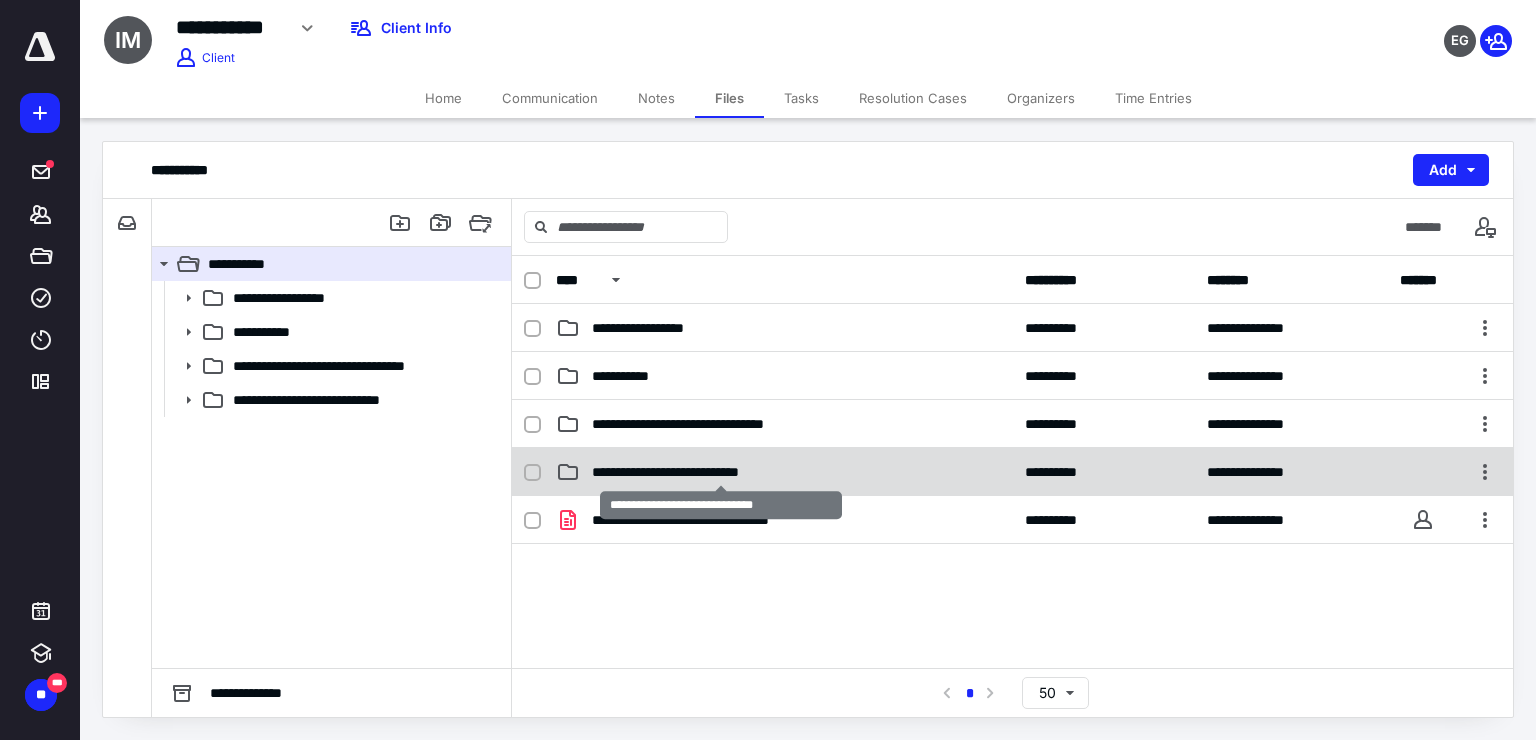 click on "**********" at bounding box center [721, 472] 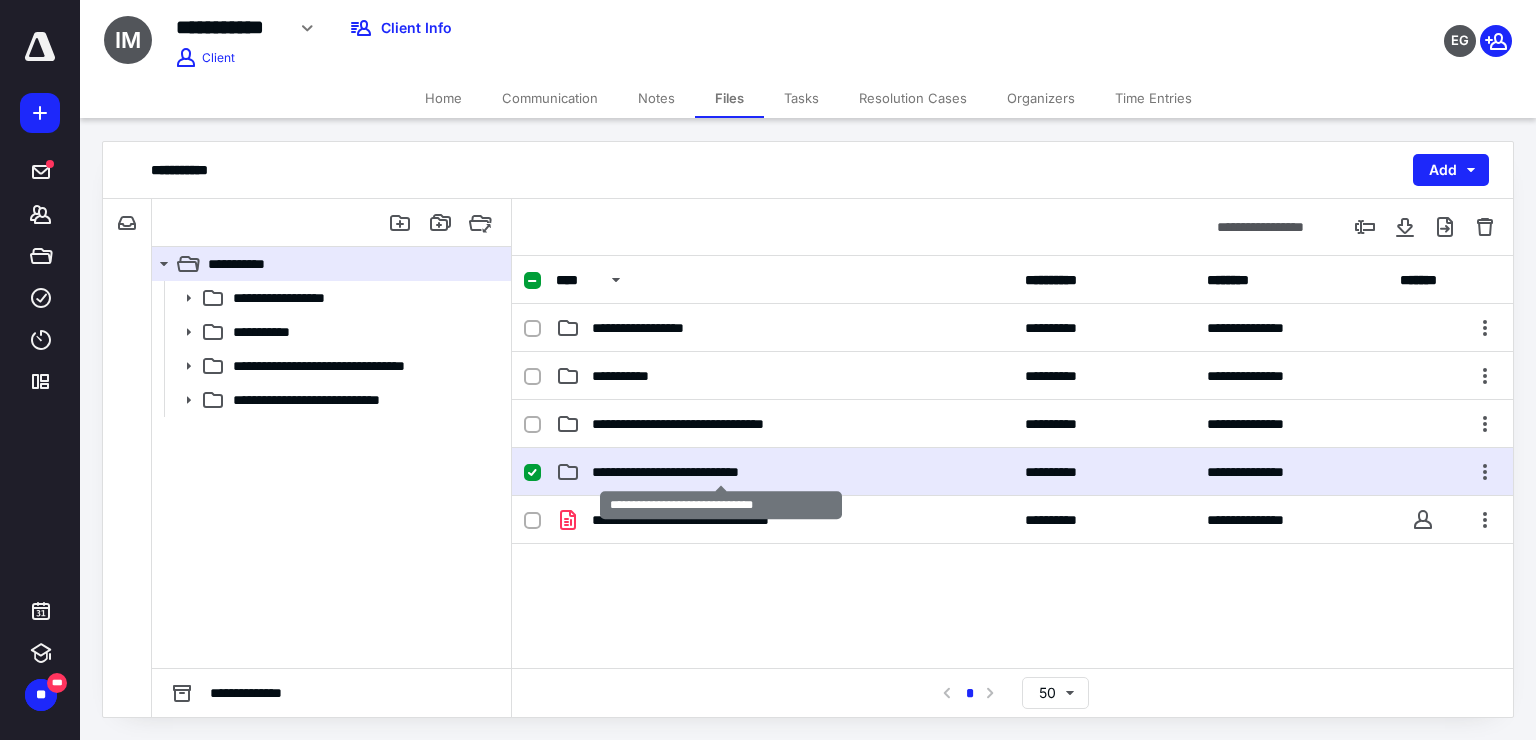 click on "**********" at bounding box center (721, 472) 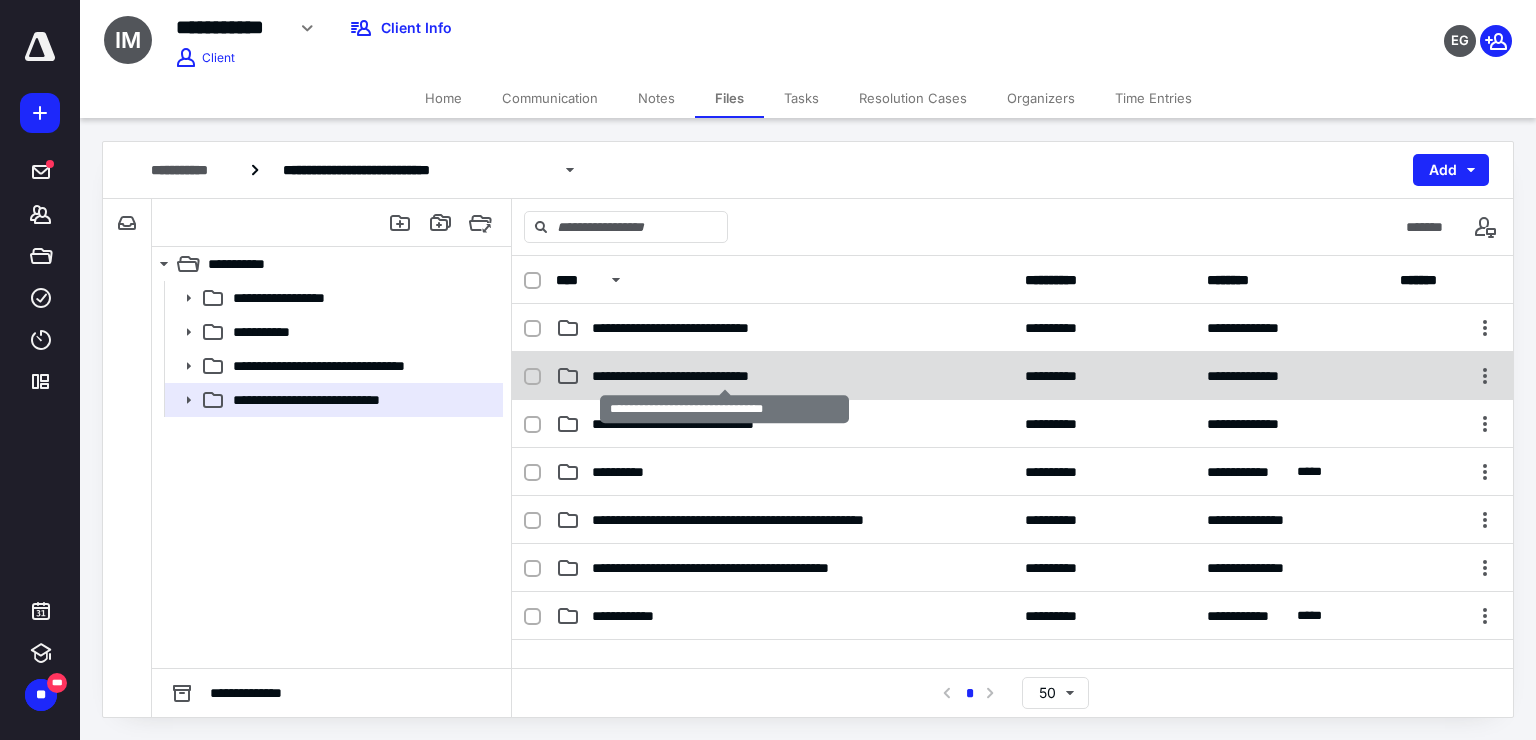 click on "**********" at bounding box center (724, 376) 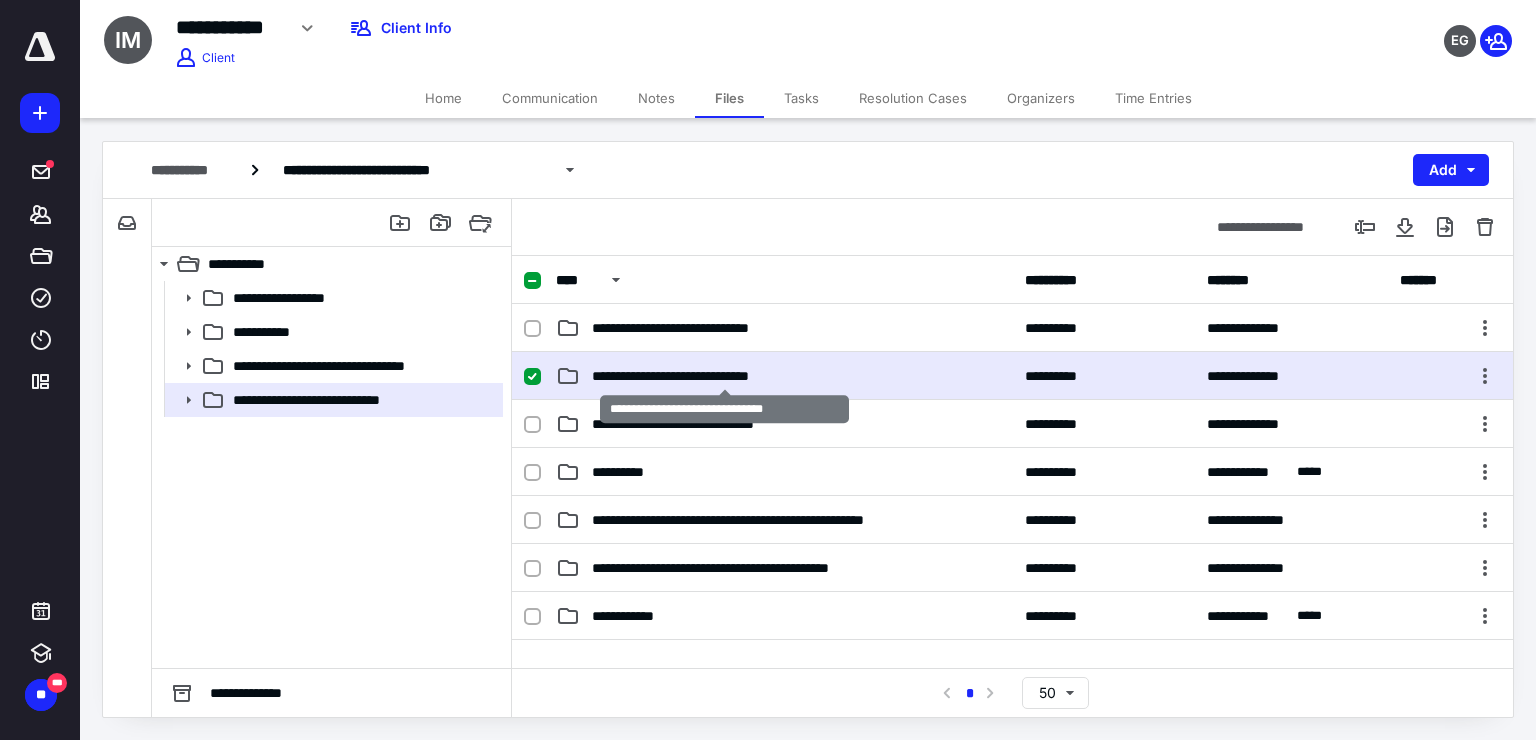 click on "**********" at bounding box center (724, 376) 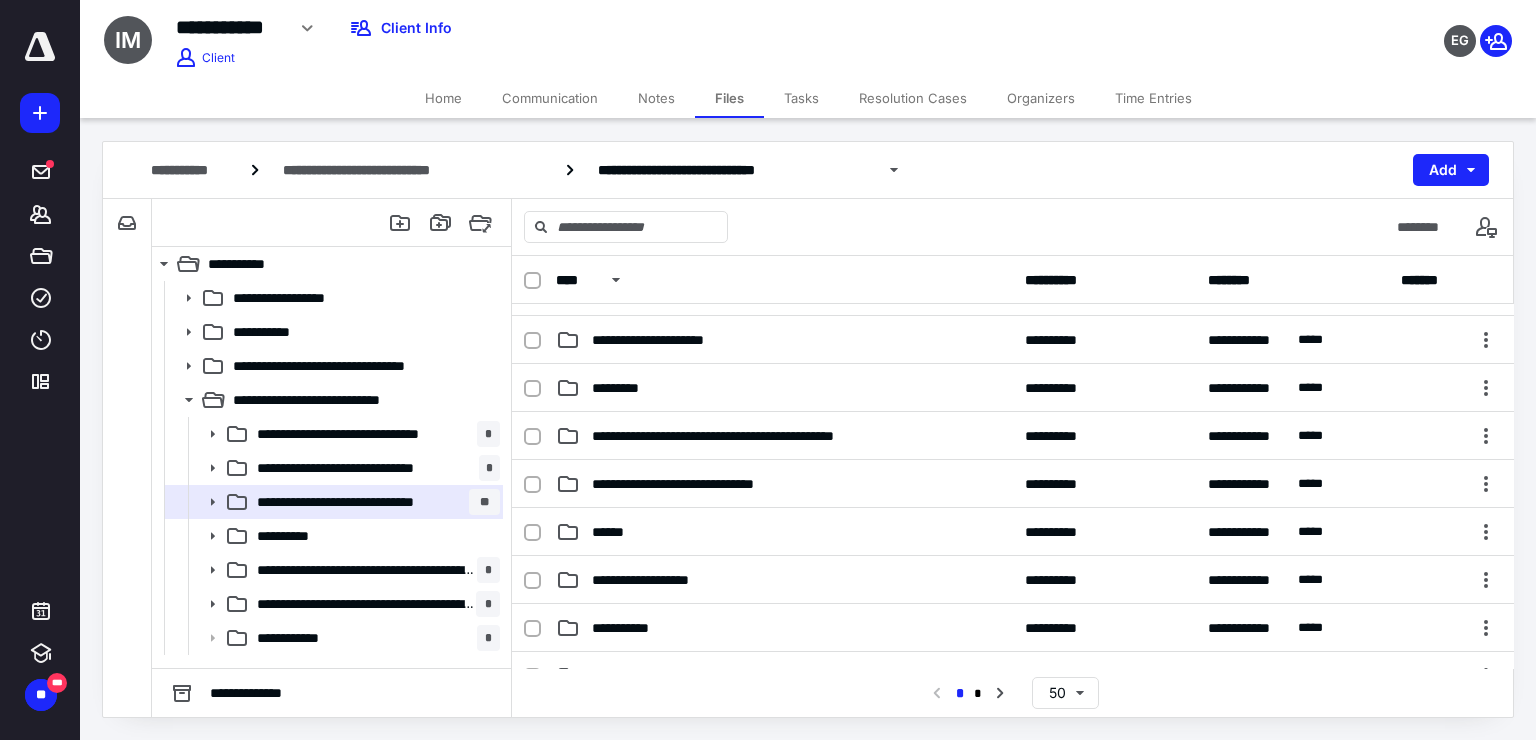 scroll, scrollTop: 1312, scrollLeft: 0, axis: vertical 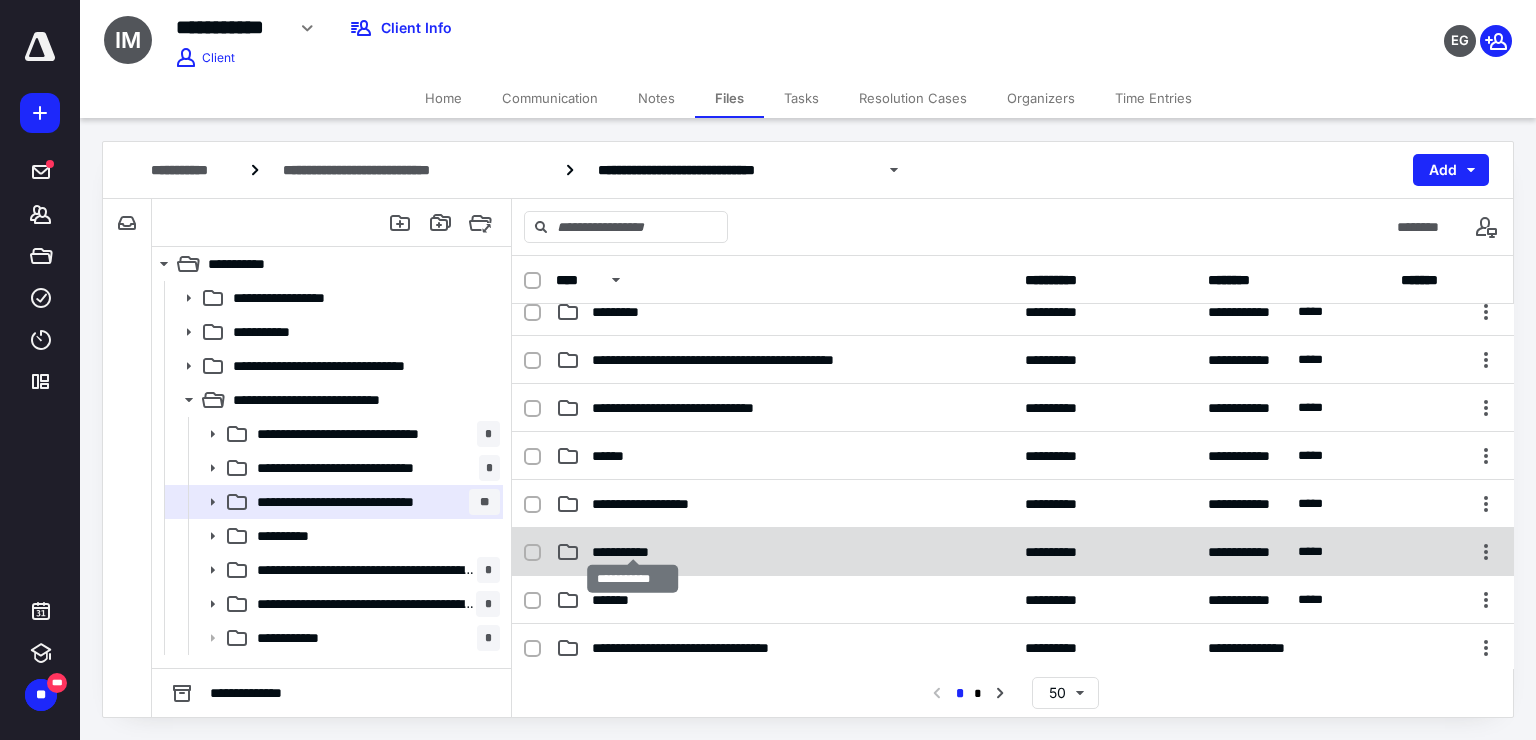 click on "**********" at bounding box center (633, 552) 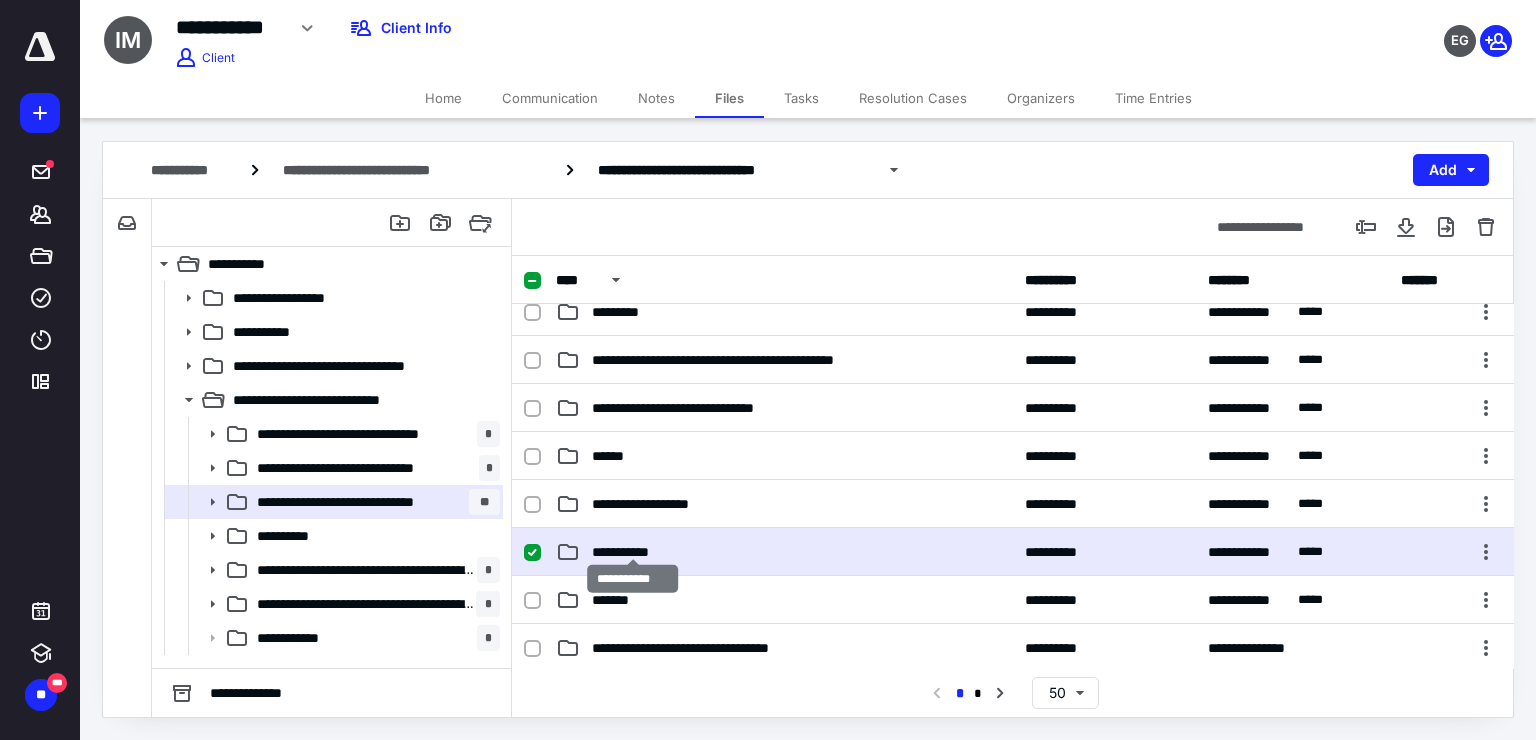 click on "**********" at bounding box center [633, 552] 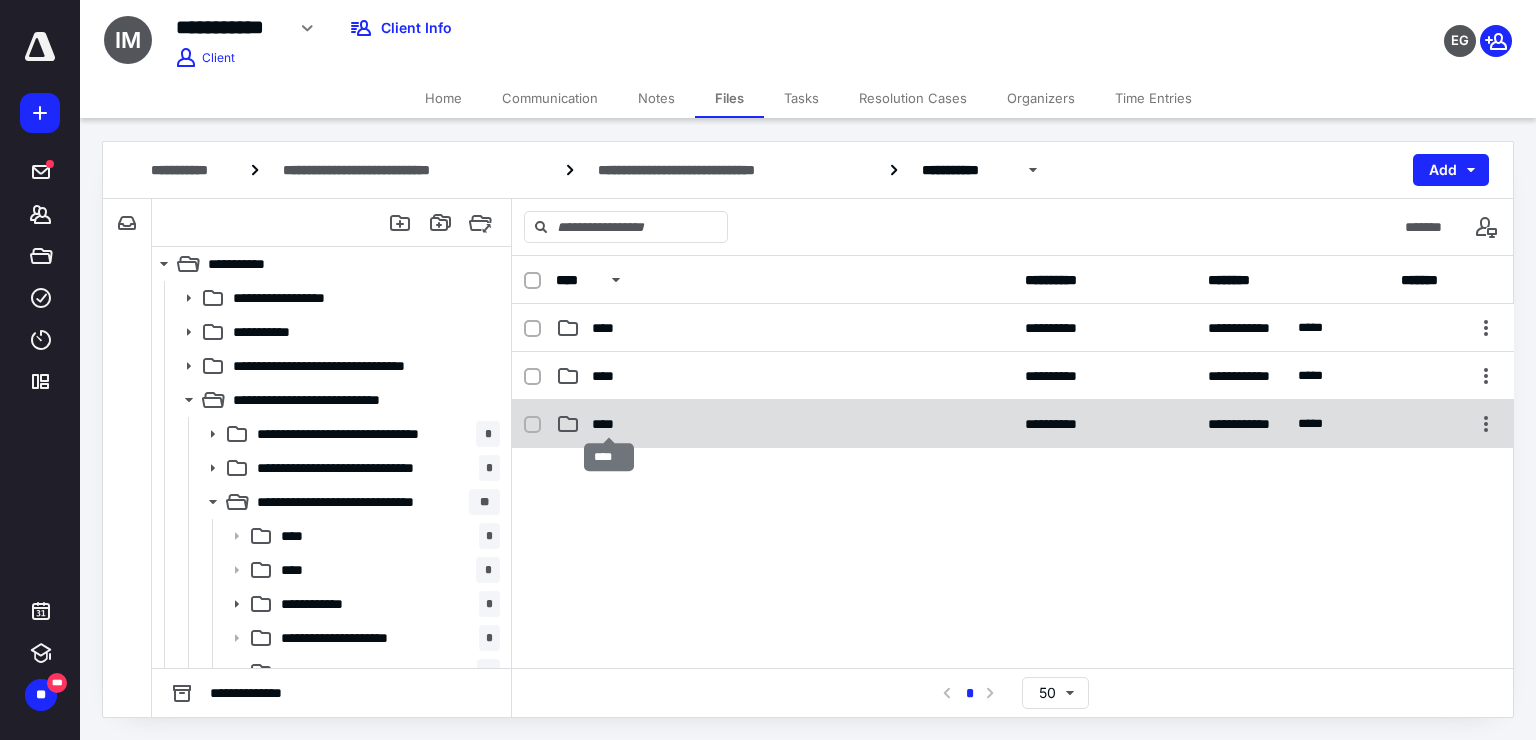 click on "****" at bounding box center [609, 424] 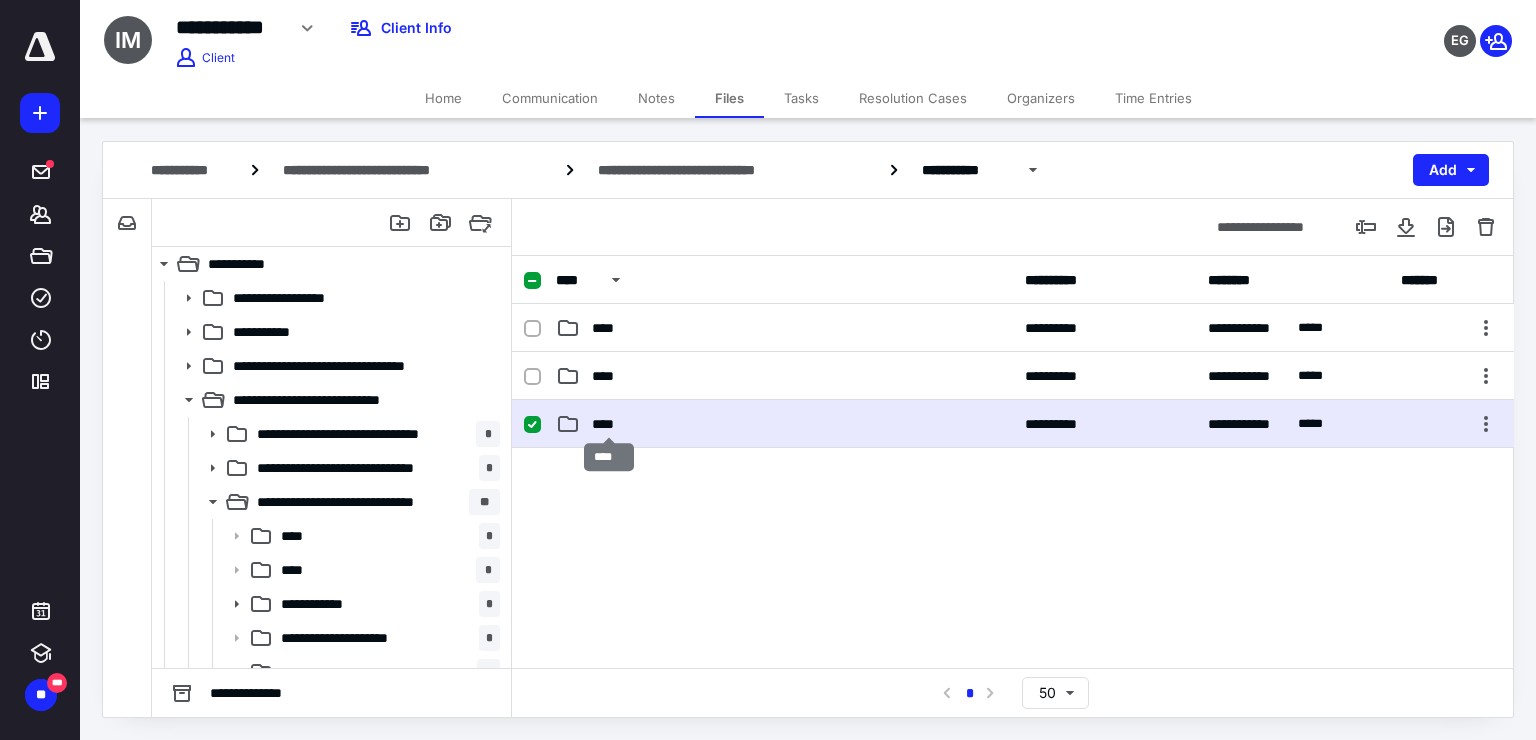 click on "****" at bounding box center [609, 424] 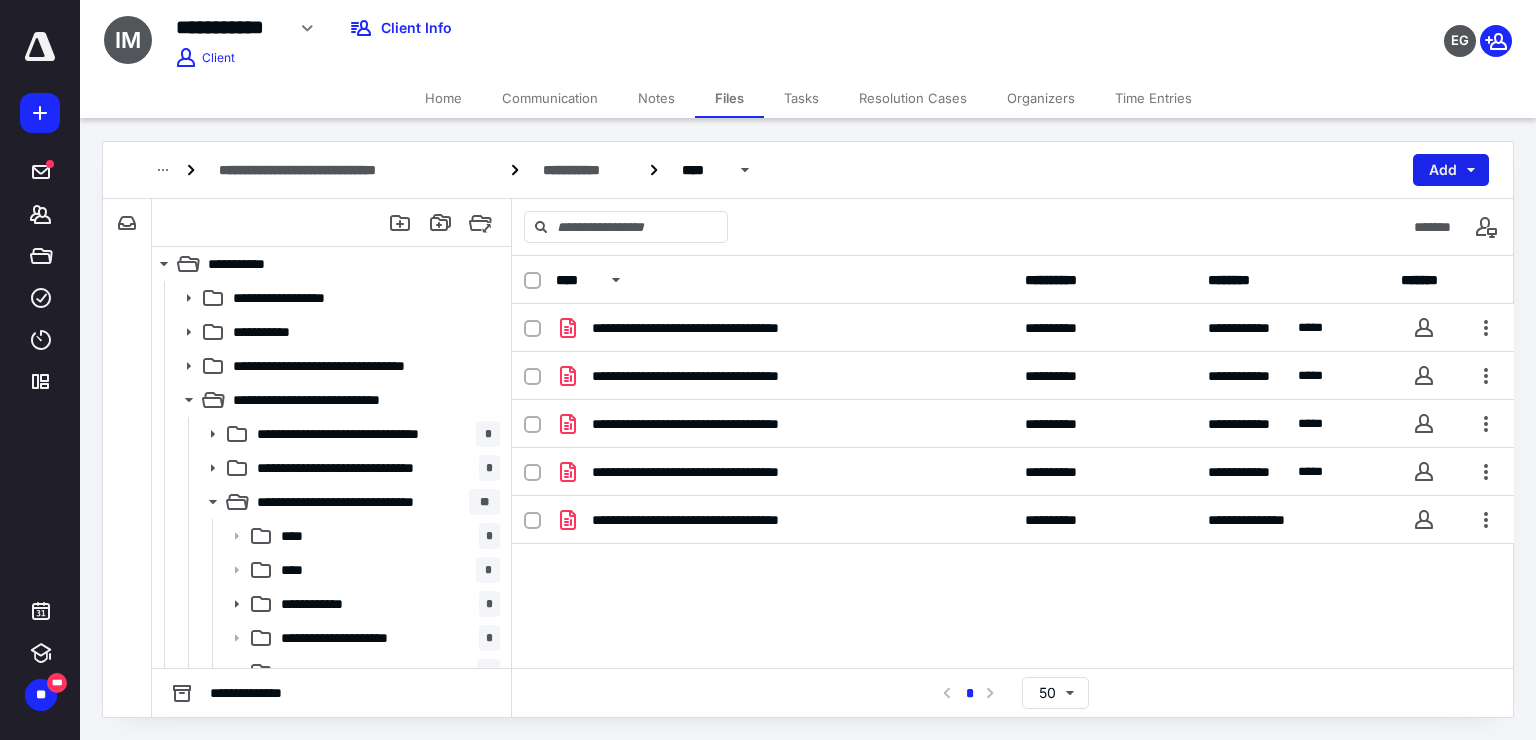 click on "Add" at bounding box center (1451, 170) 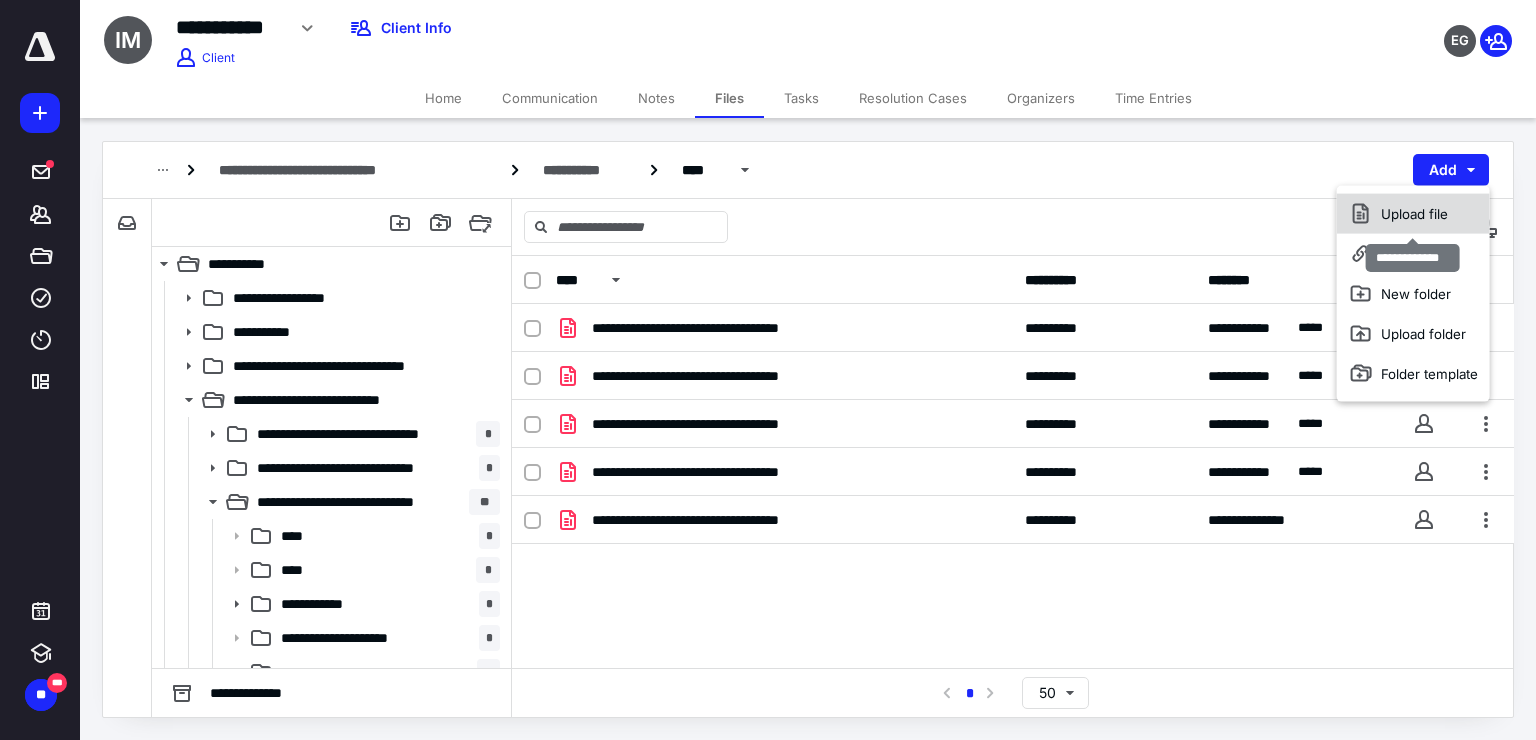 click on "Upload file" at bounding box center [1413, 214] 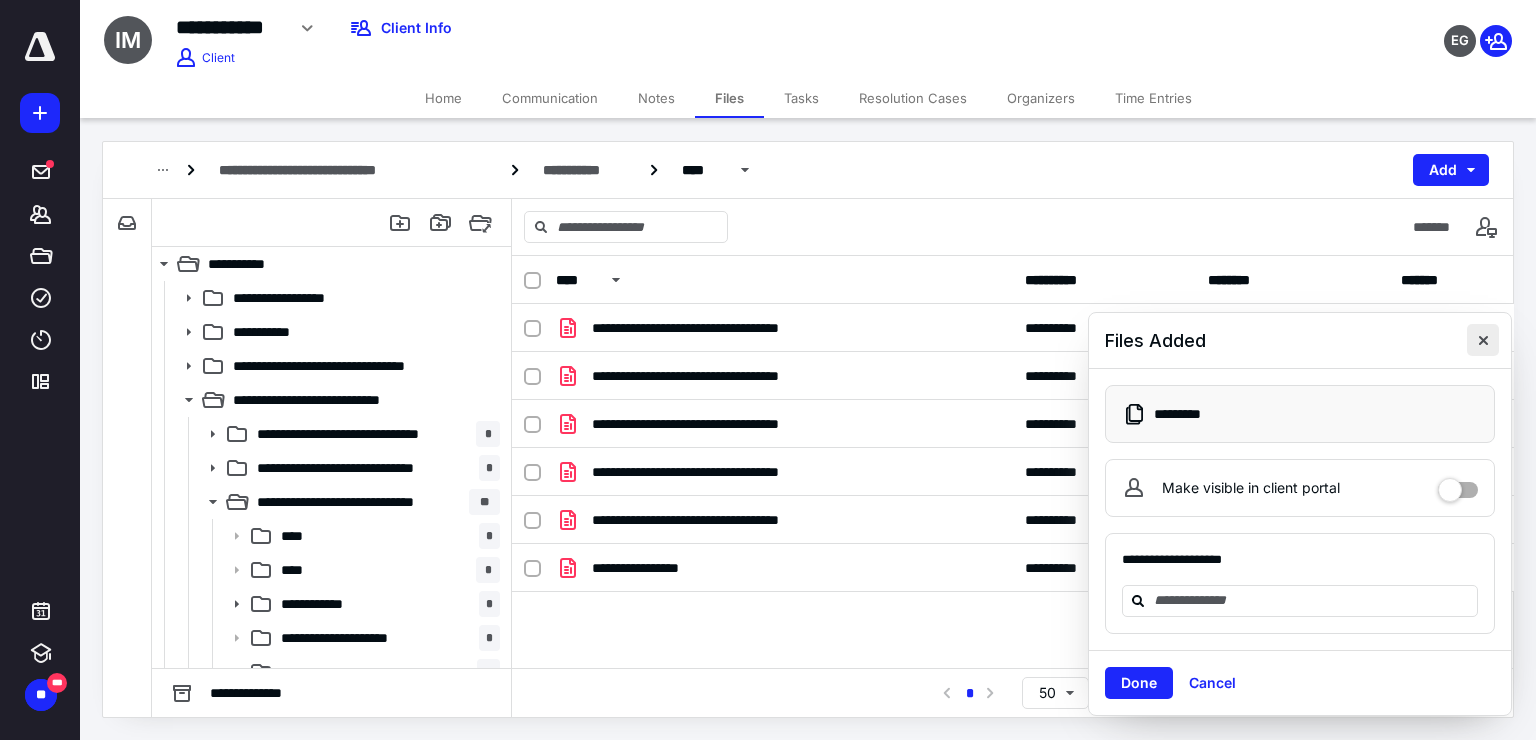 click at bounding box center [1483, 340] 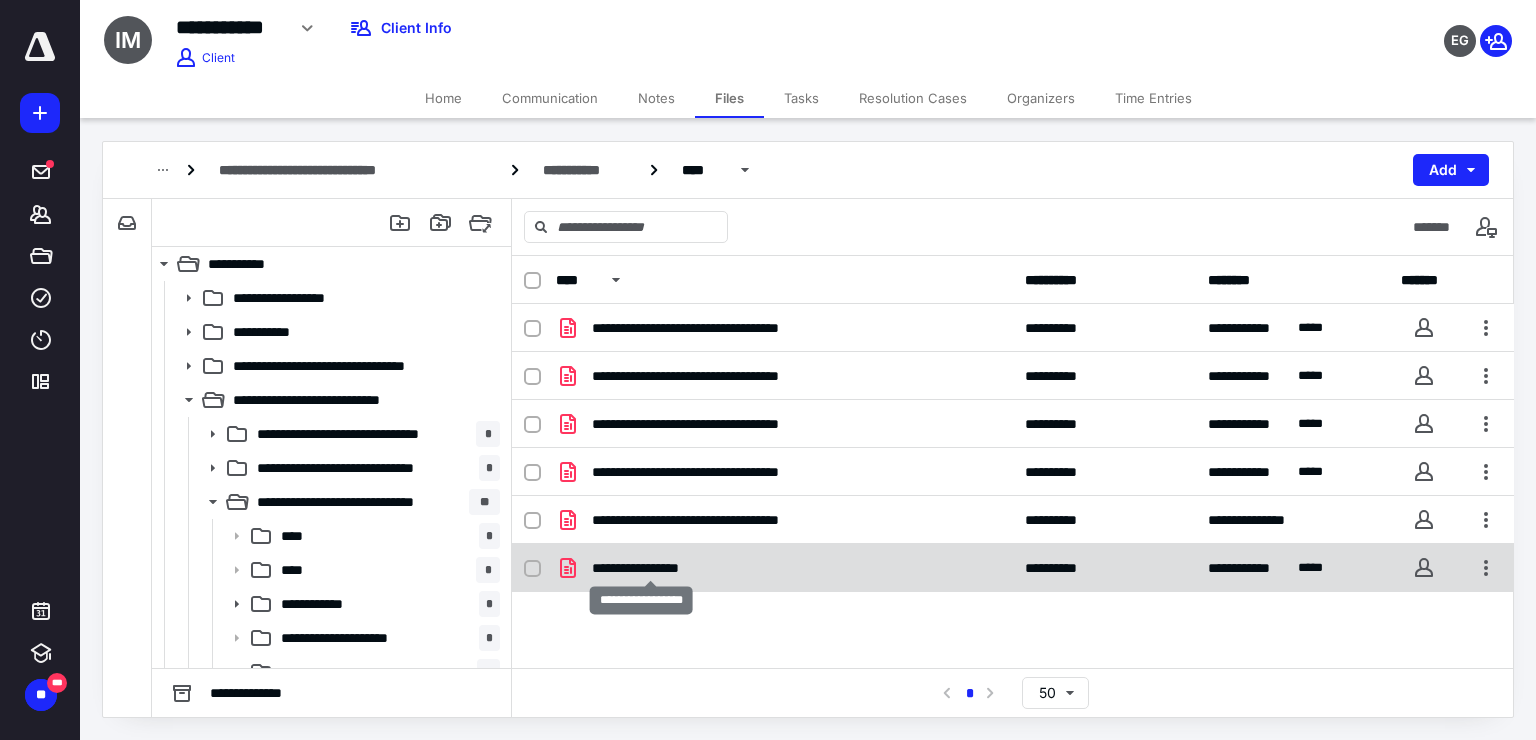 checkbox on "true" 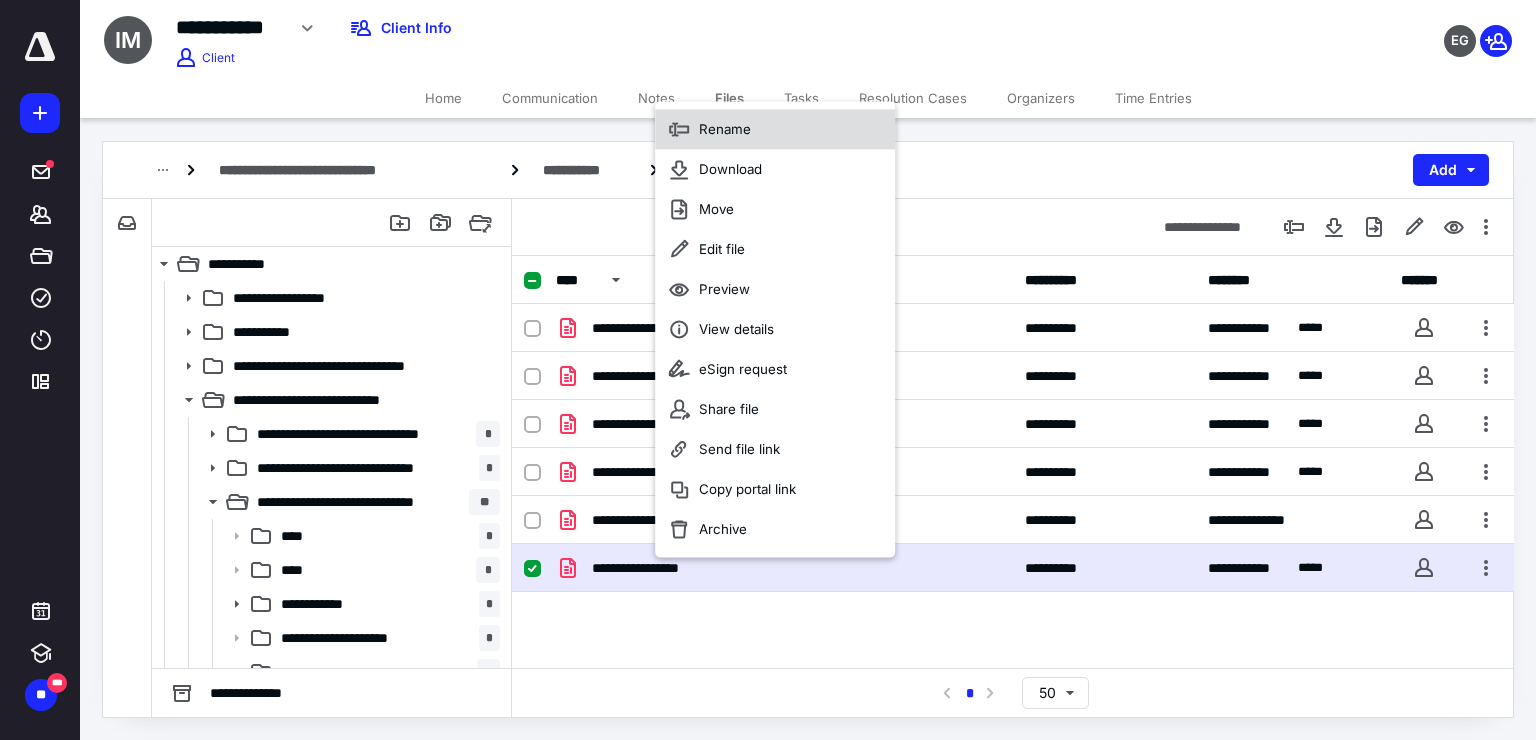 click on "Rename" at bounding box center (725, 129) 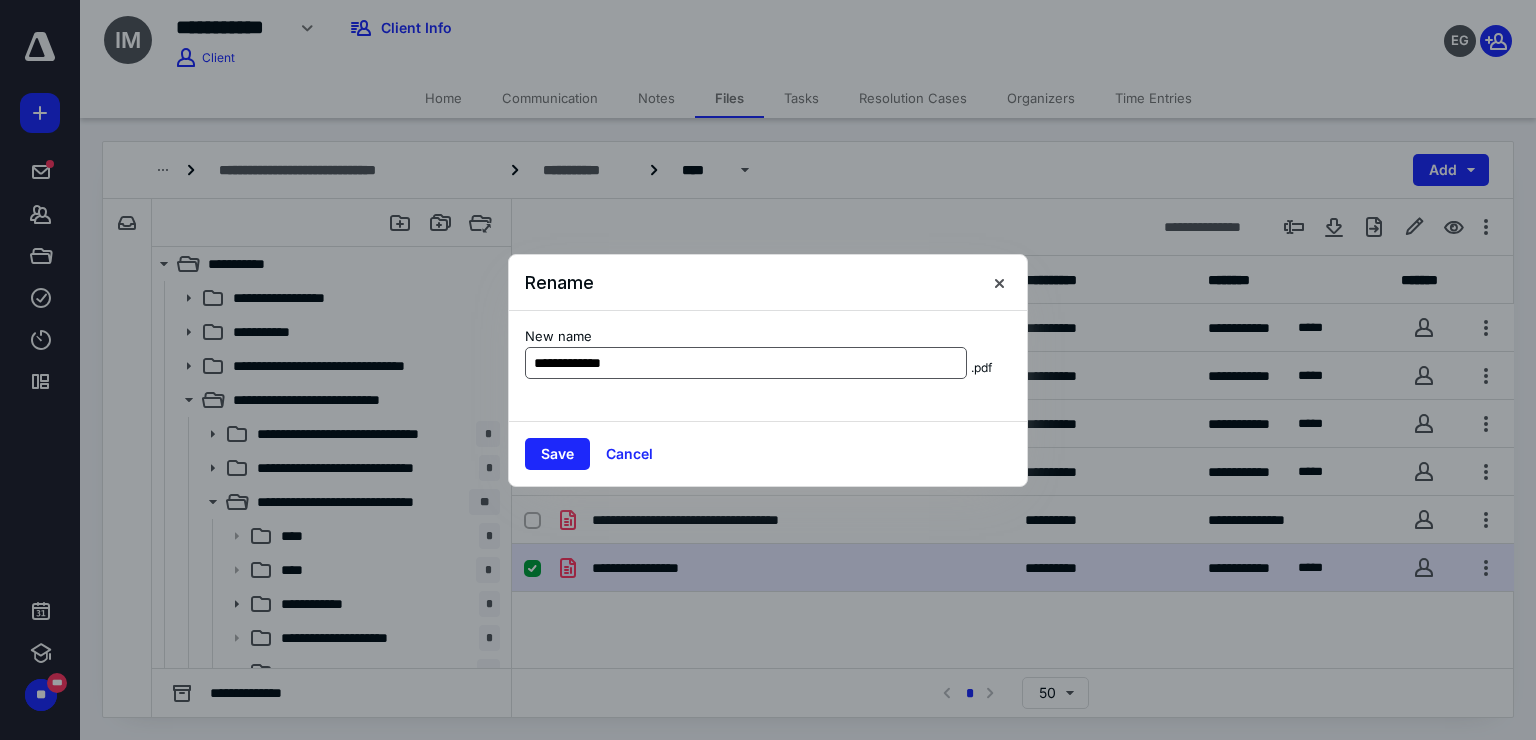 click on "**********" at bounding box center (746, 363) 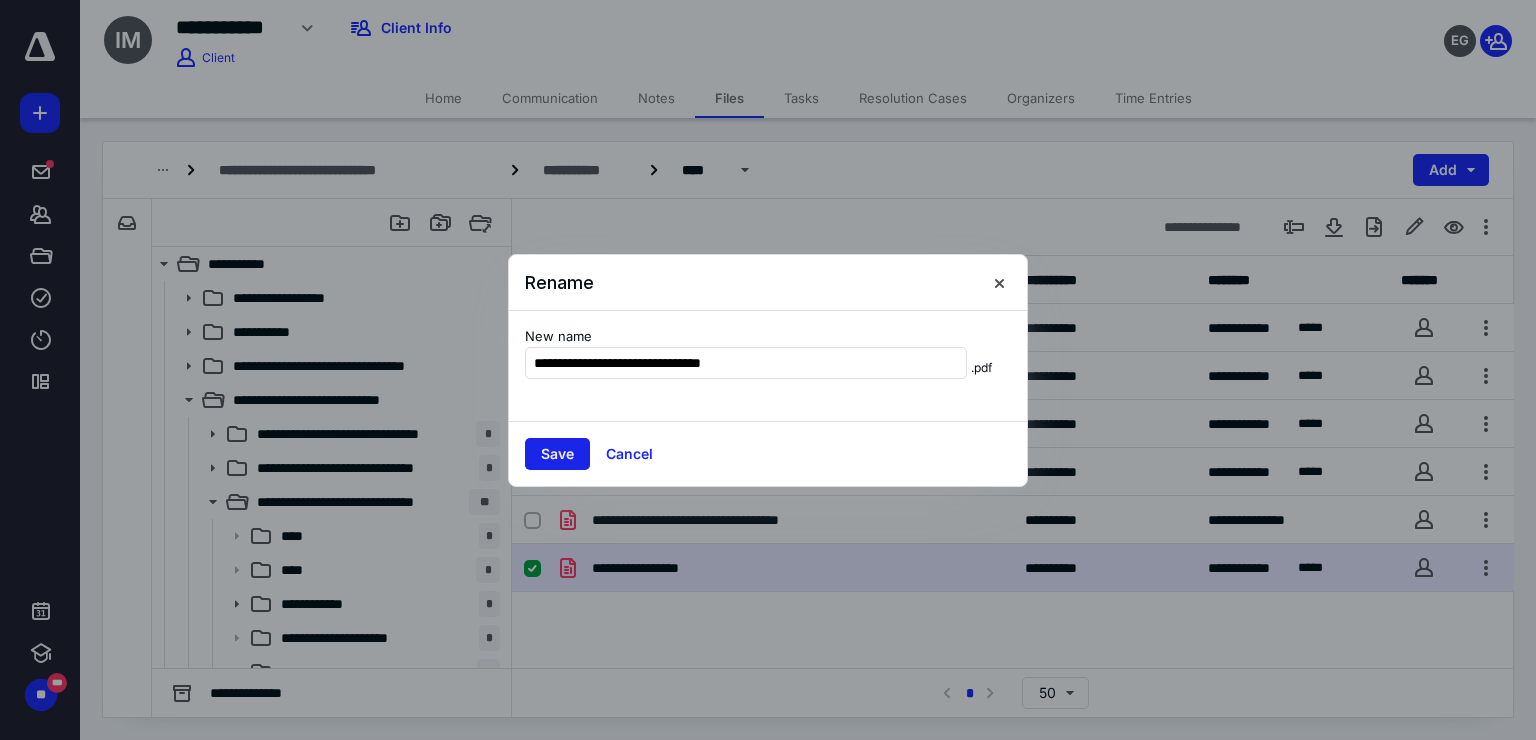 type on "**********" 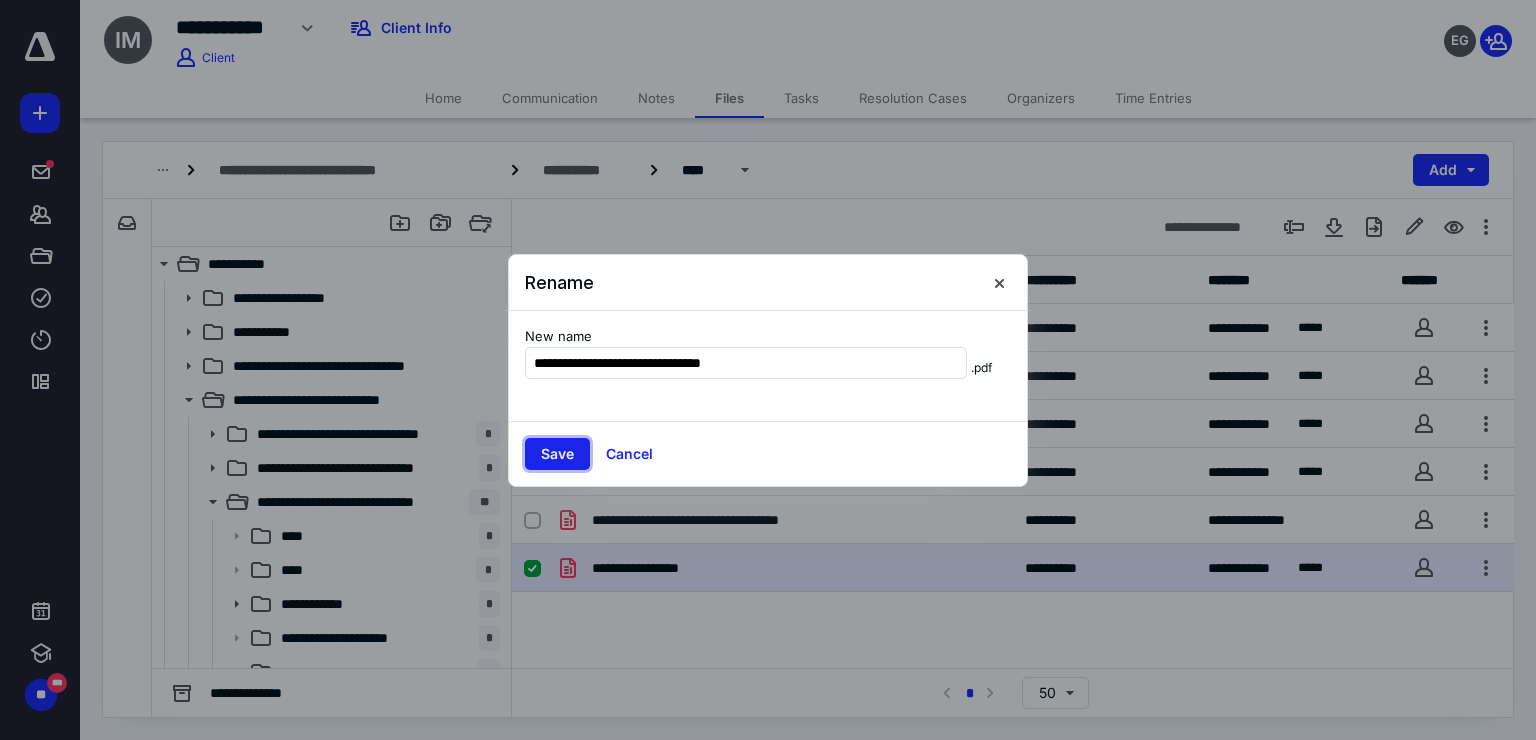 click on "Save" at bounding box center [557, 454] 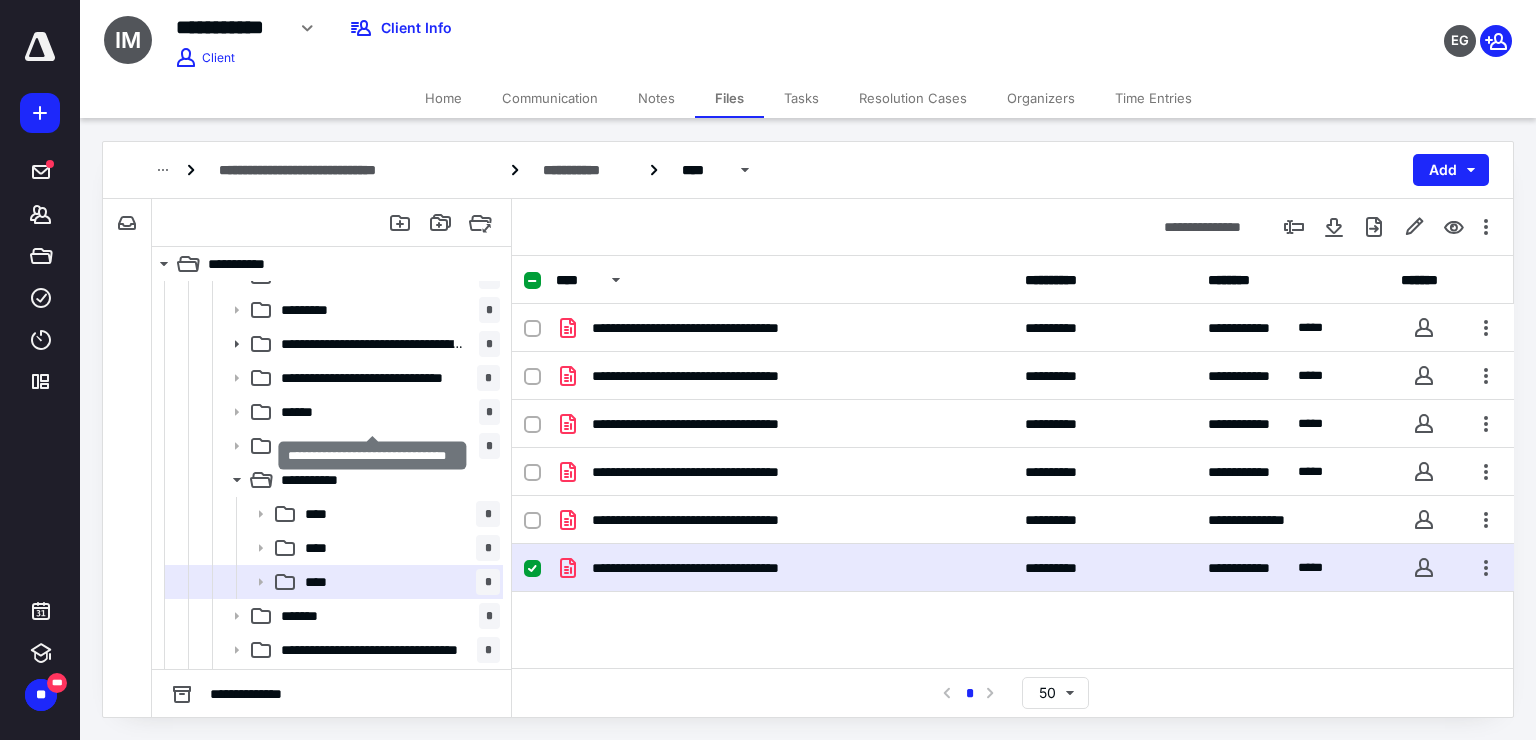 scroll, scrollTop: 1144, scrollLeft: 0, axis: vertical 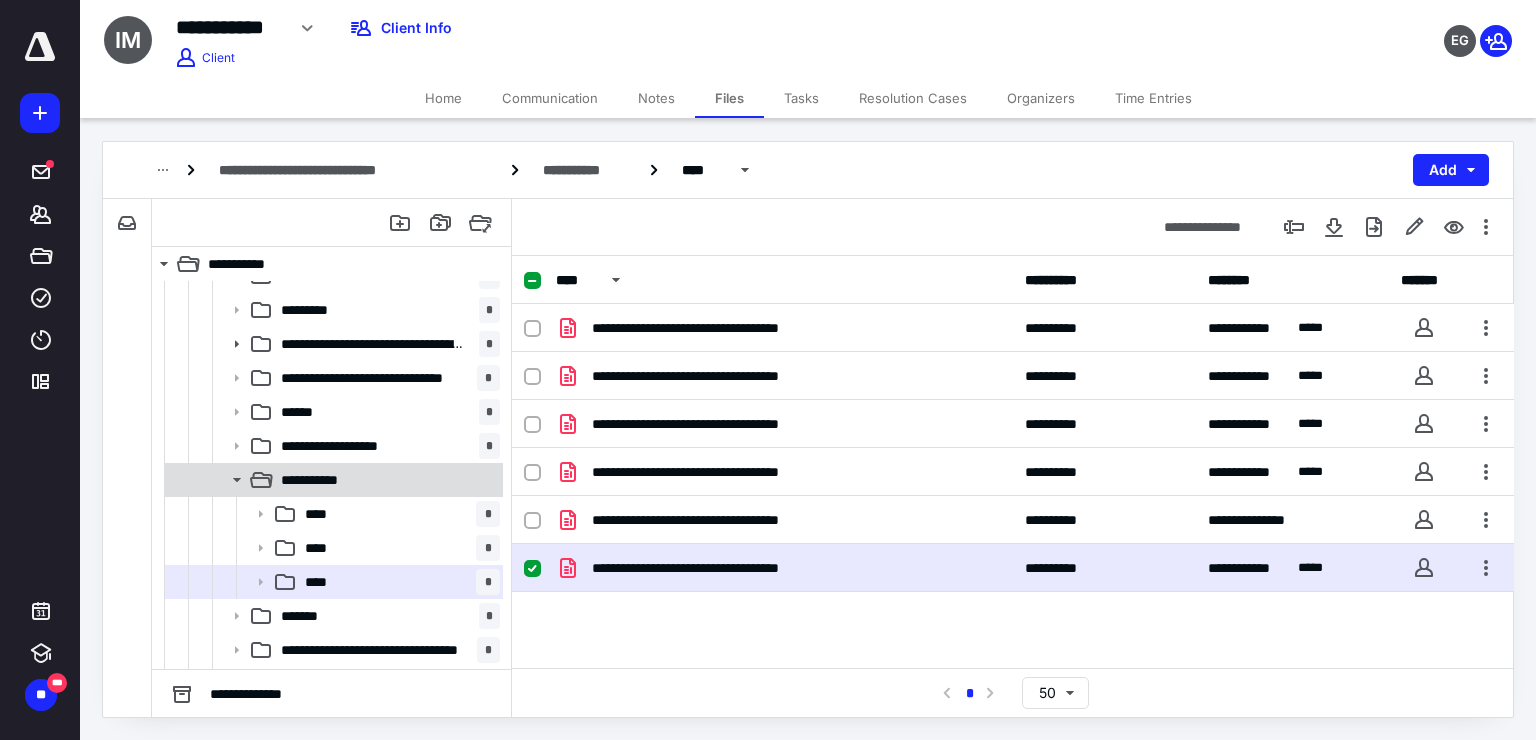 click 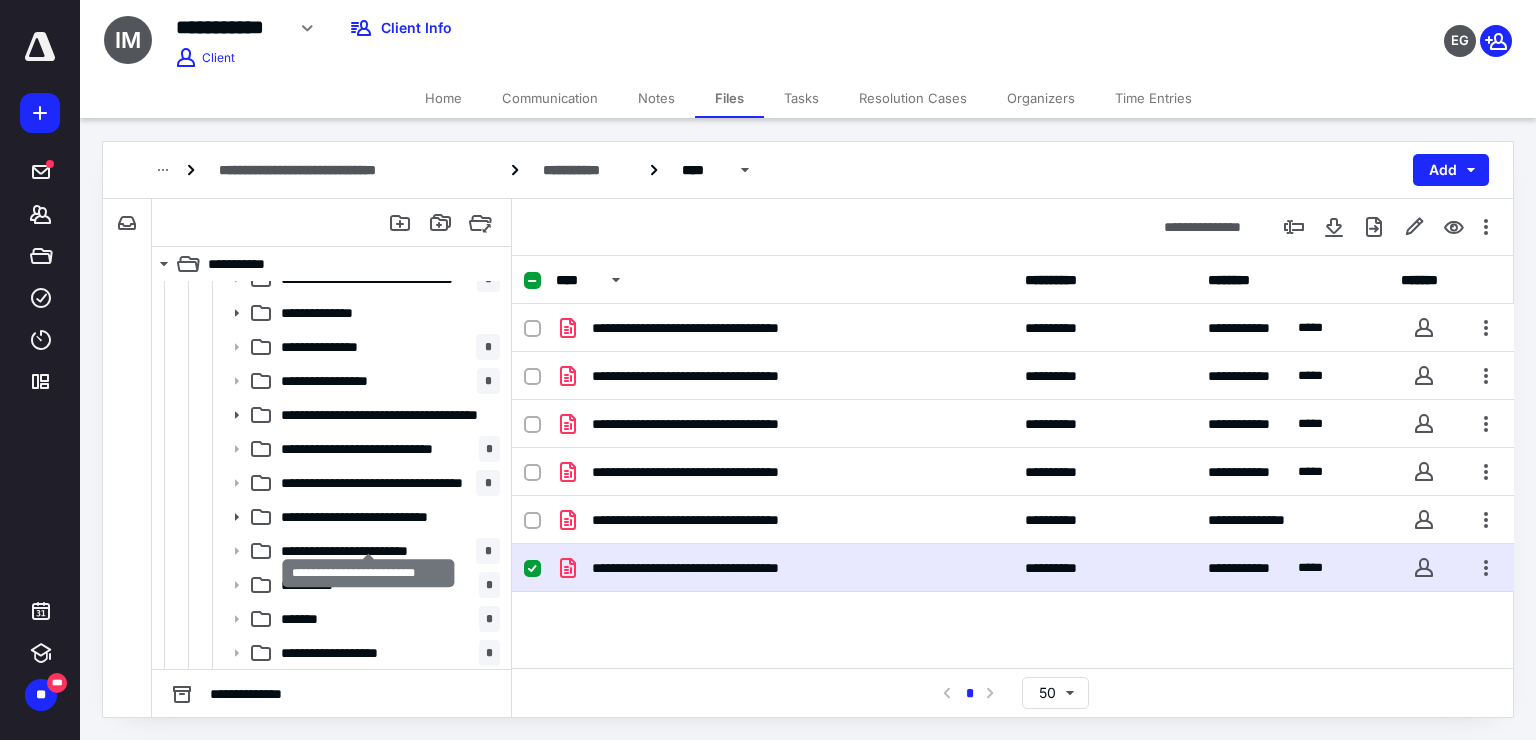 scroll, scrollTop: 1618, scrollLeft: 0, axis: vertical 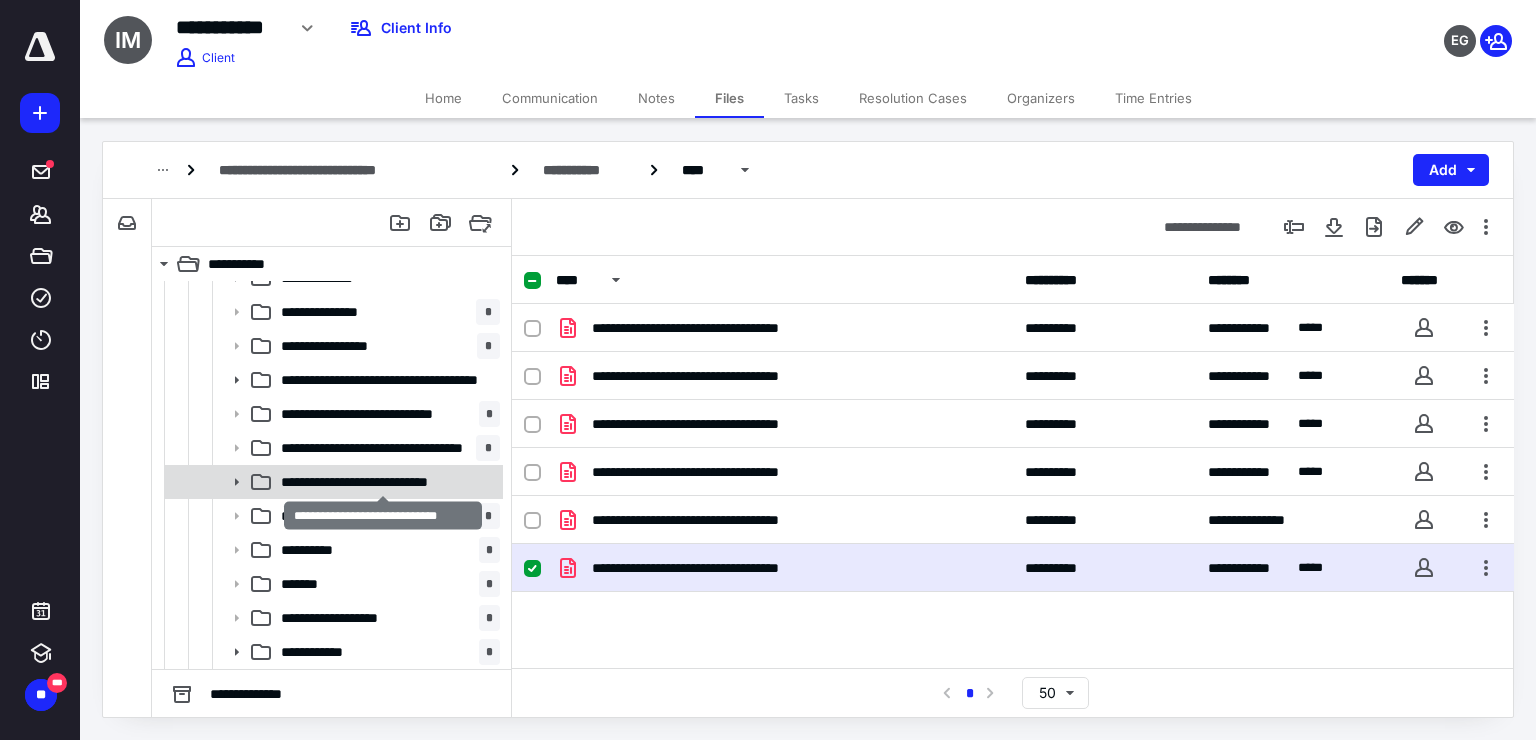 click on "**********" at bounding box center [383, 482] 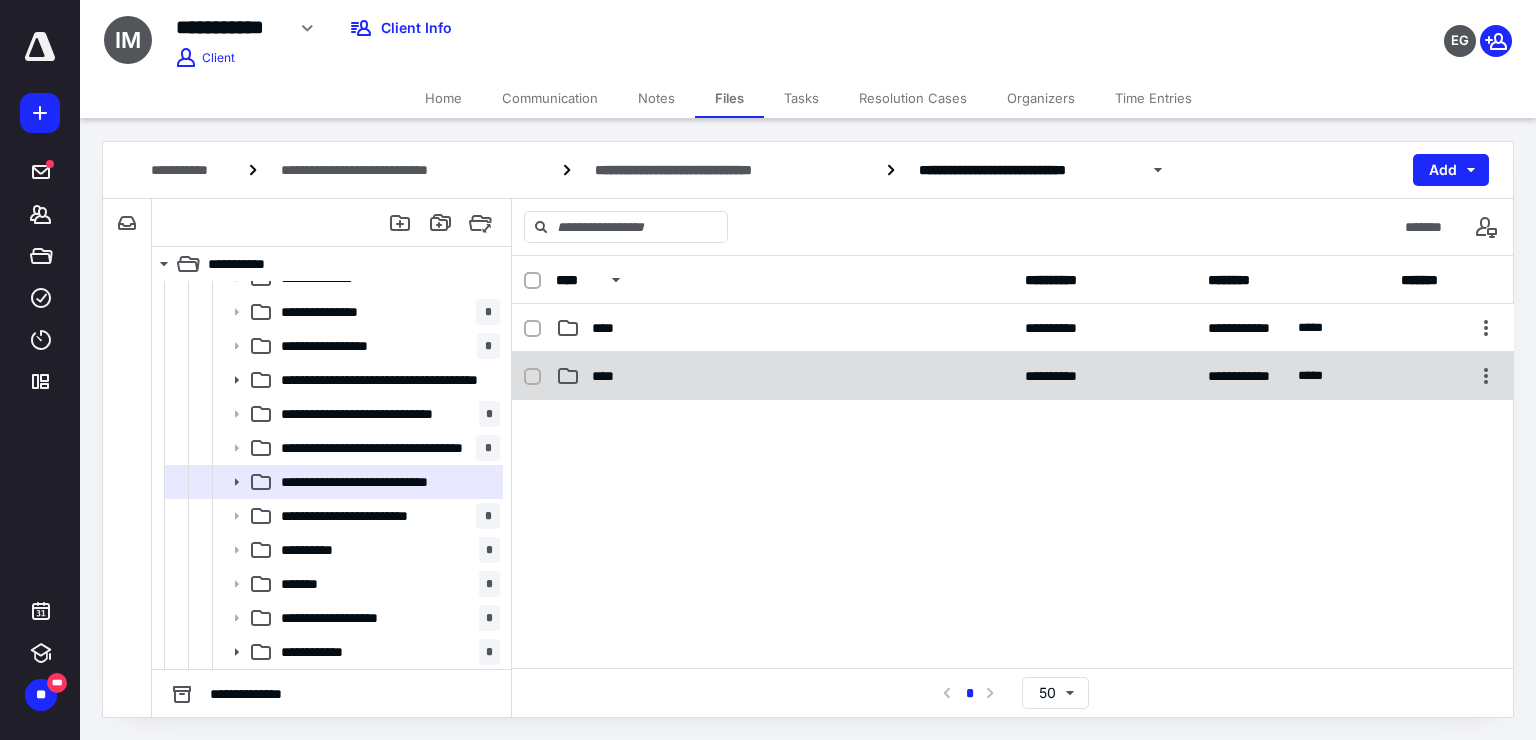 click on "**********" at bounding box center (1013, 376) 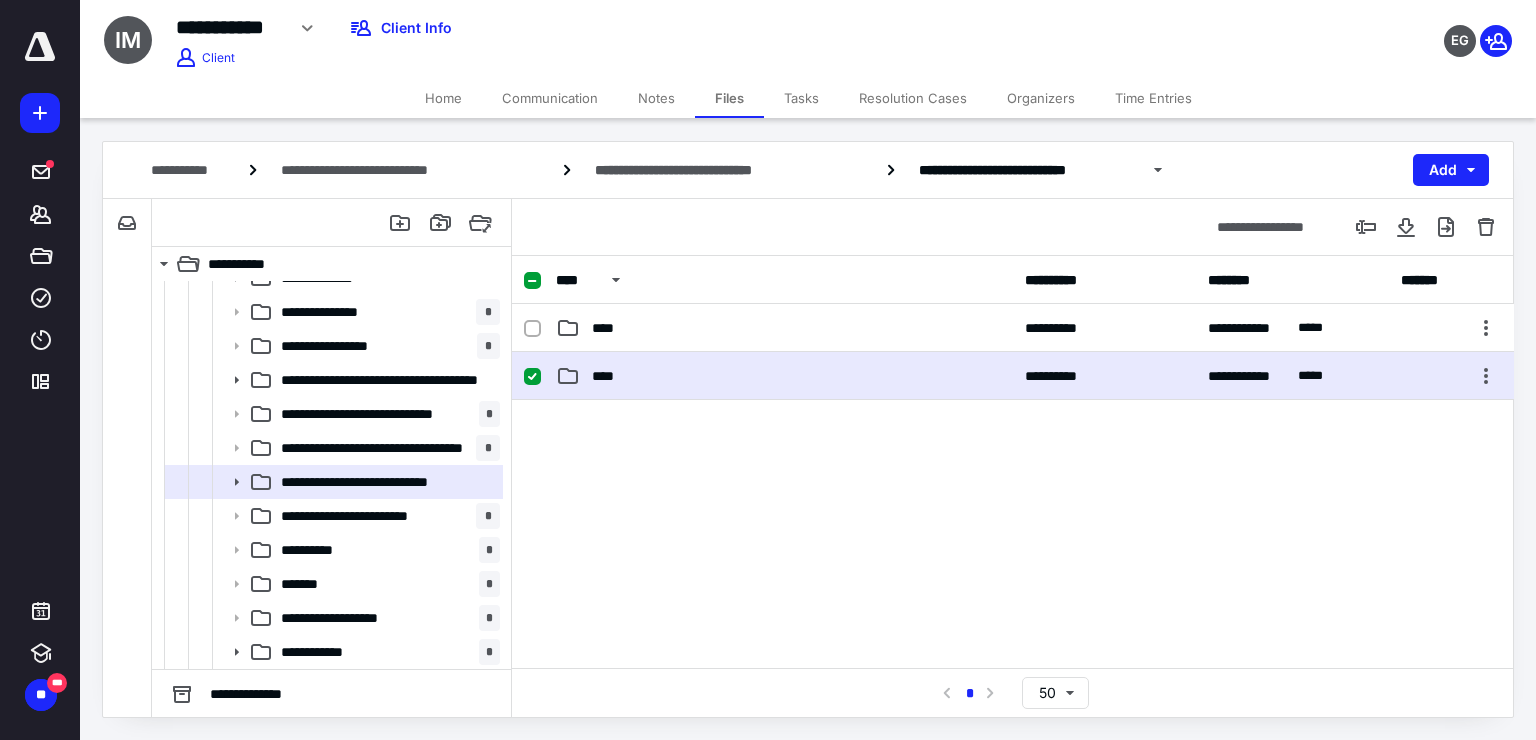 click on "**********" at bounding box center (1013, 376) 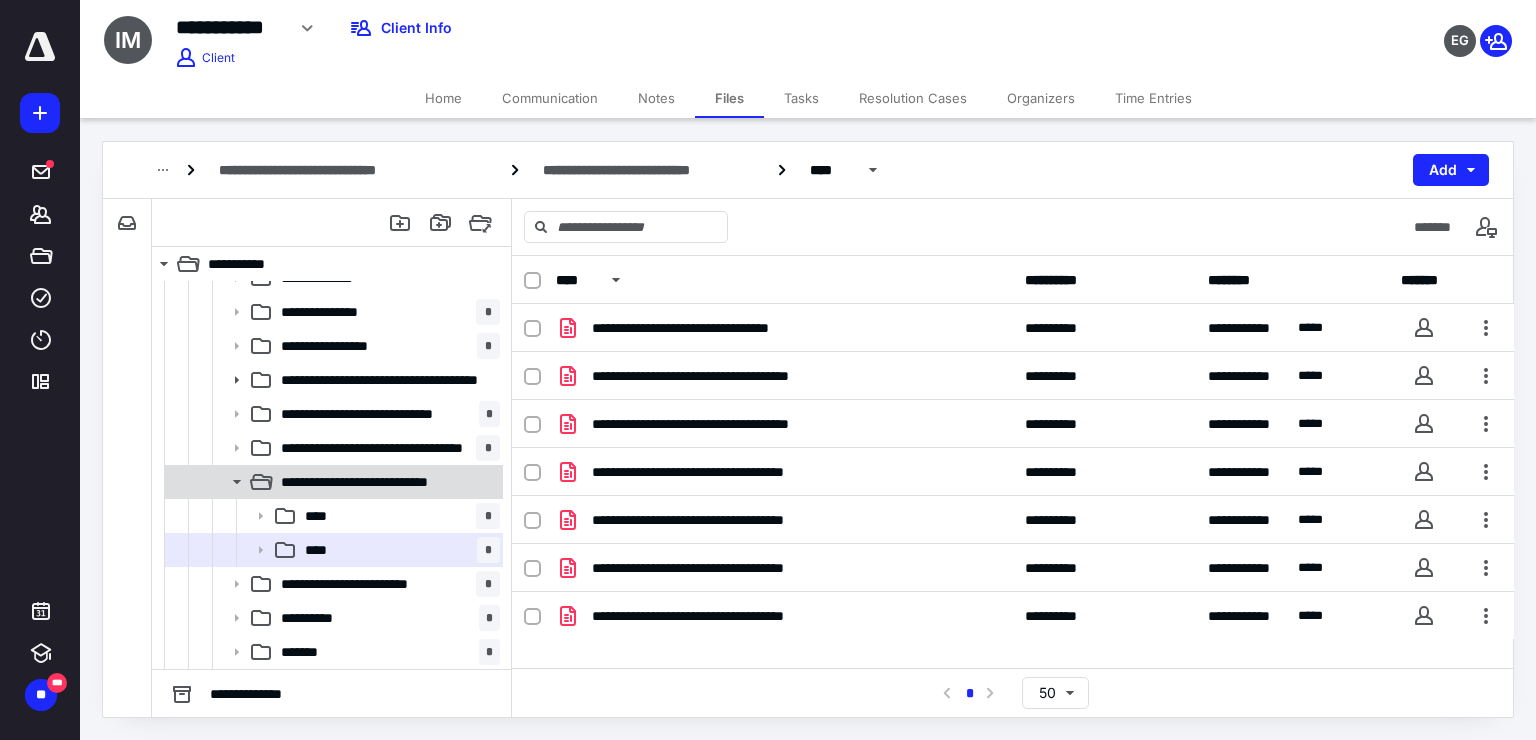 click 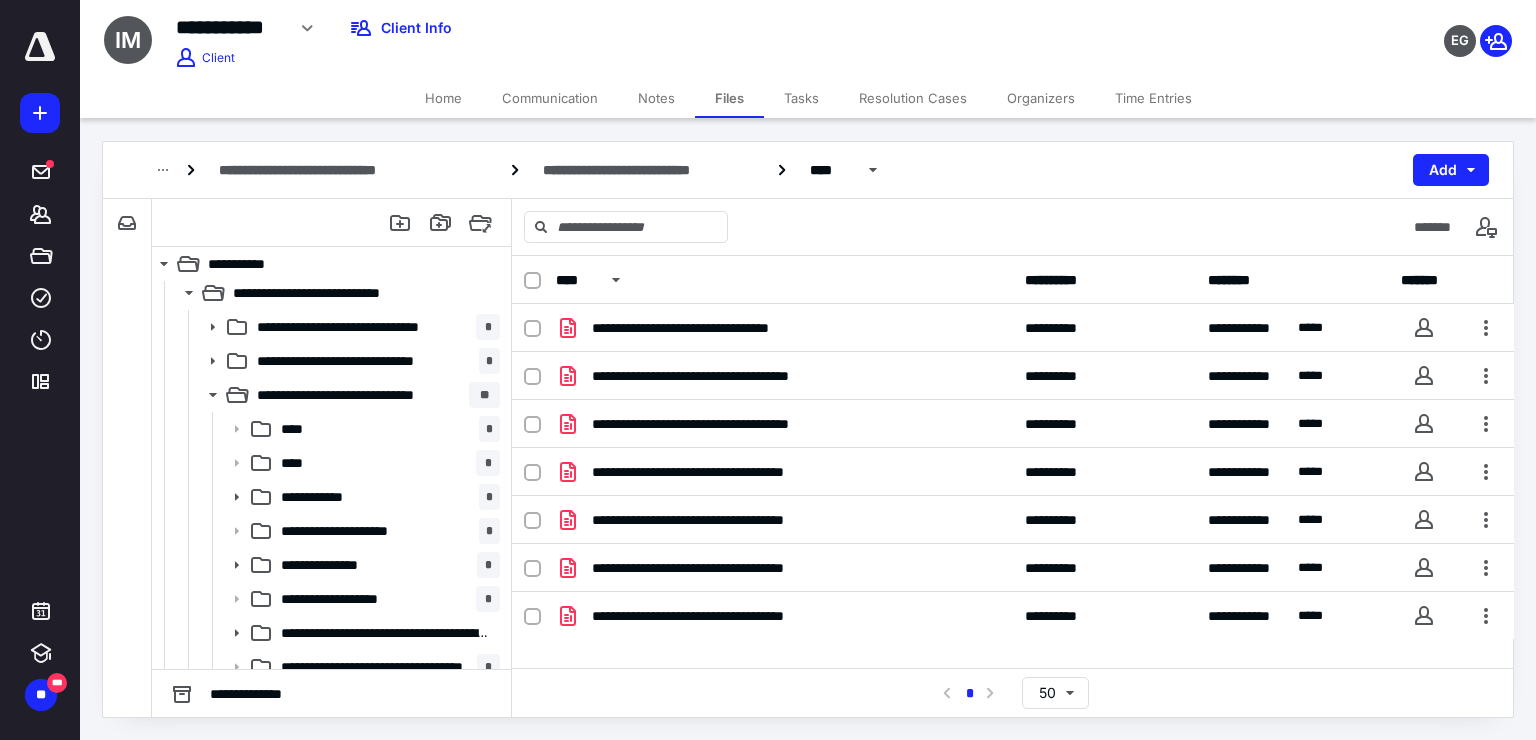 scroll, scrollTop: 31, scrollLeft: 0, axis: vertical 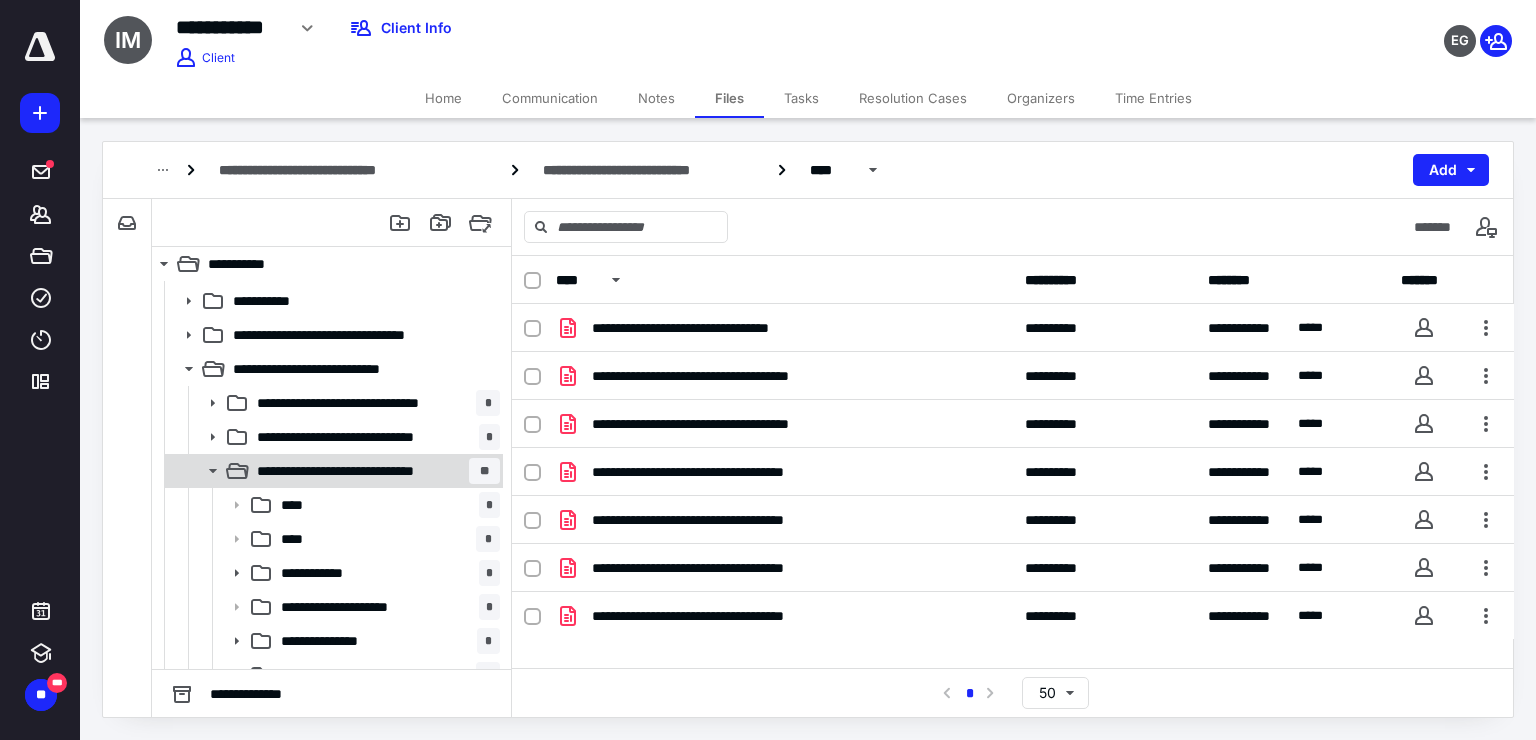 click 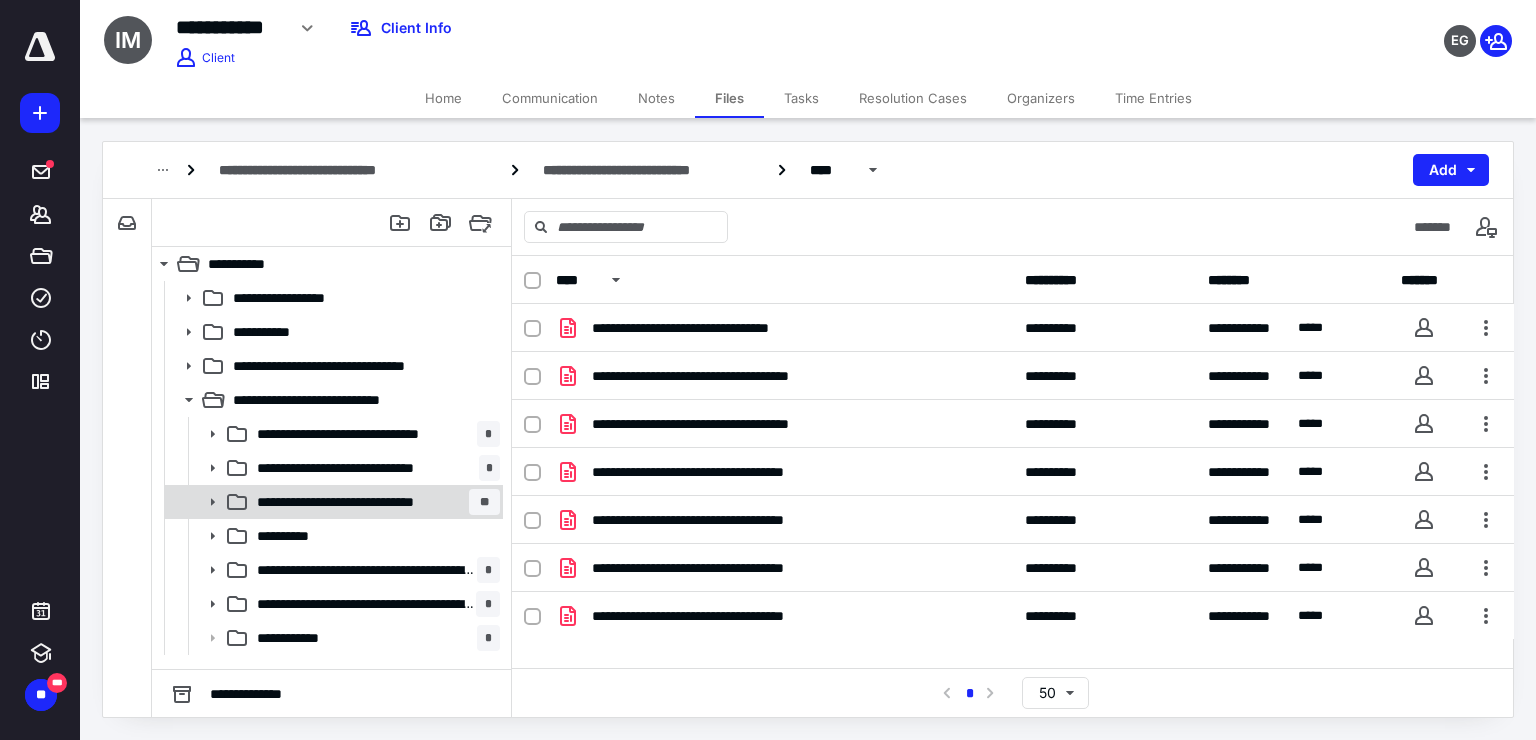 scroll, scrollTop: 0, scrollLeft: 0, axis: both 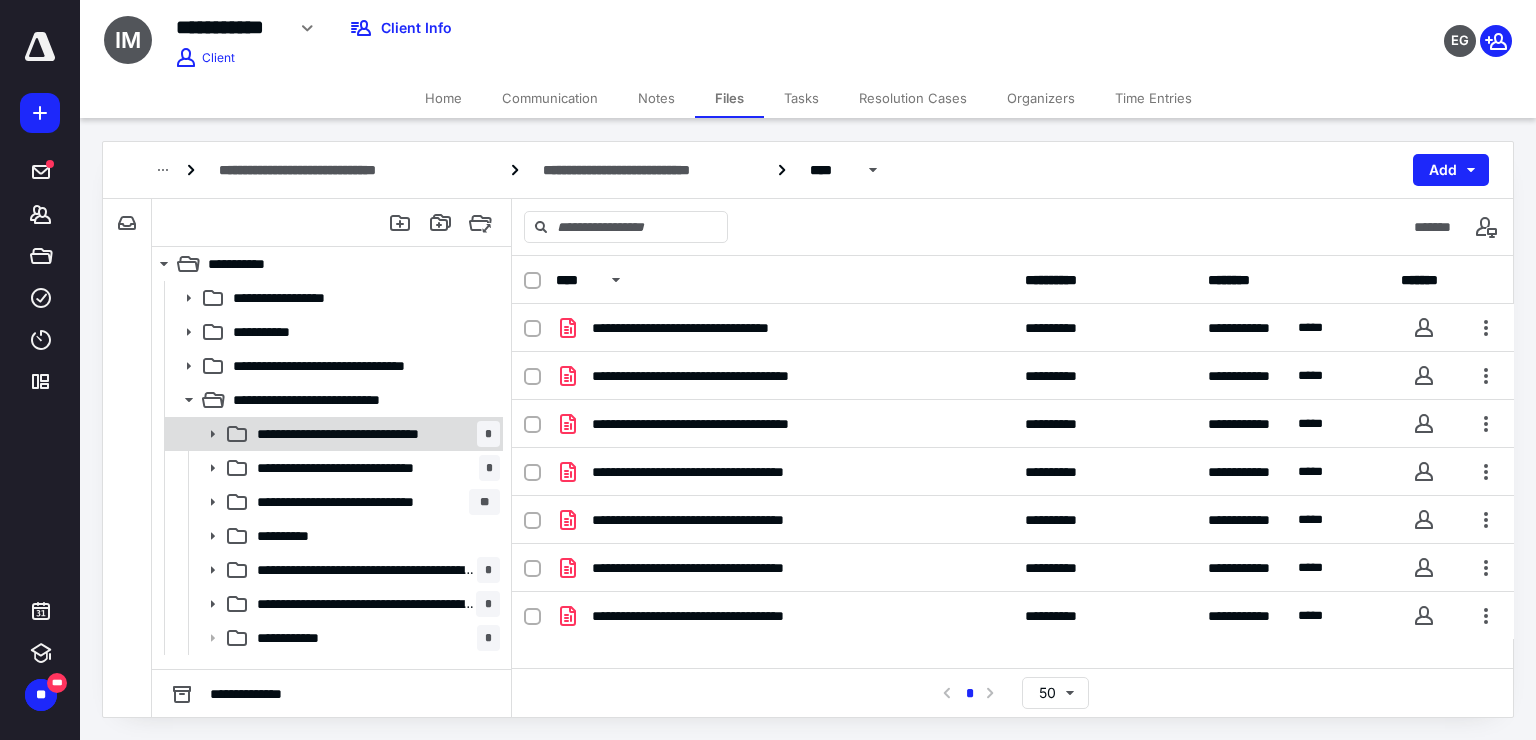 click 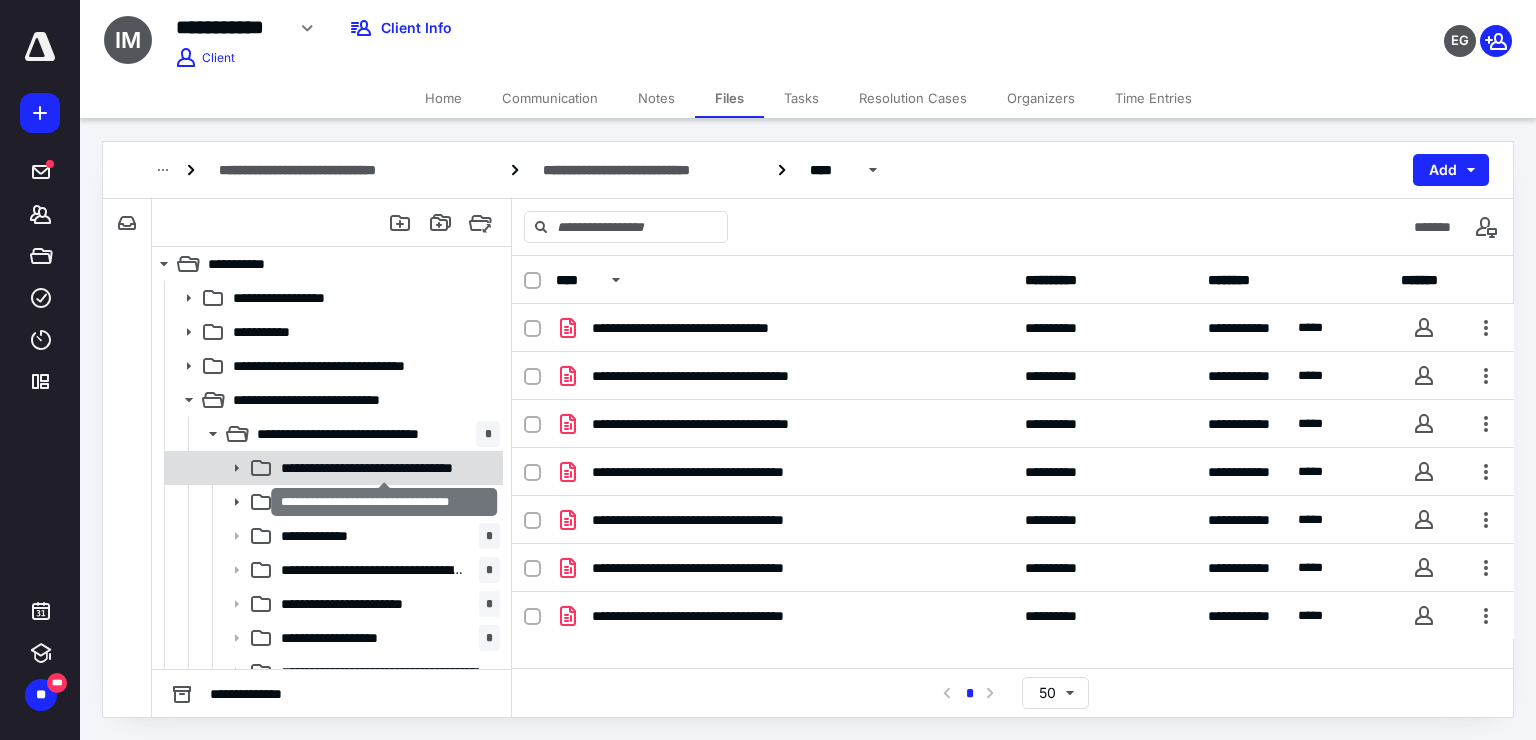 click on "**********" at bounding box center (384, 468) 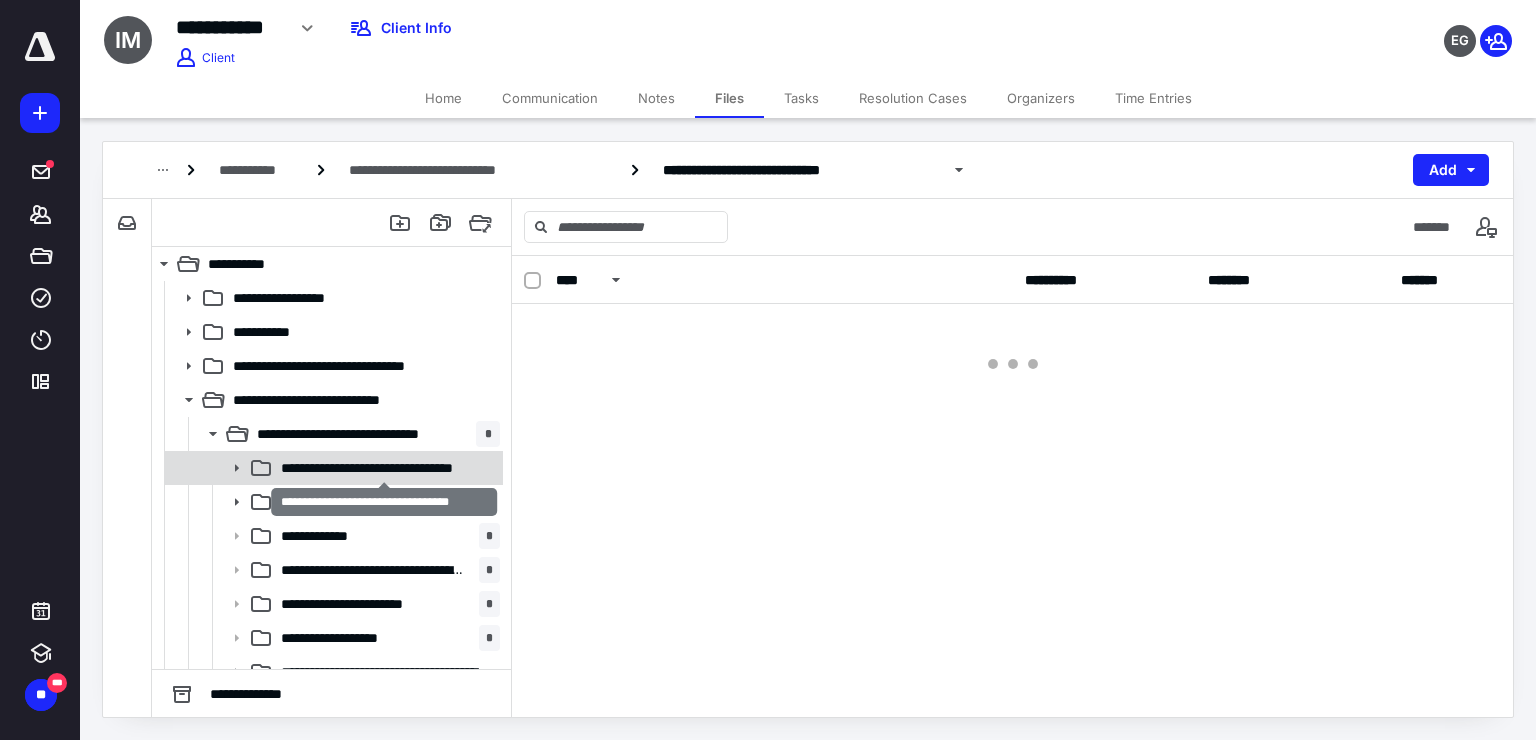 click on "**********" at bounding box center [384, 468] 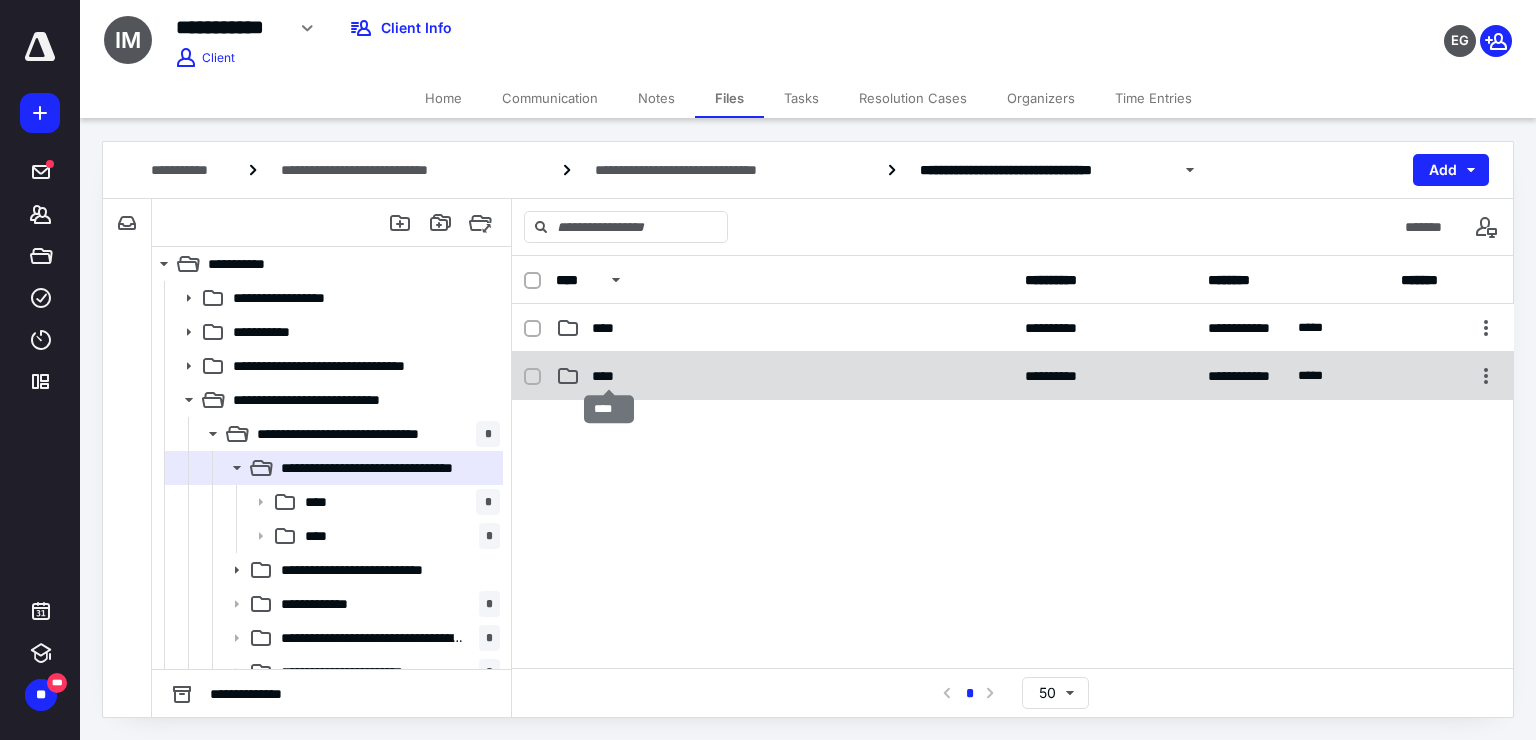 click on "****" at bounding box center [609, 376] 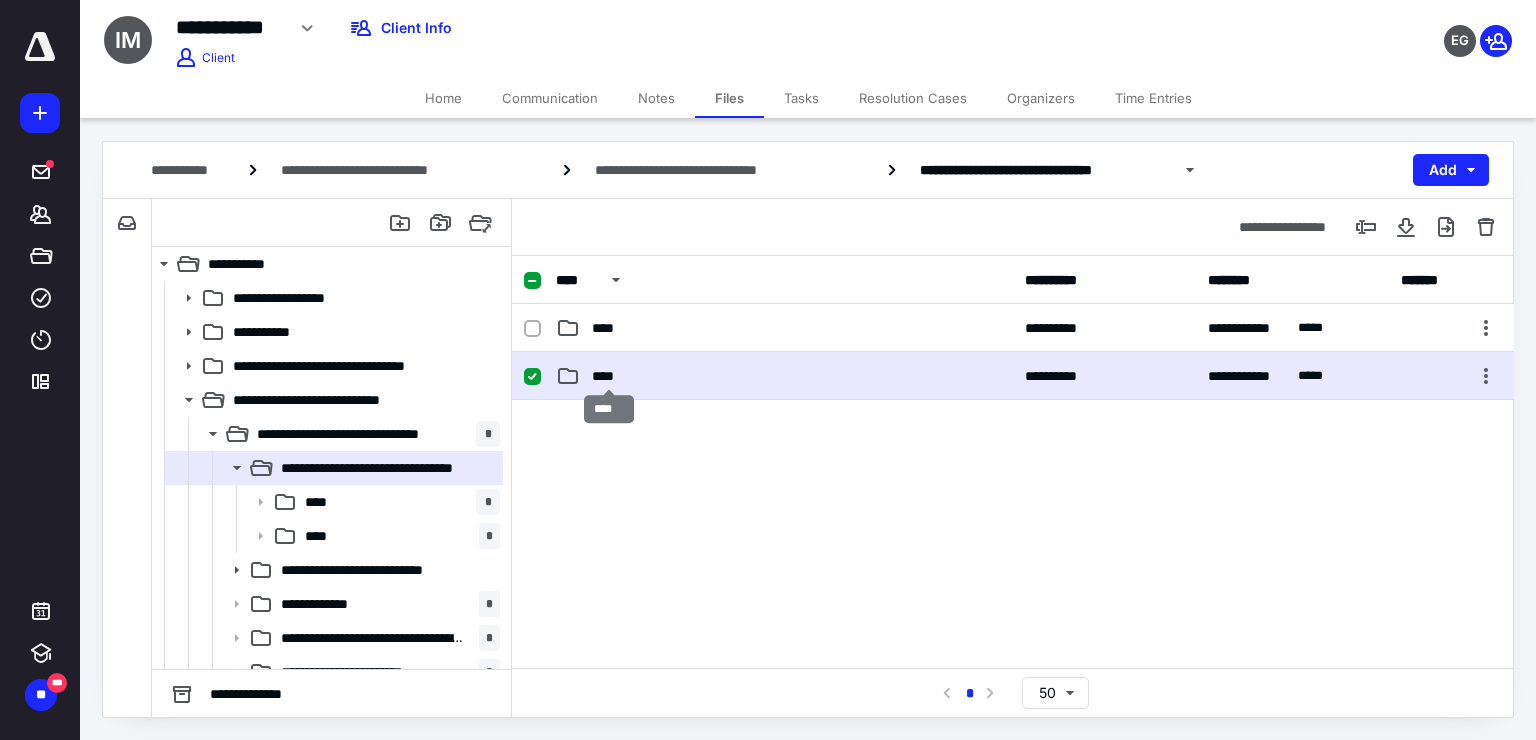 checkbox on "true" 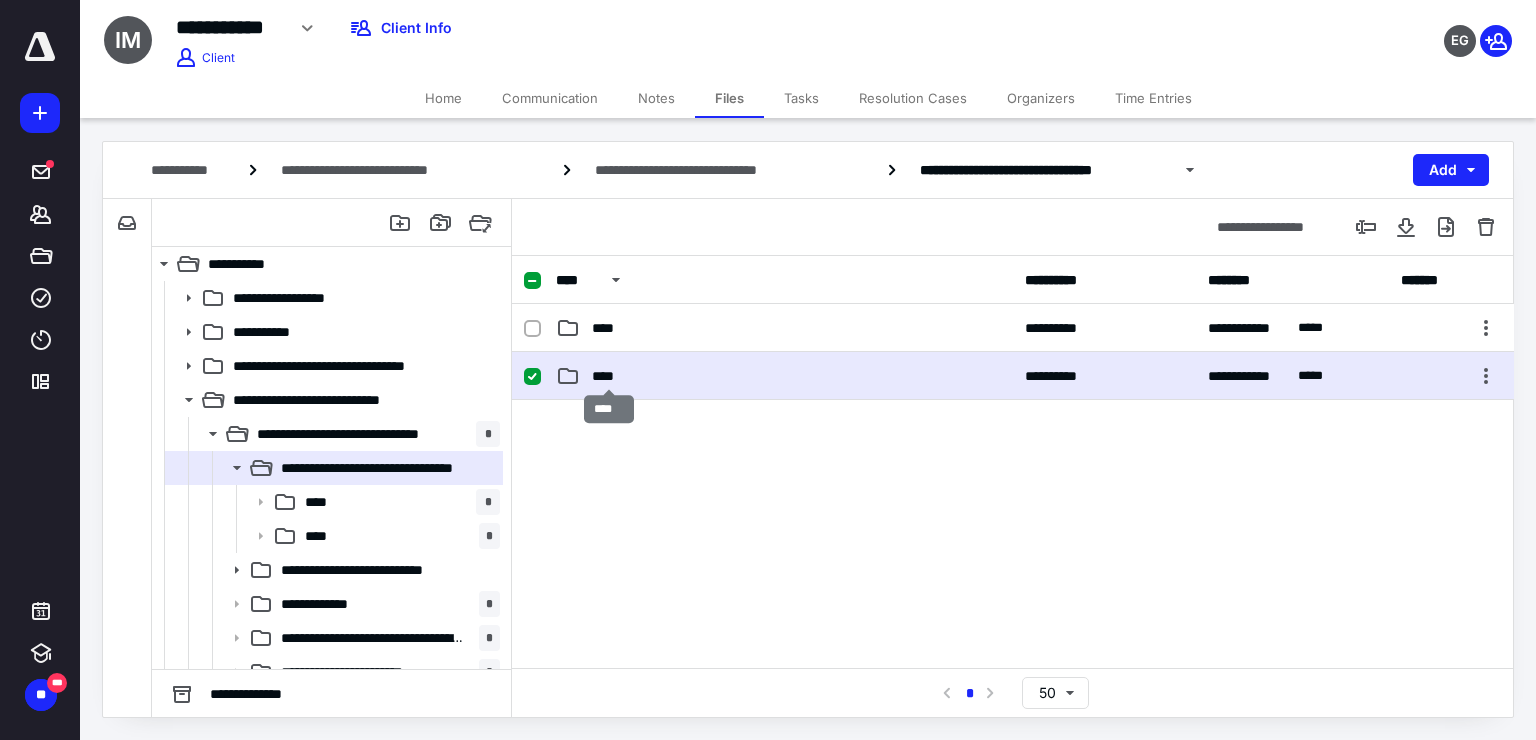 click on "****" at bounding box center [609, 376] 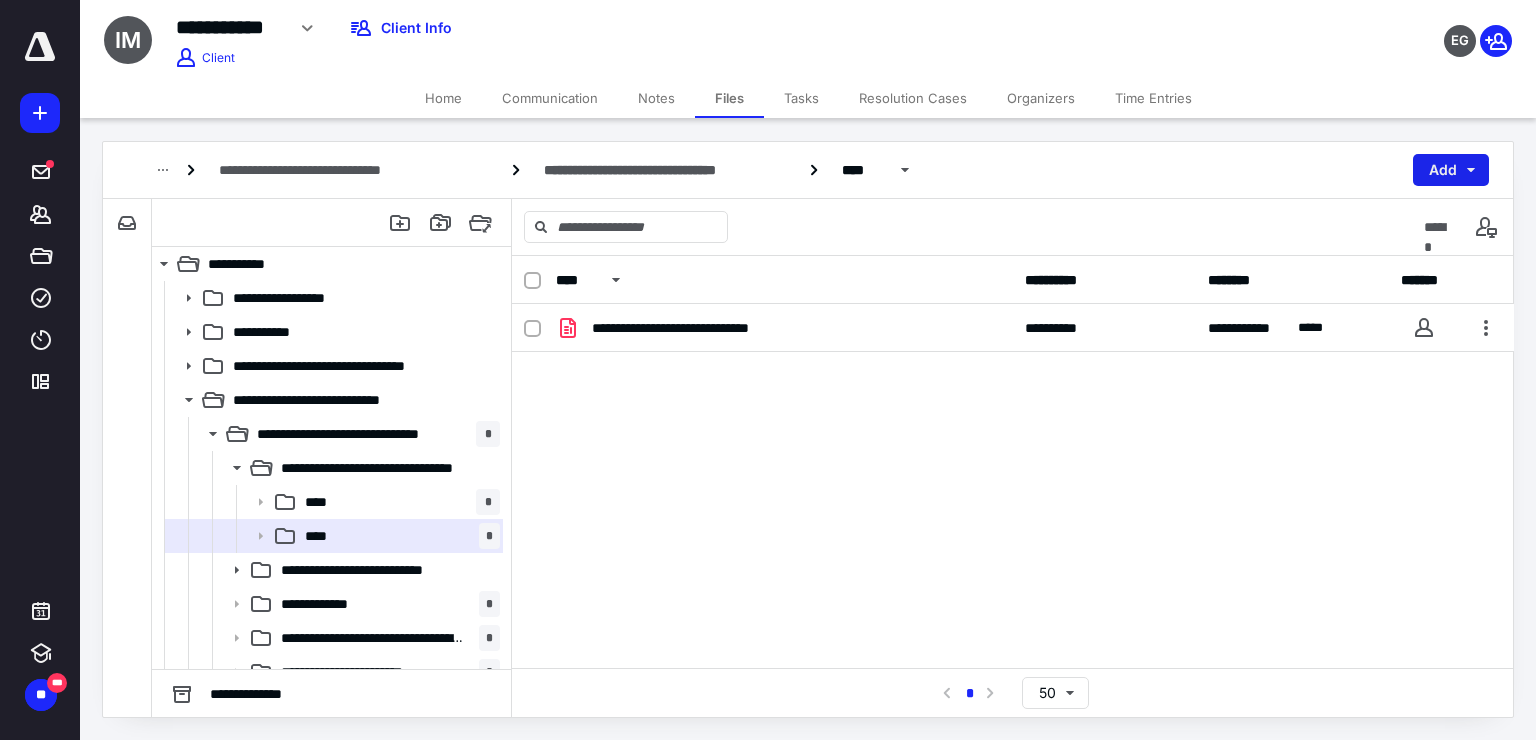click on "Add" at bounding box center [1451, 170] 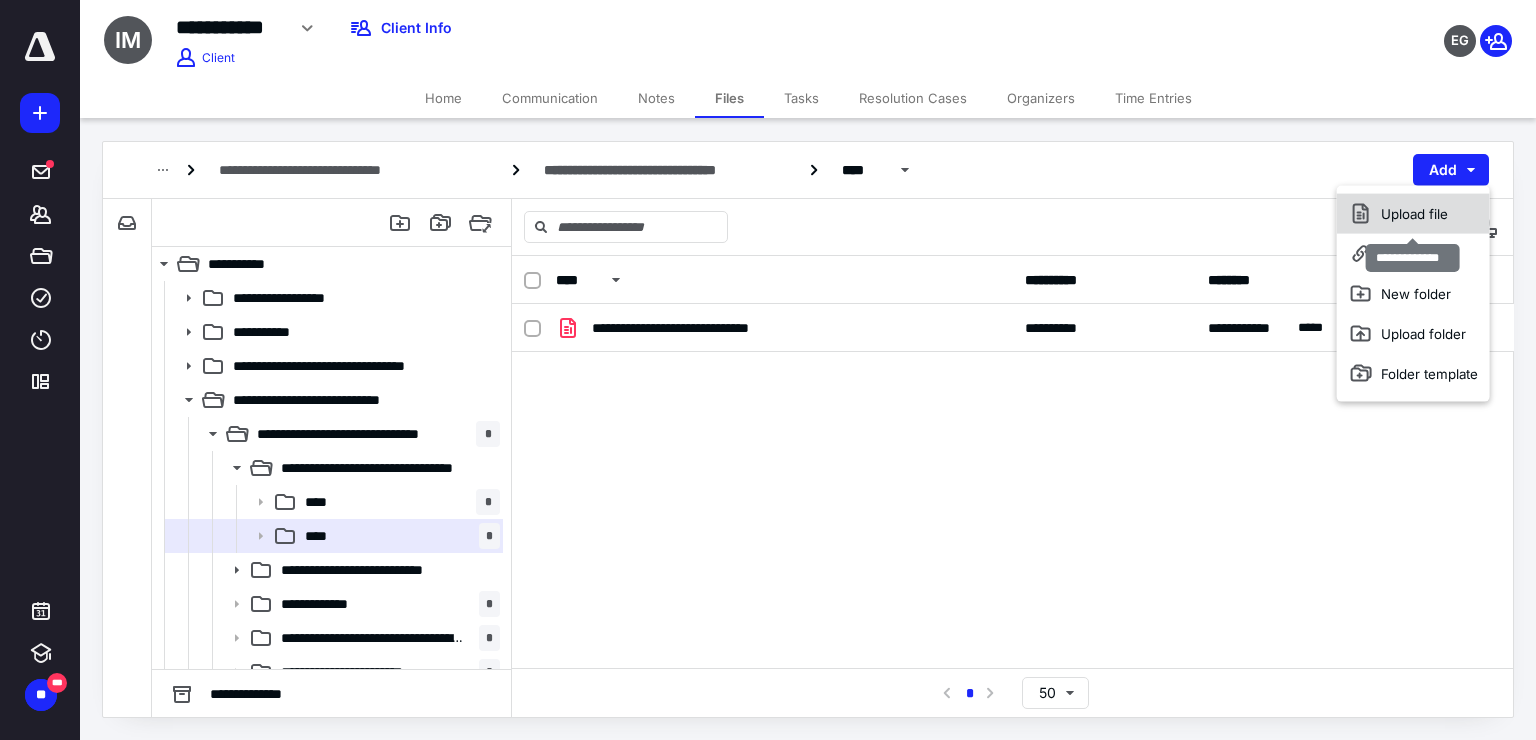 click on "Upload file" at bounding box center [1413, 214] 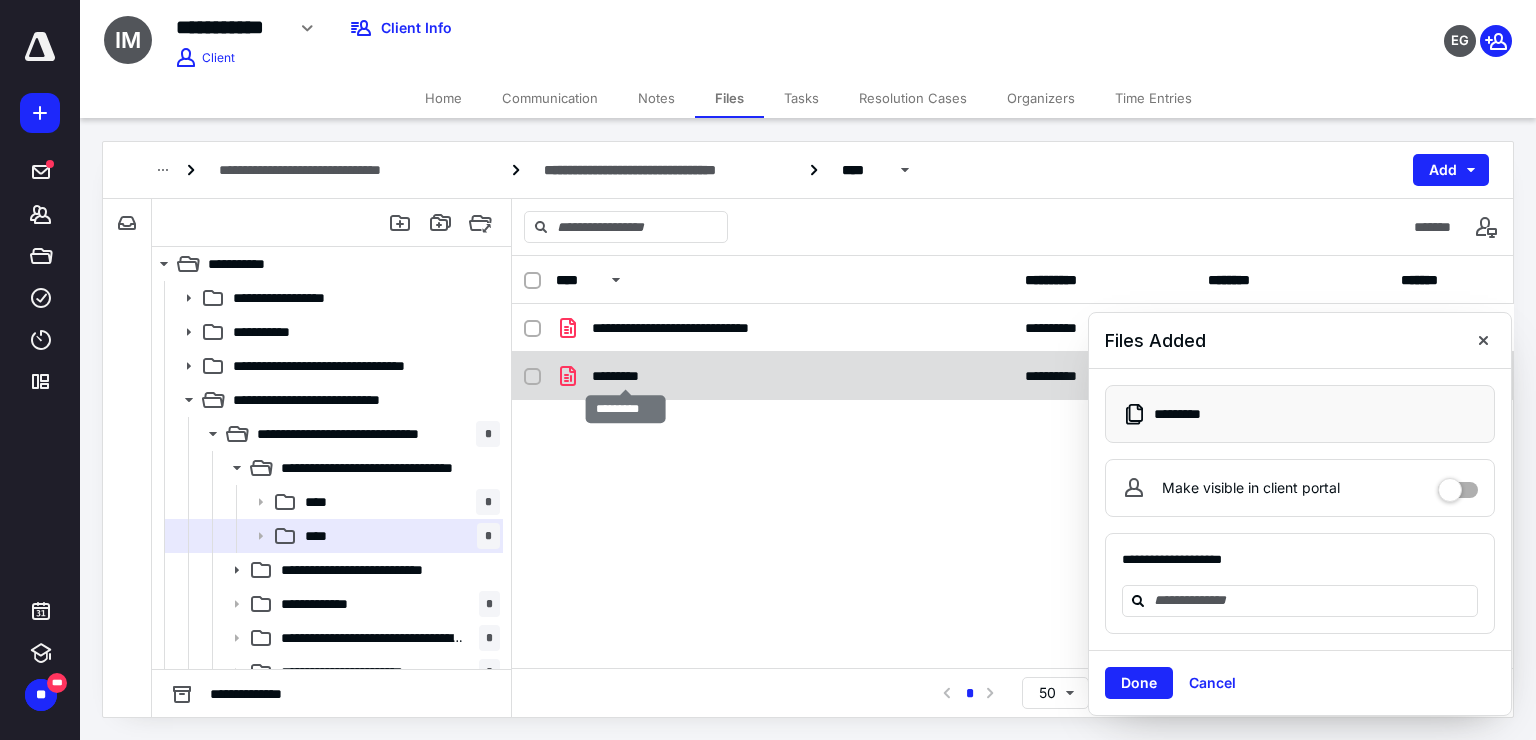 checkbox on "true" 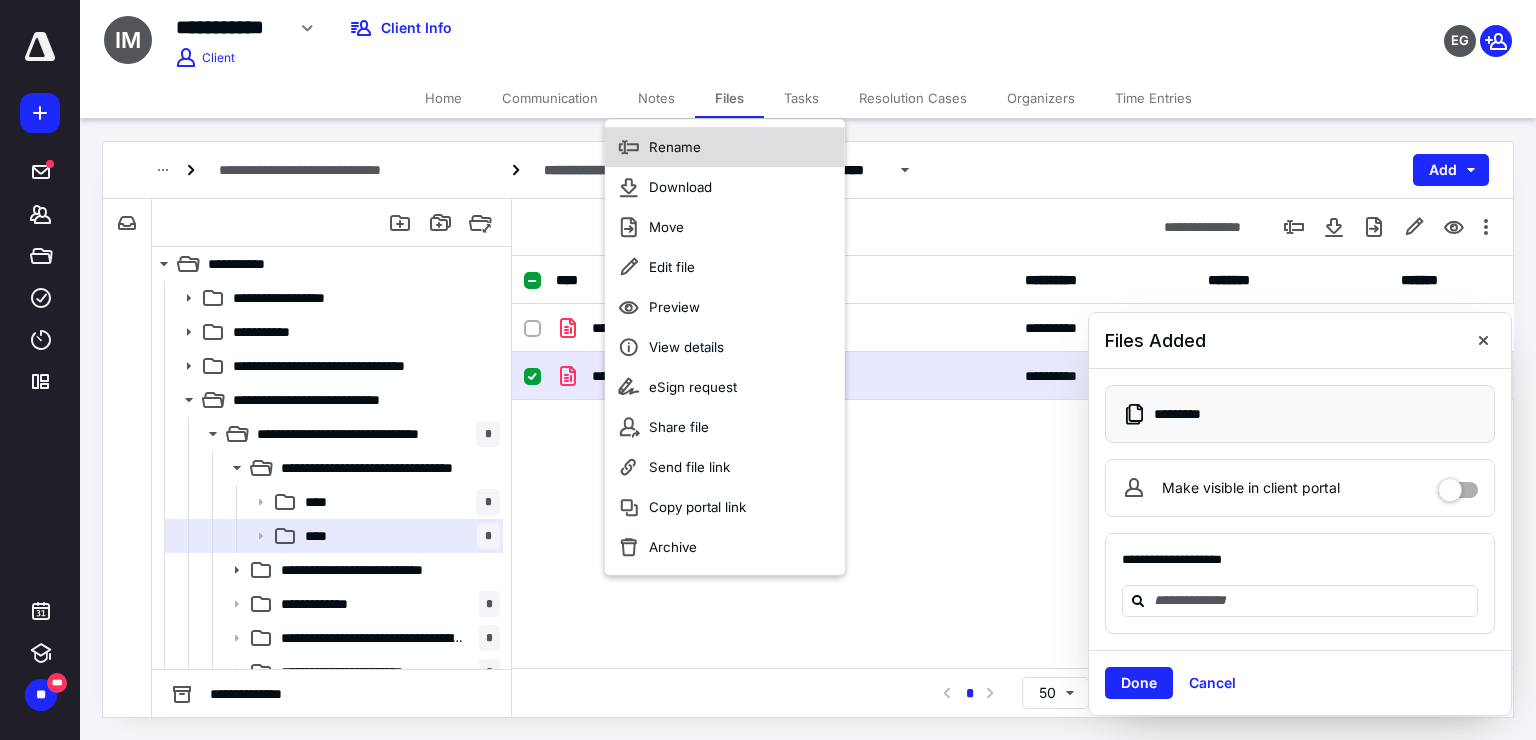 click on "Rename" at bounding box center [675, 147] 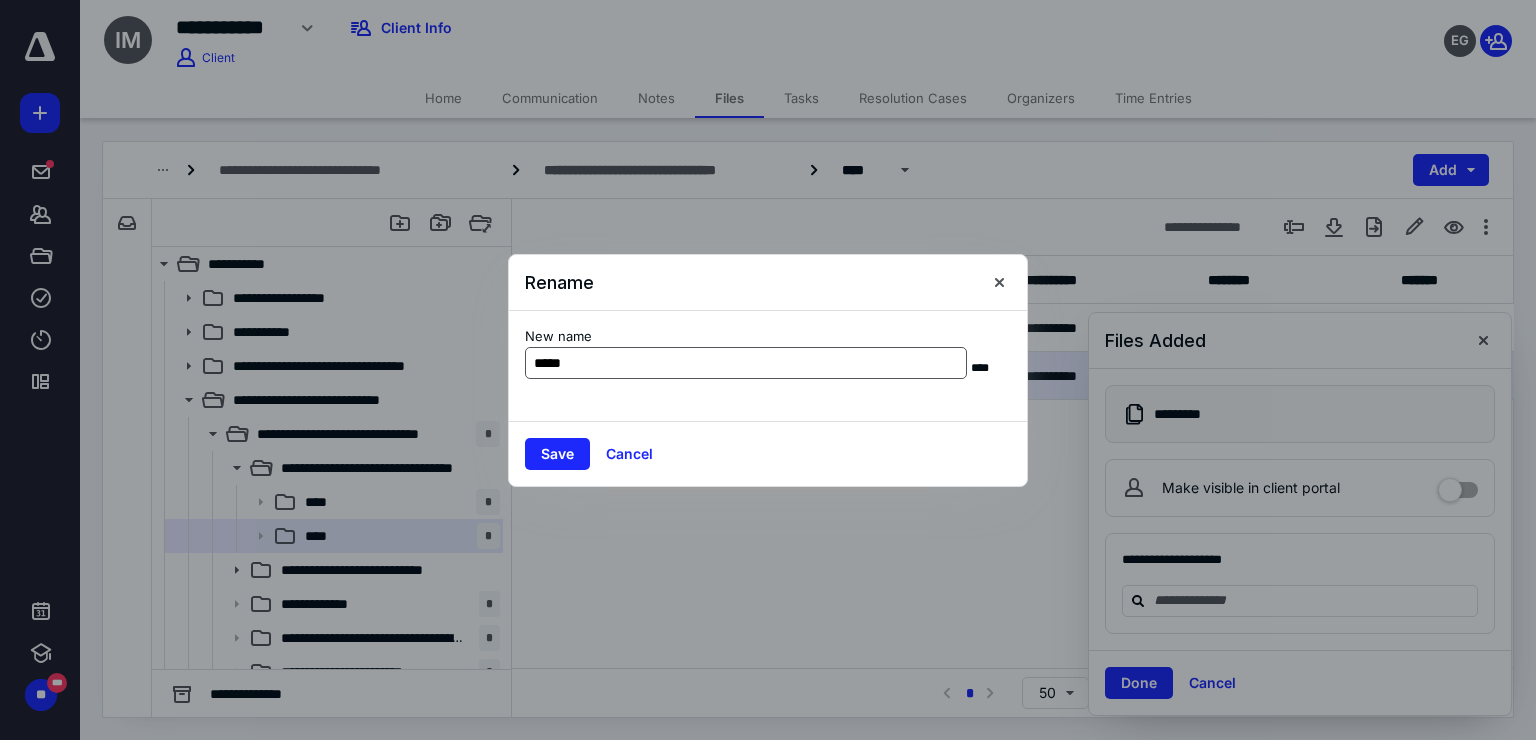 click on "*****" at bounding box center [746, 363] 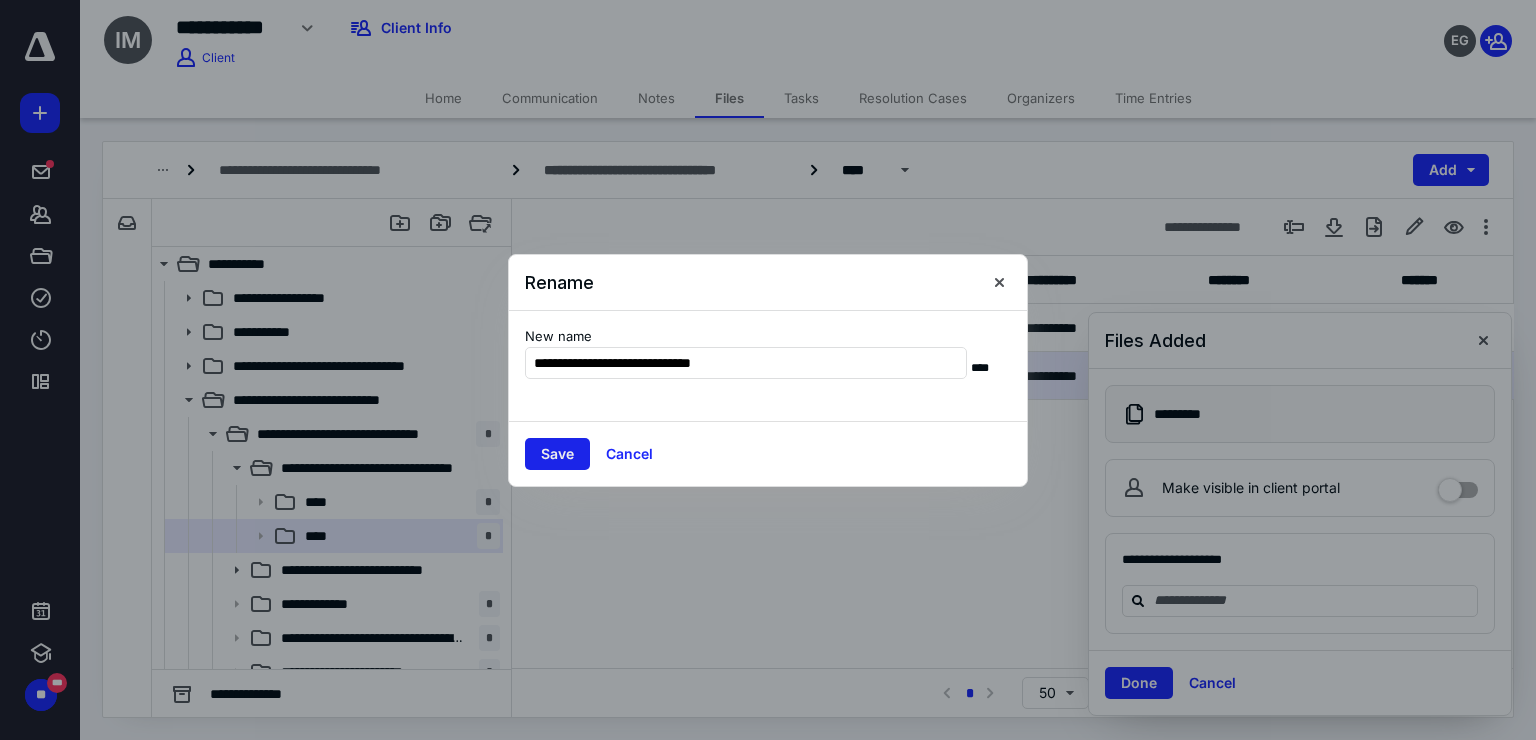 type on "**********" 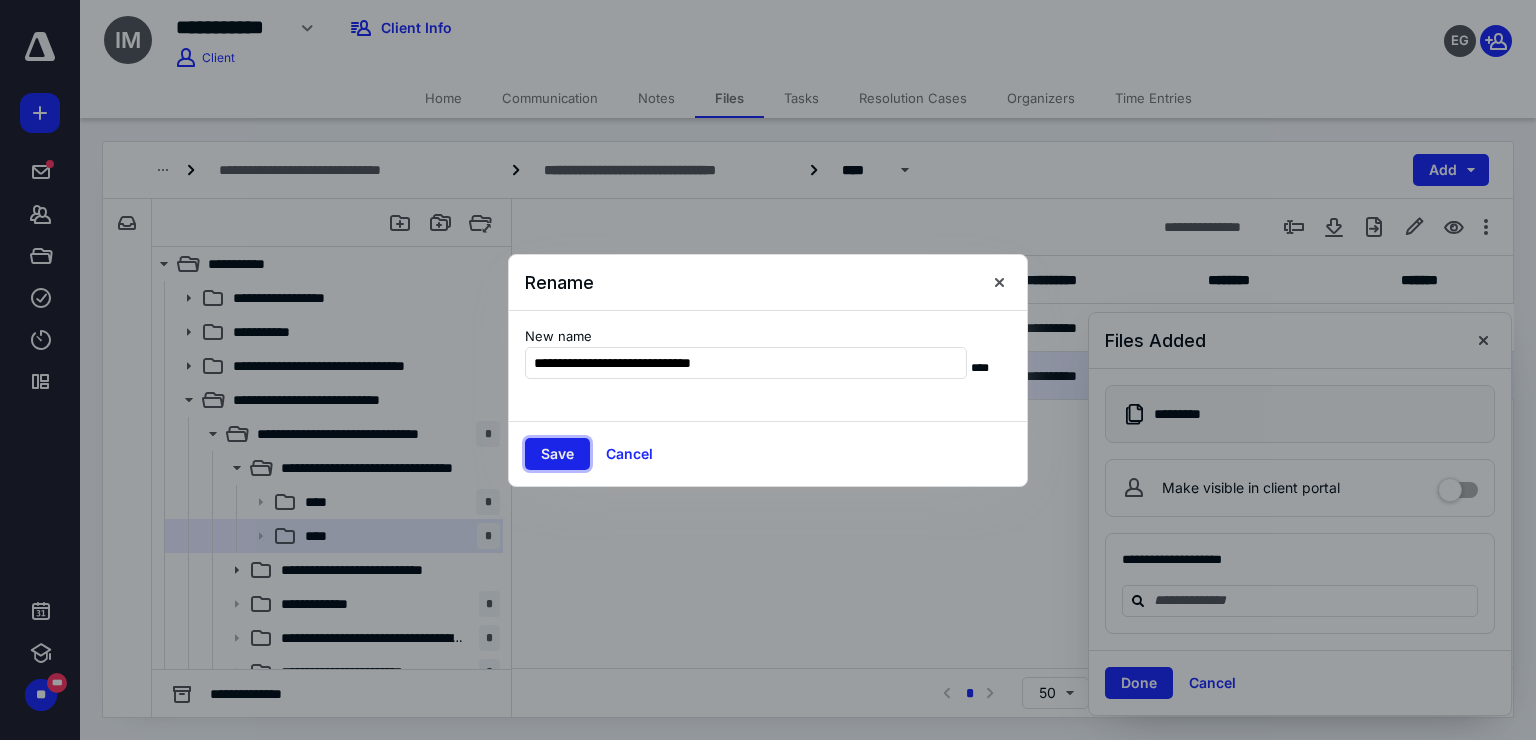 click on "Save" at bounding box center (557, 454) 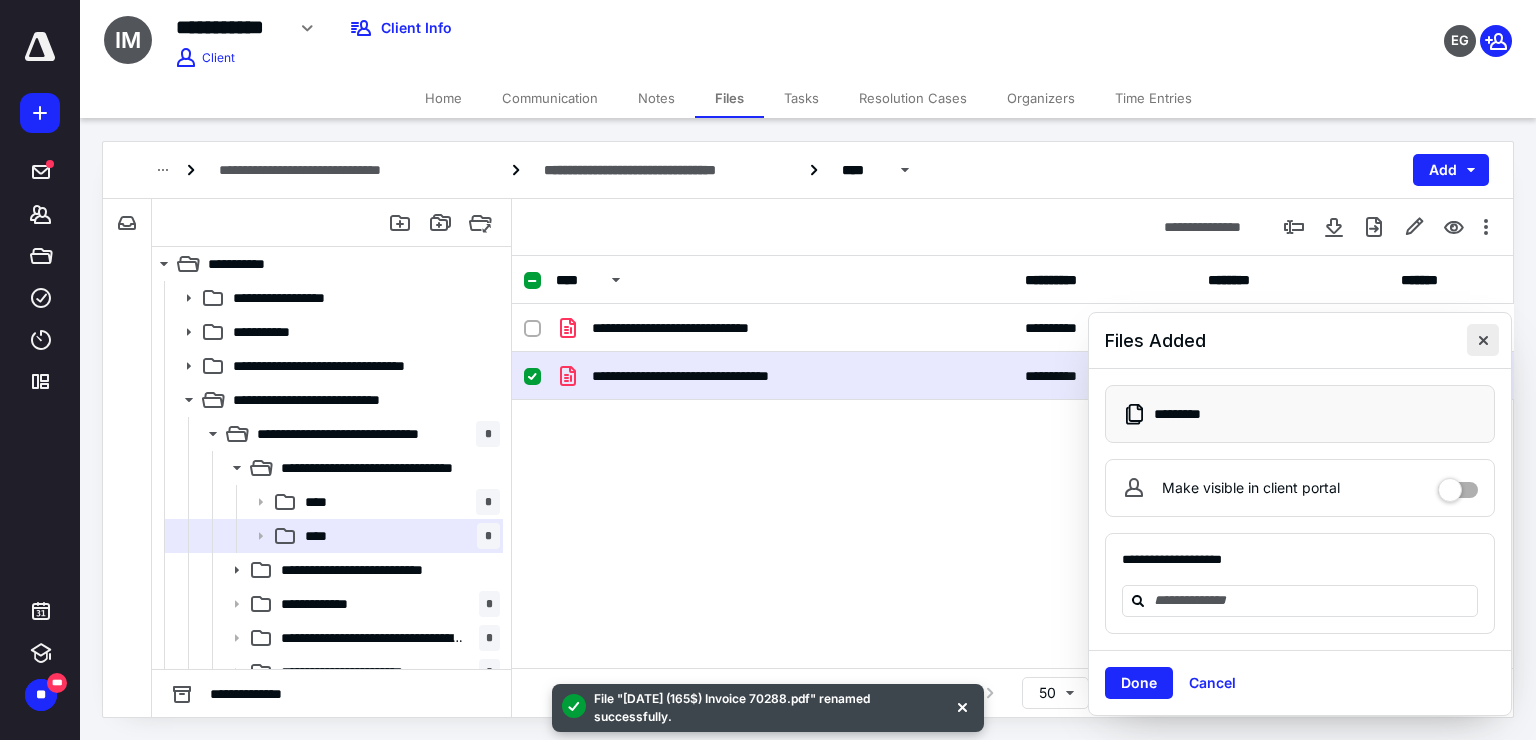 click at bounding box center [1483, 340] 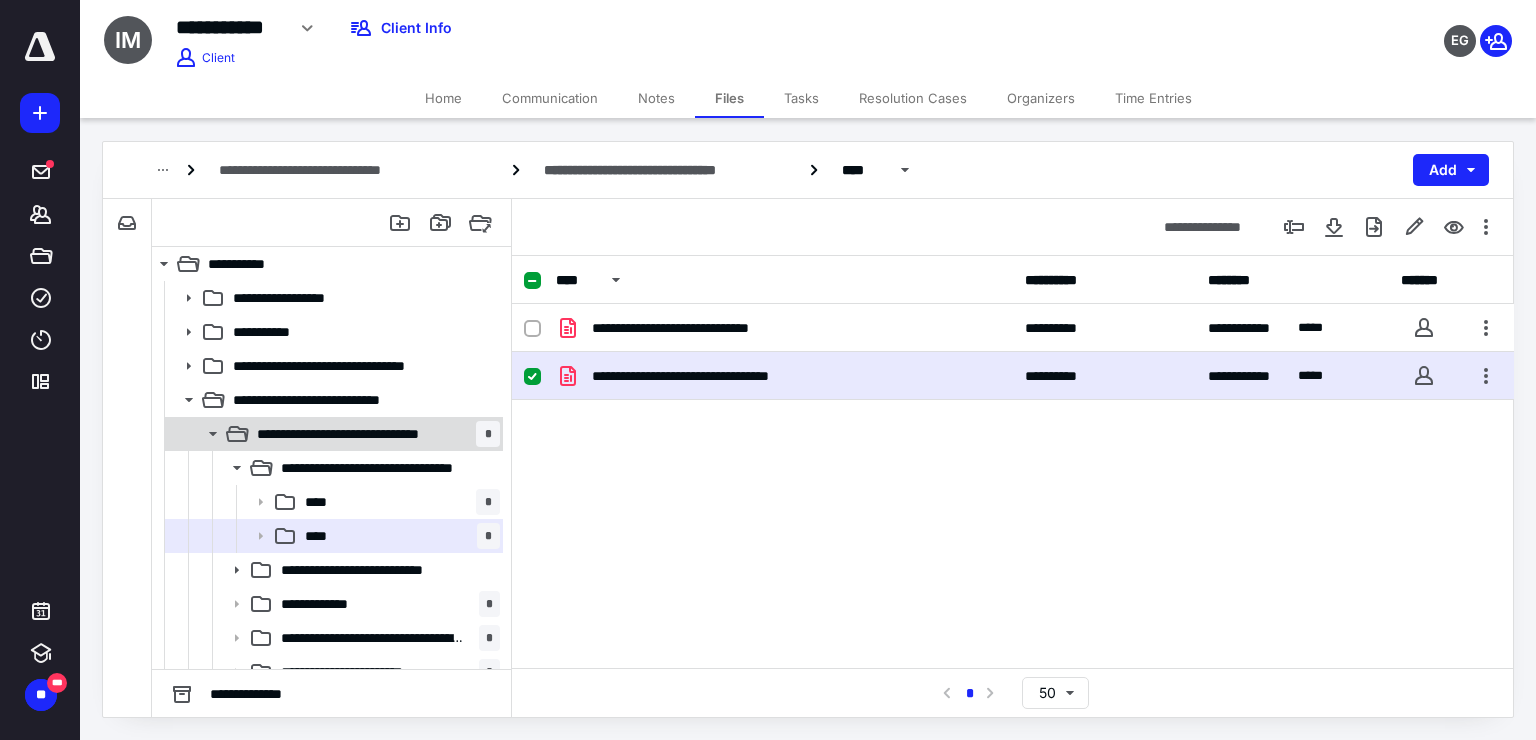 click 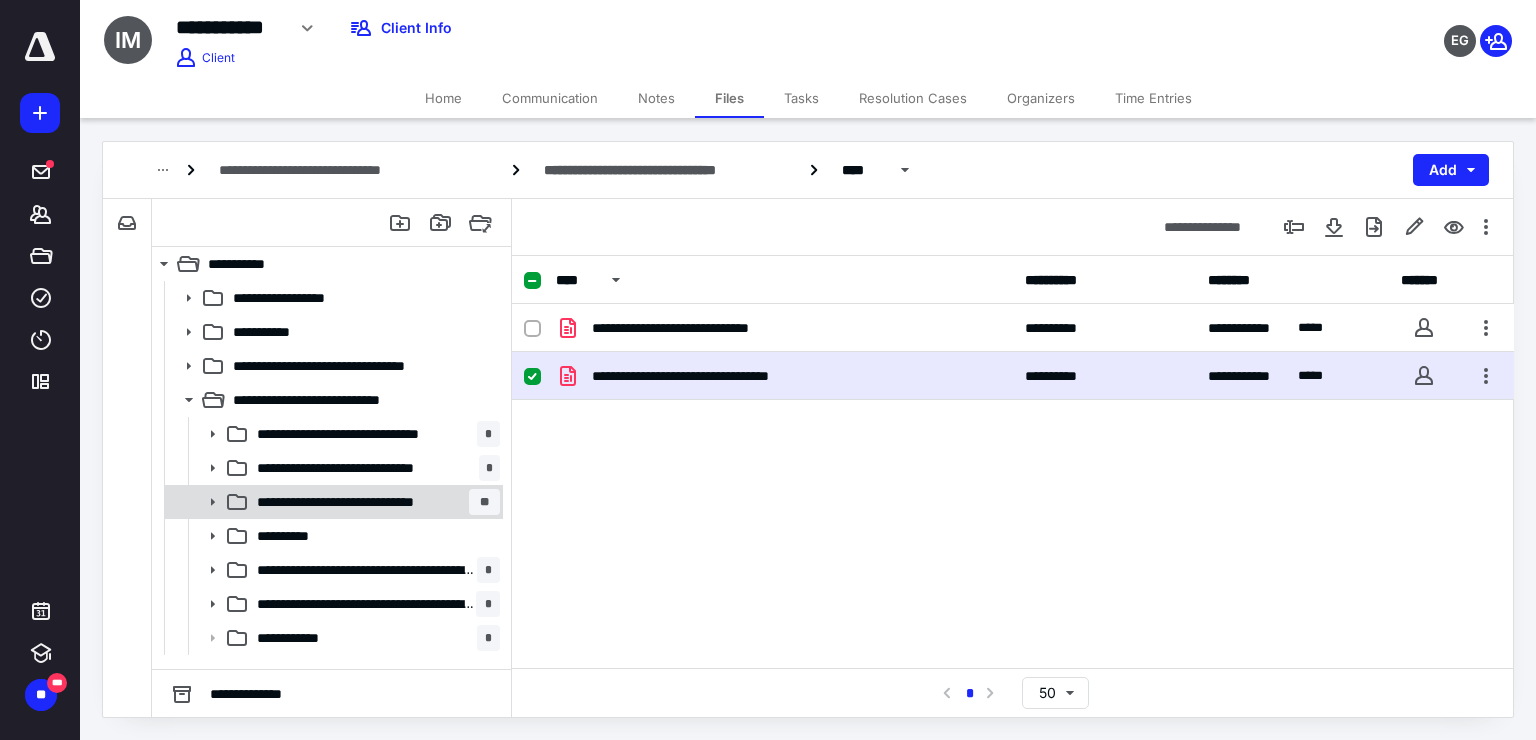 click 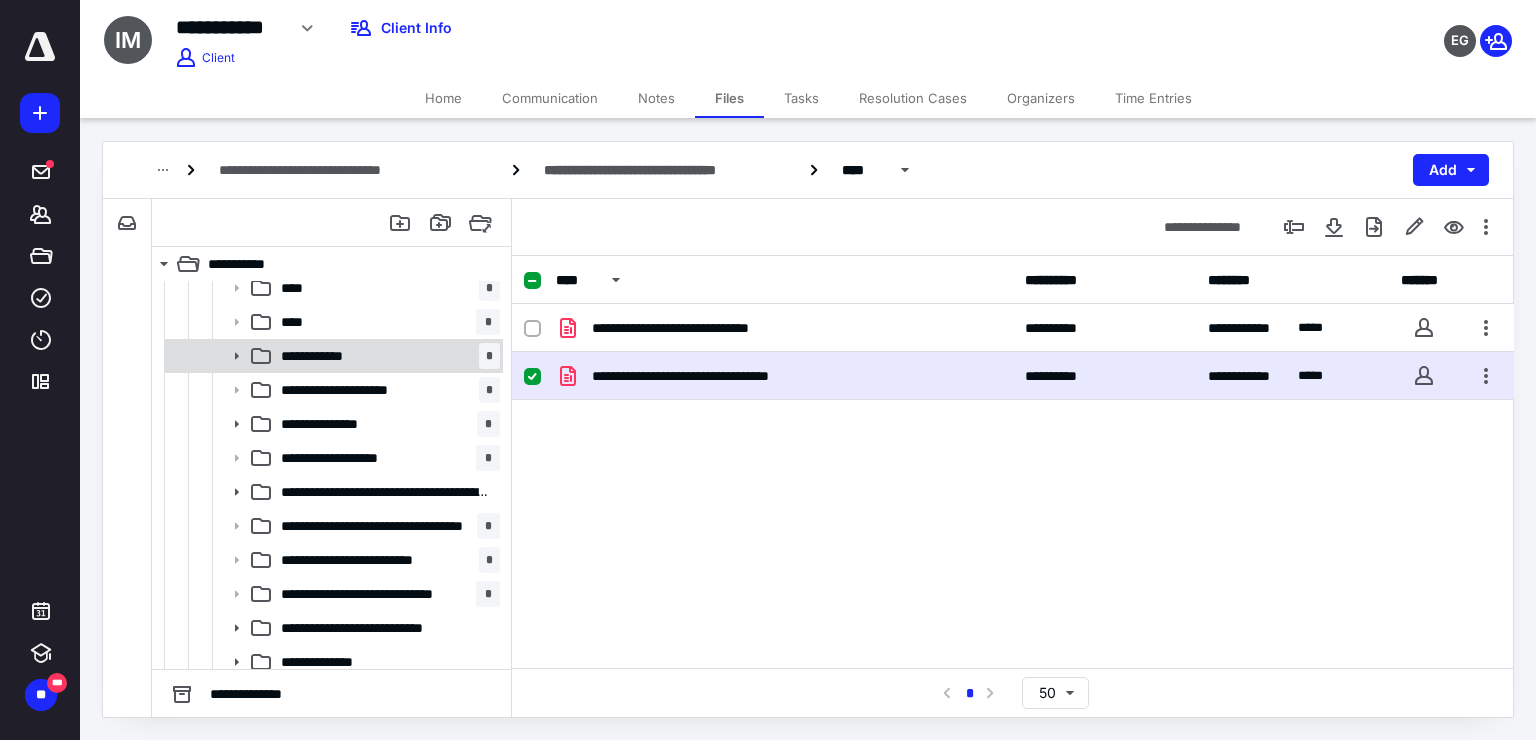 scroll, scrollTop: 246, scrollLeft: 0, axis: vertical 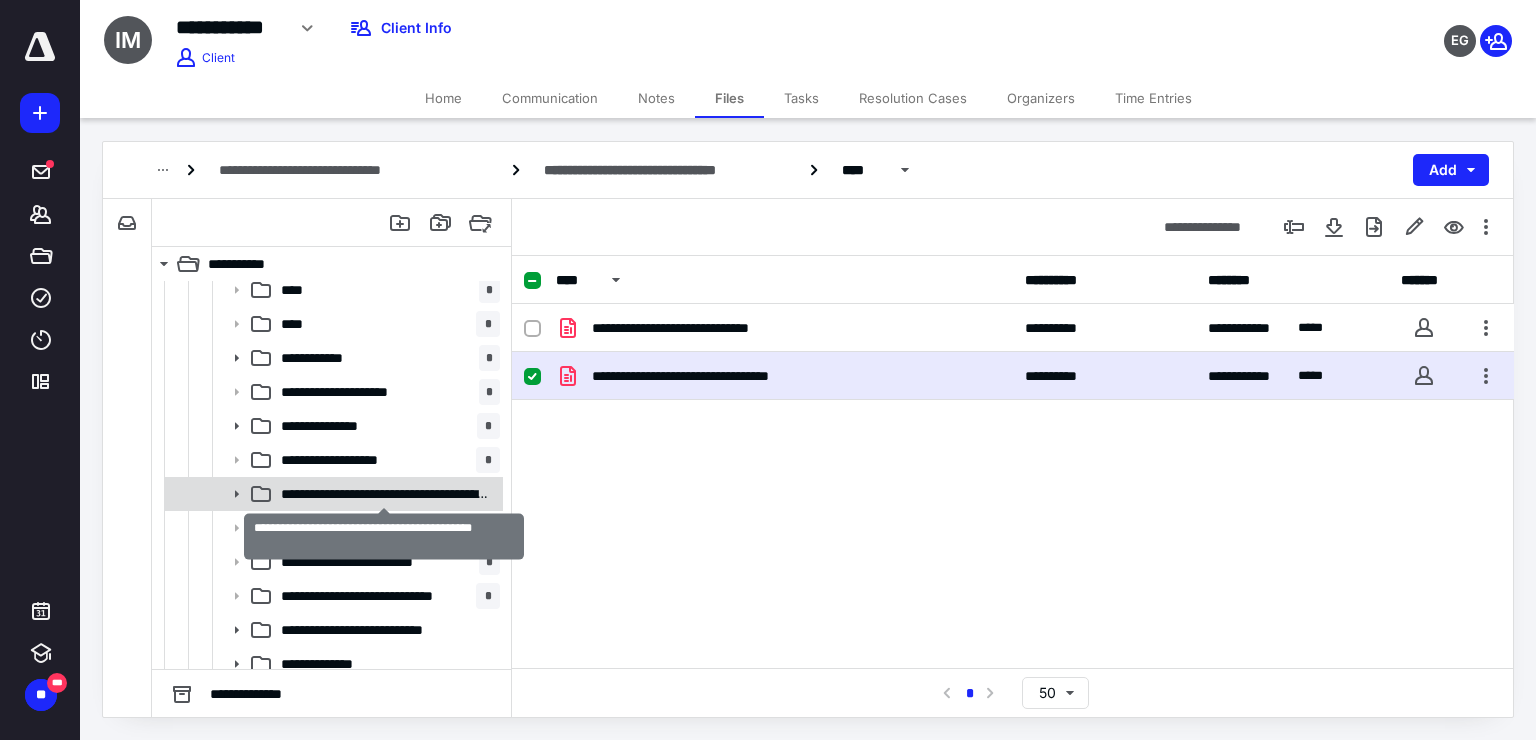 click on "**********" at bounding box center [384, 494] 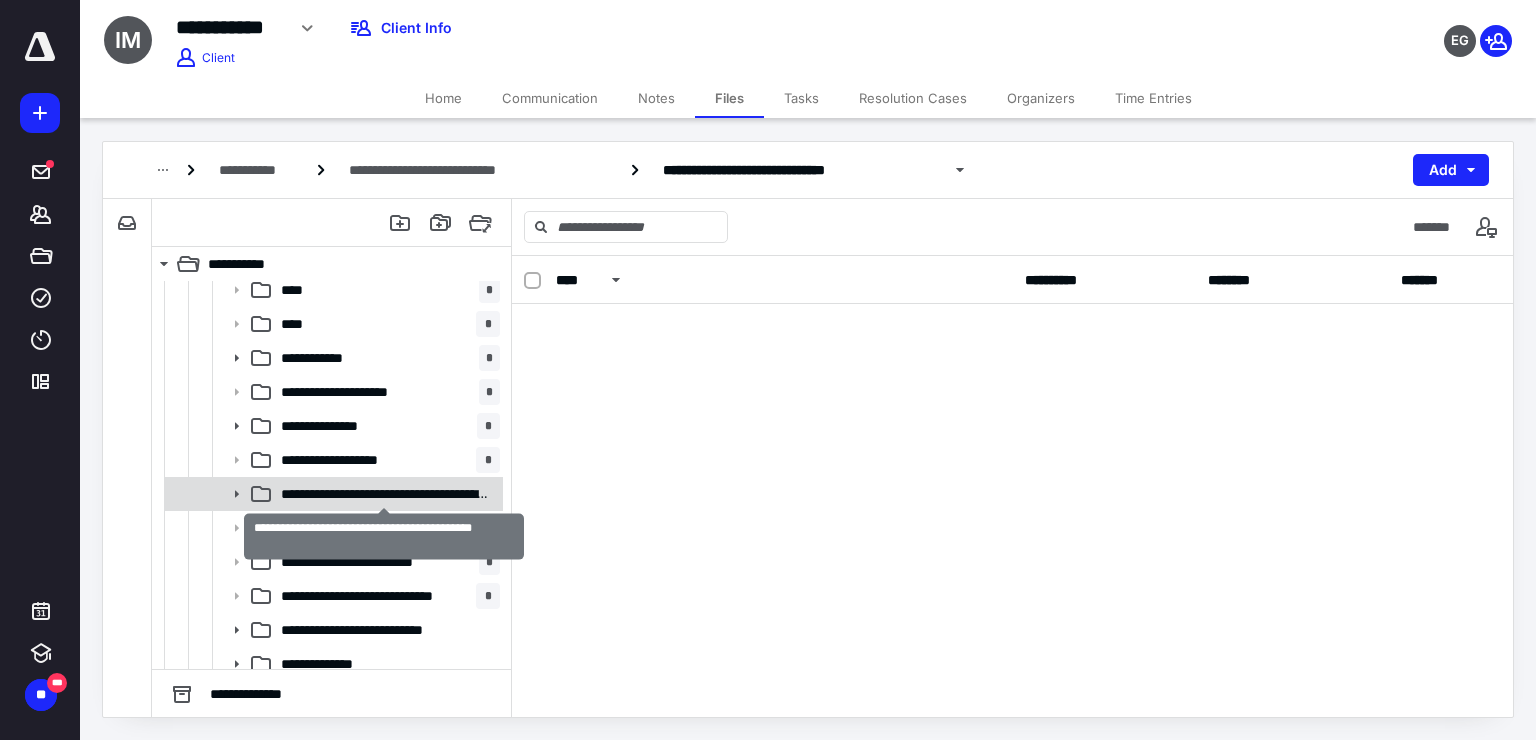click on "**********" at bounding box center [384, 494] 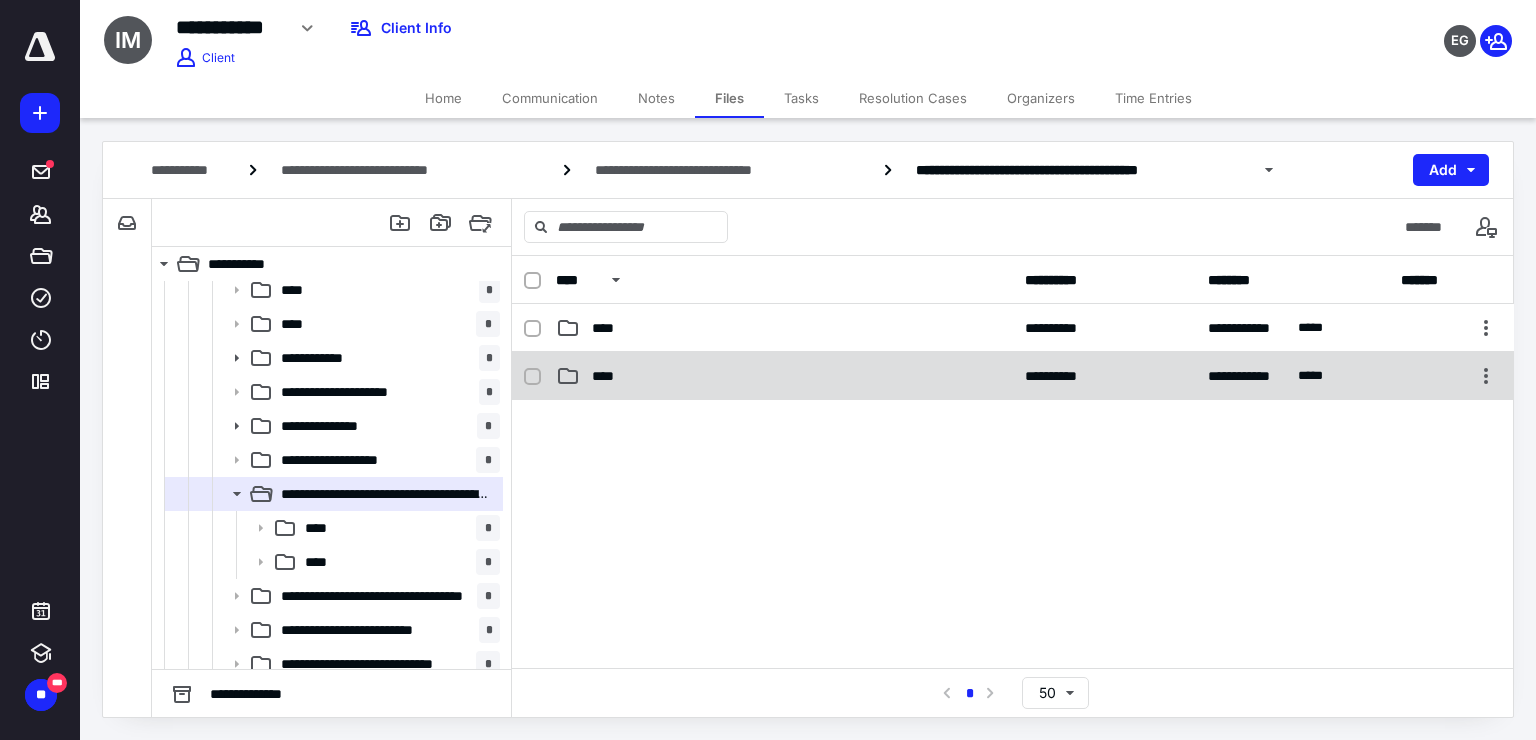 click on "**********" at bounding box center [1013, 376] 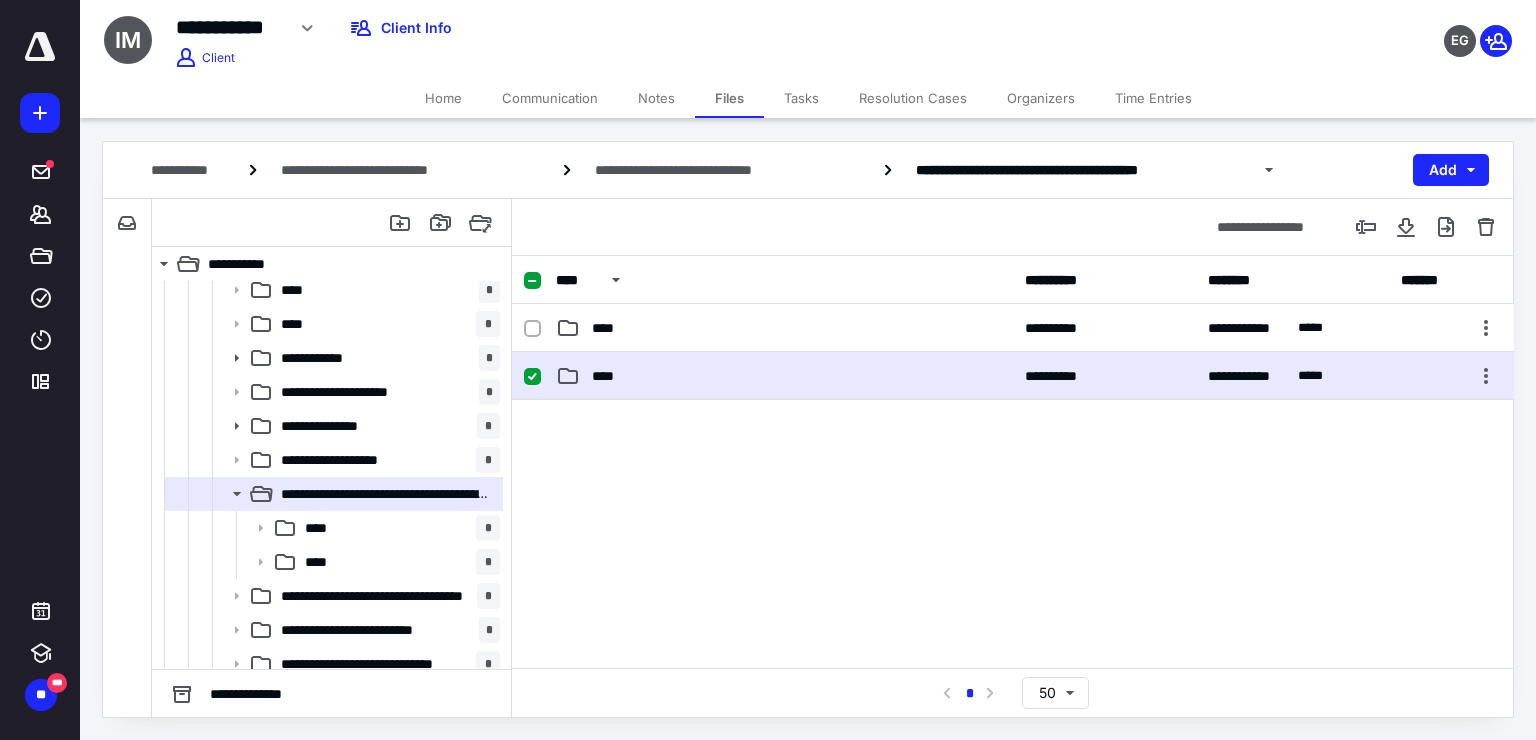 click on "**********" at bounding box center [1013, 376] 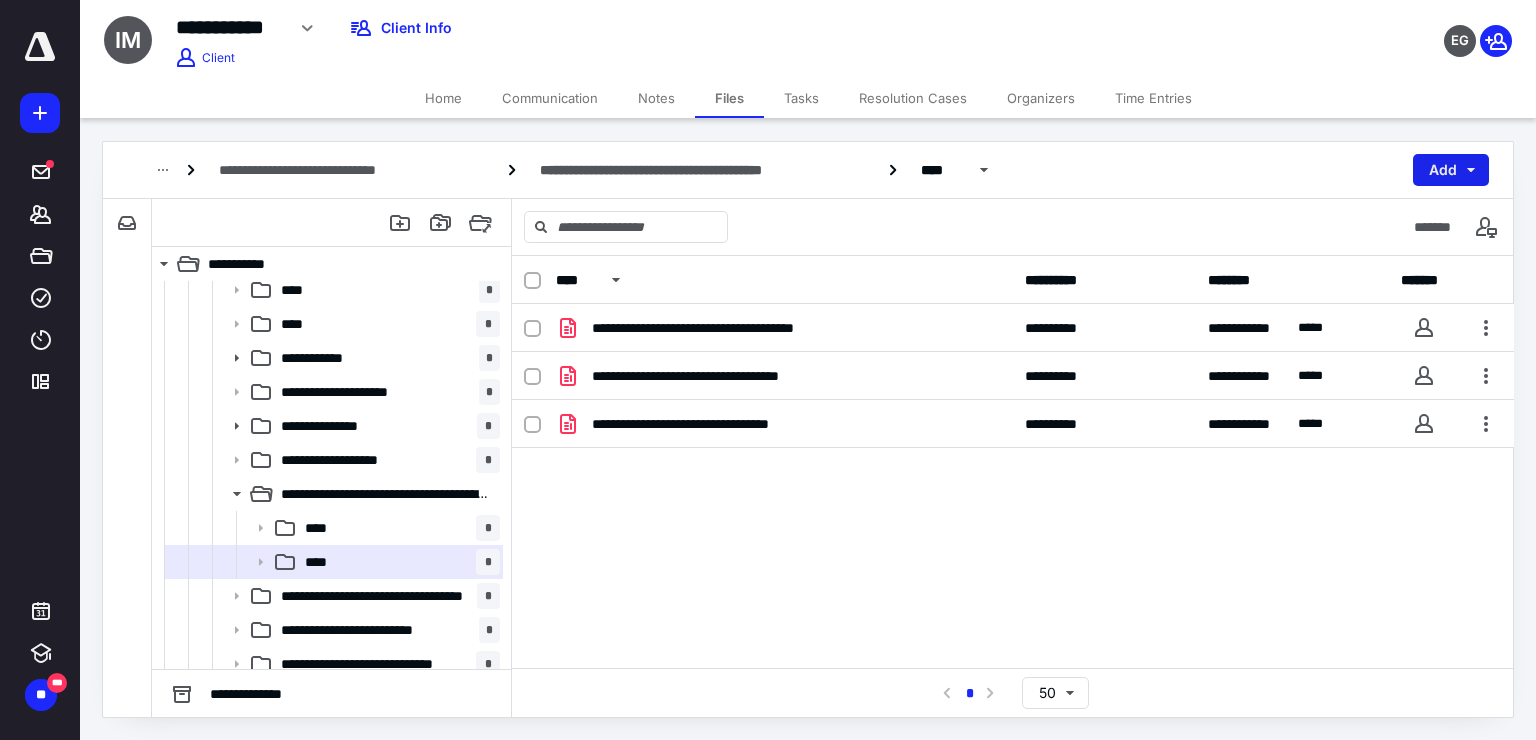 click on "Add" at bounding box center [1451, 170] 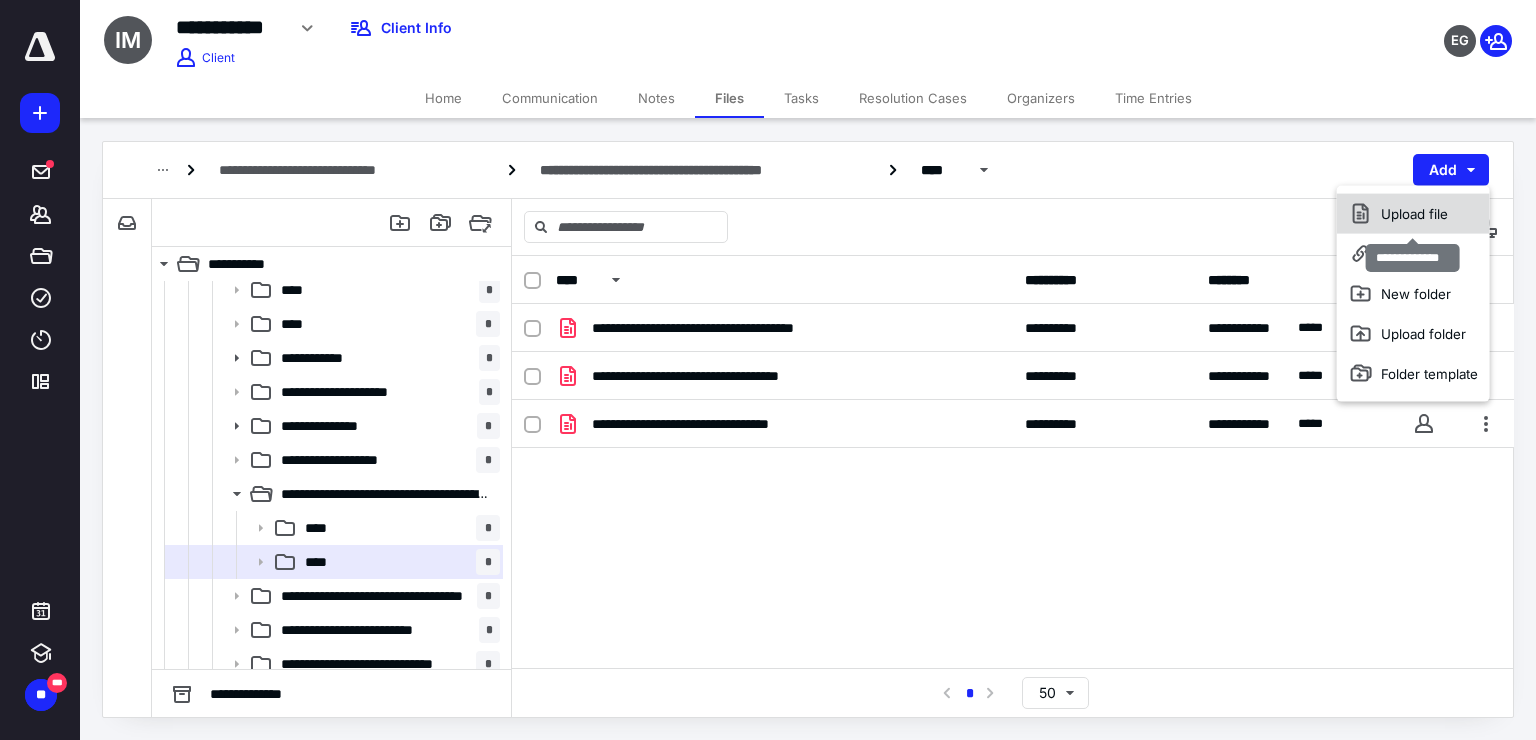 click on "Upload file" at bounding box center [1413, 214] 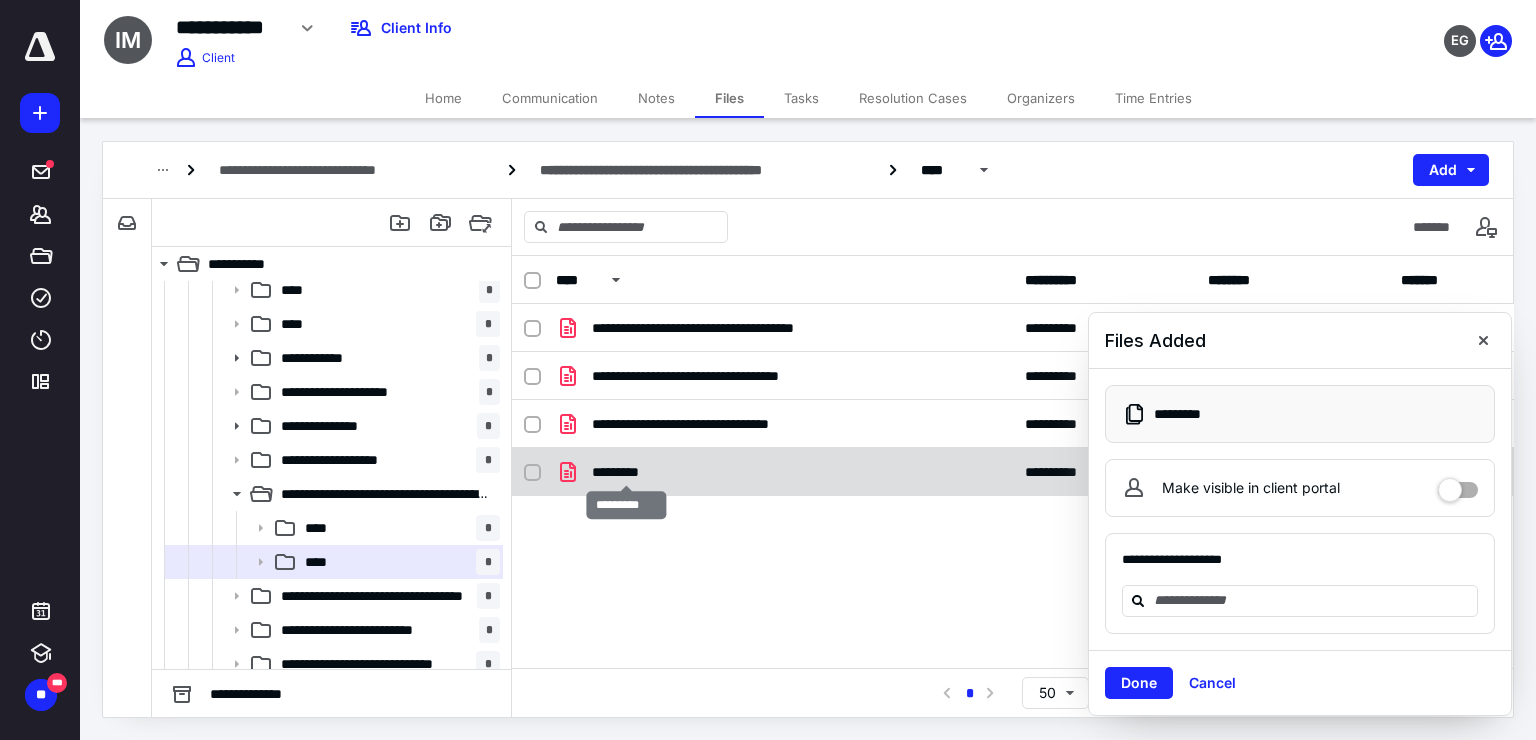 checkbox on "true" 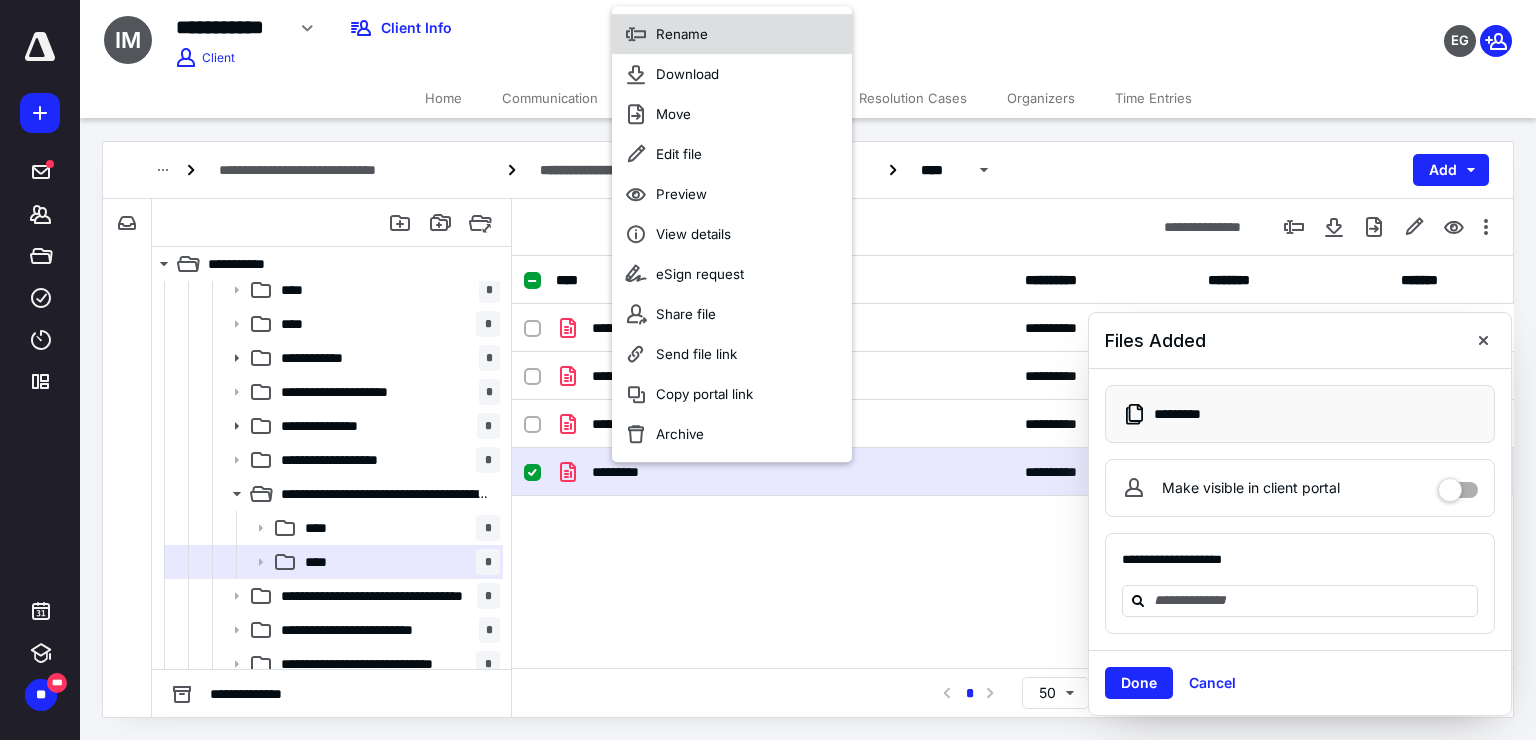 click on "Rename" at bounding box center (732, 34) 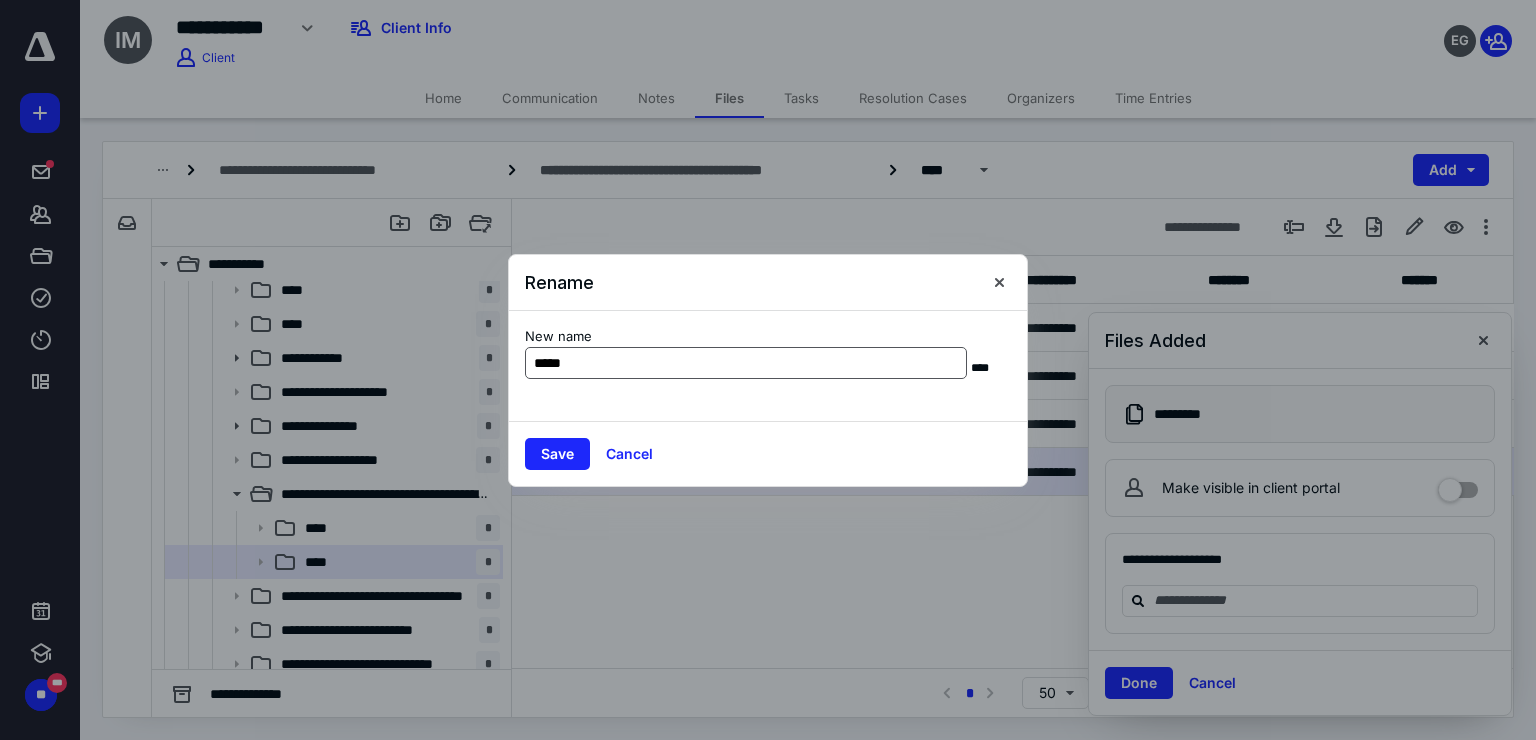 click on "*****" at bounding box center [746, 363] 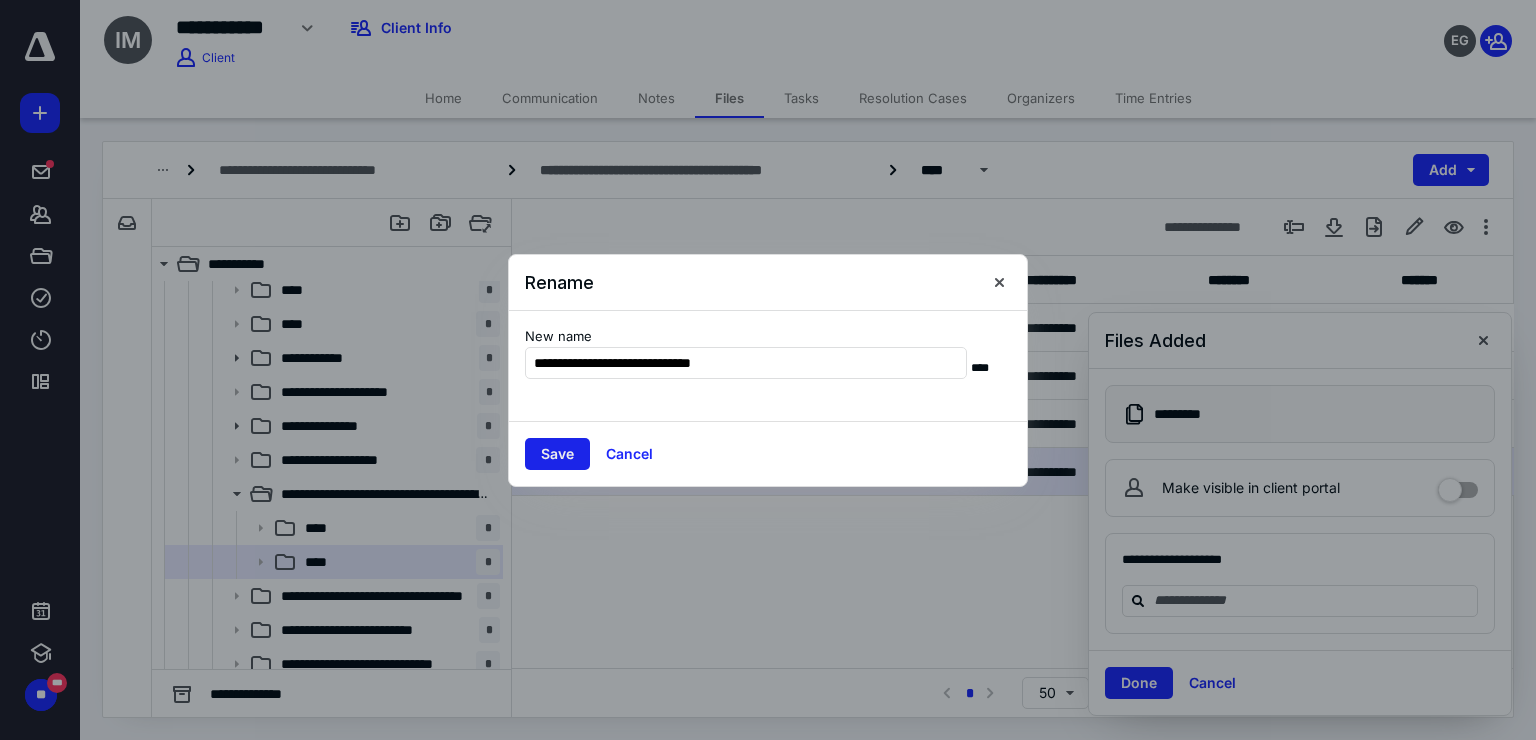 type on "**********" 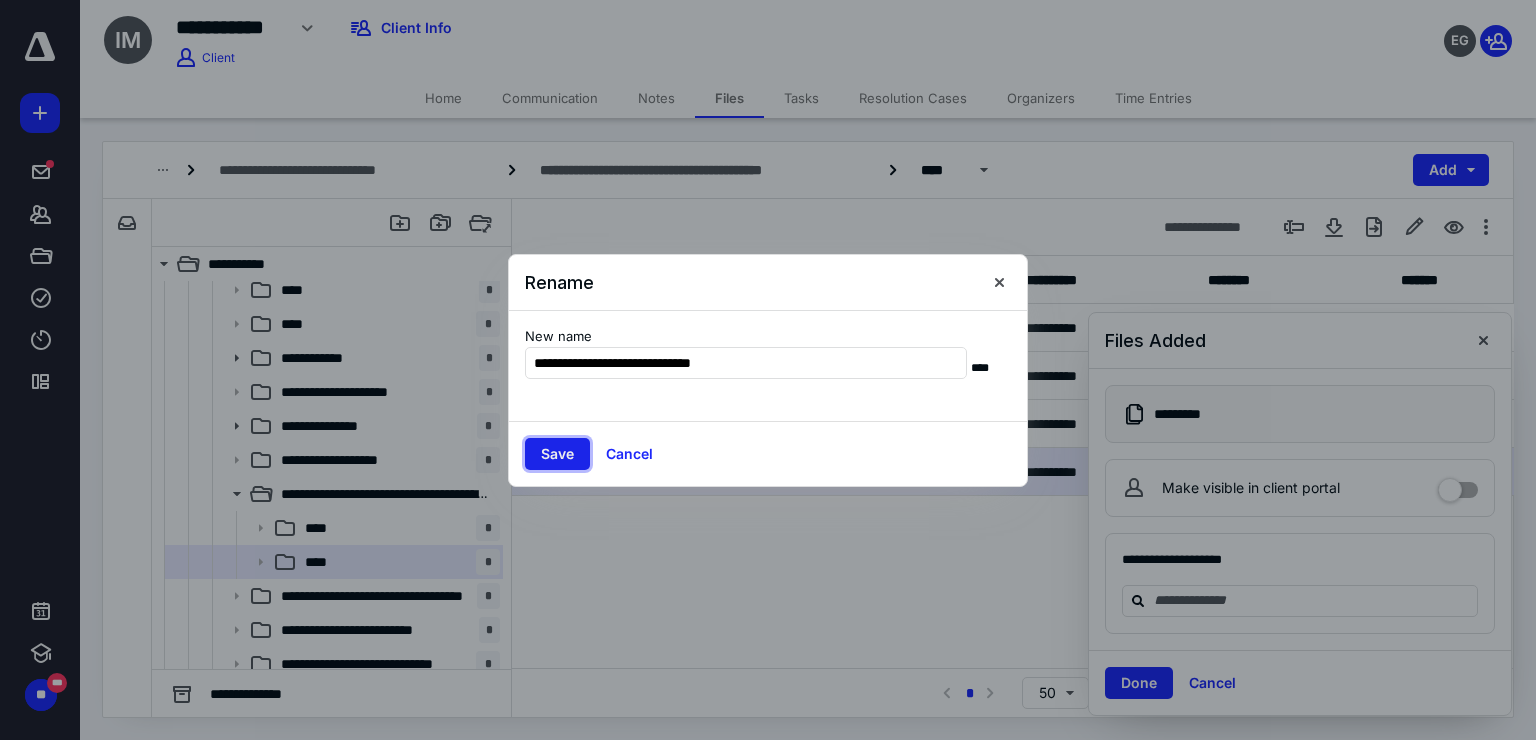 click on "Save" at bounding box center (557, 454) 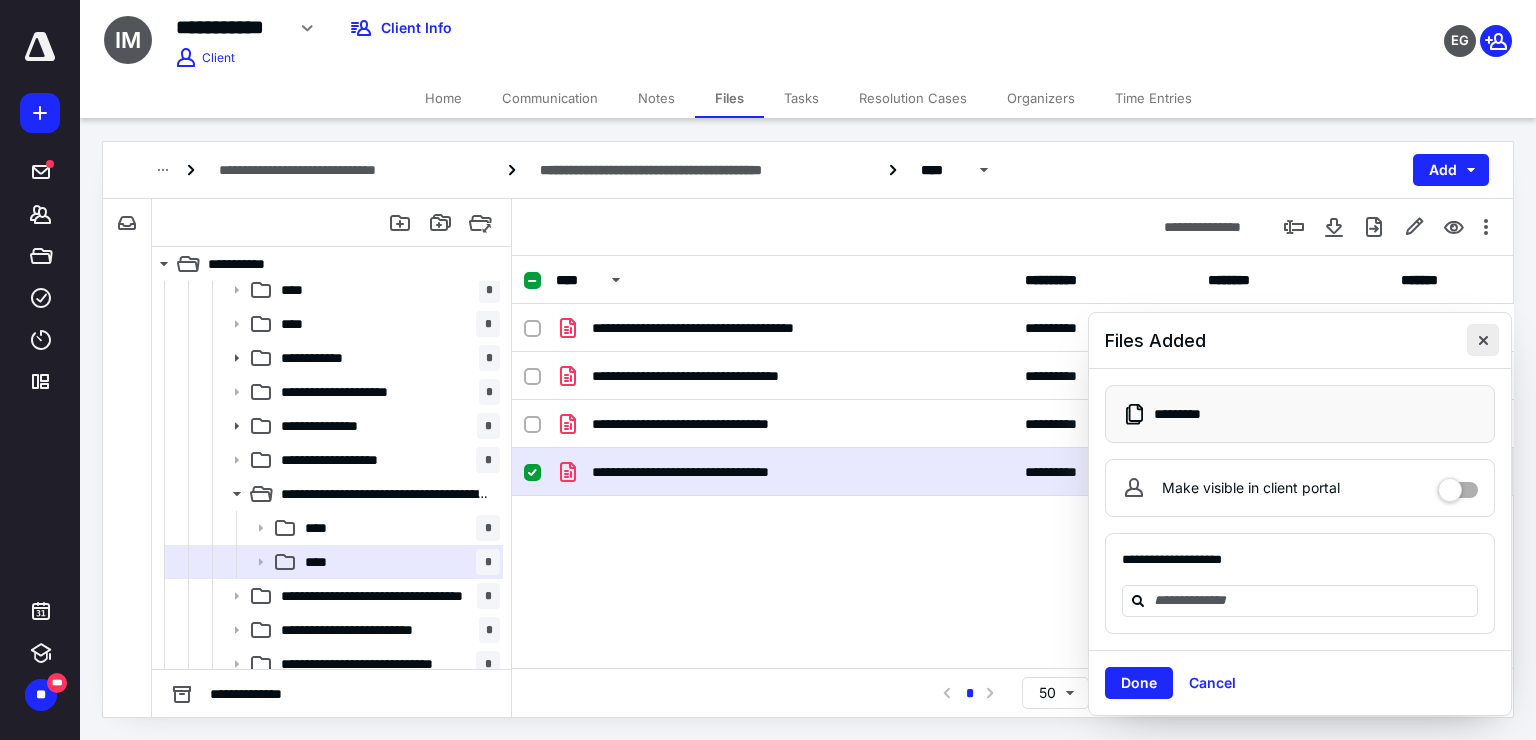 click at bounding box center (1483, 340) 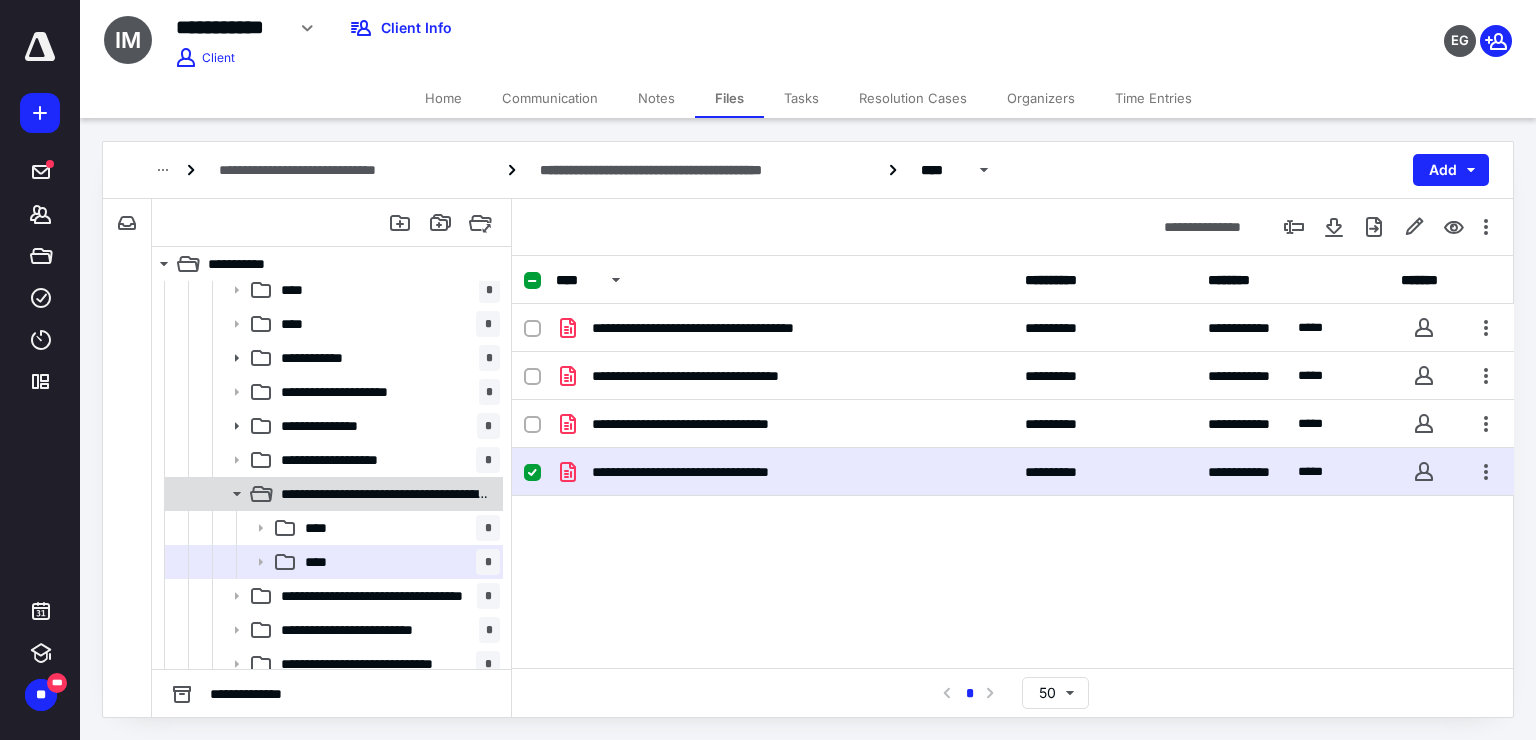 click 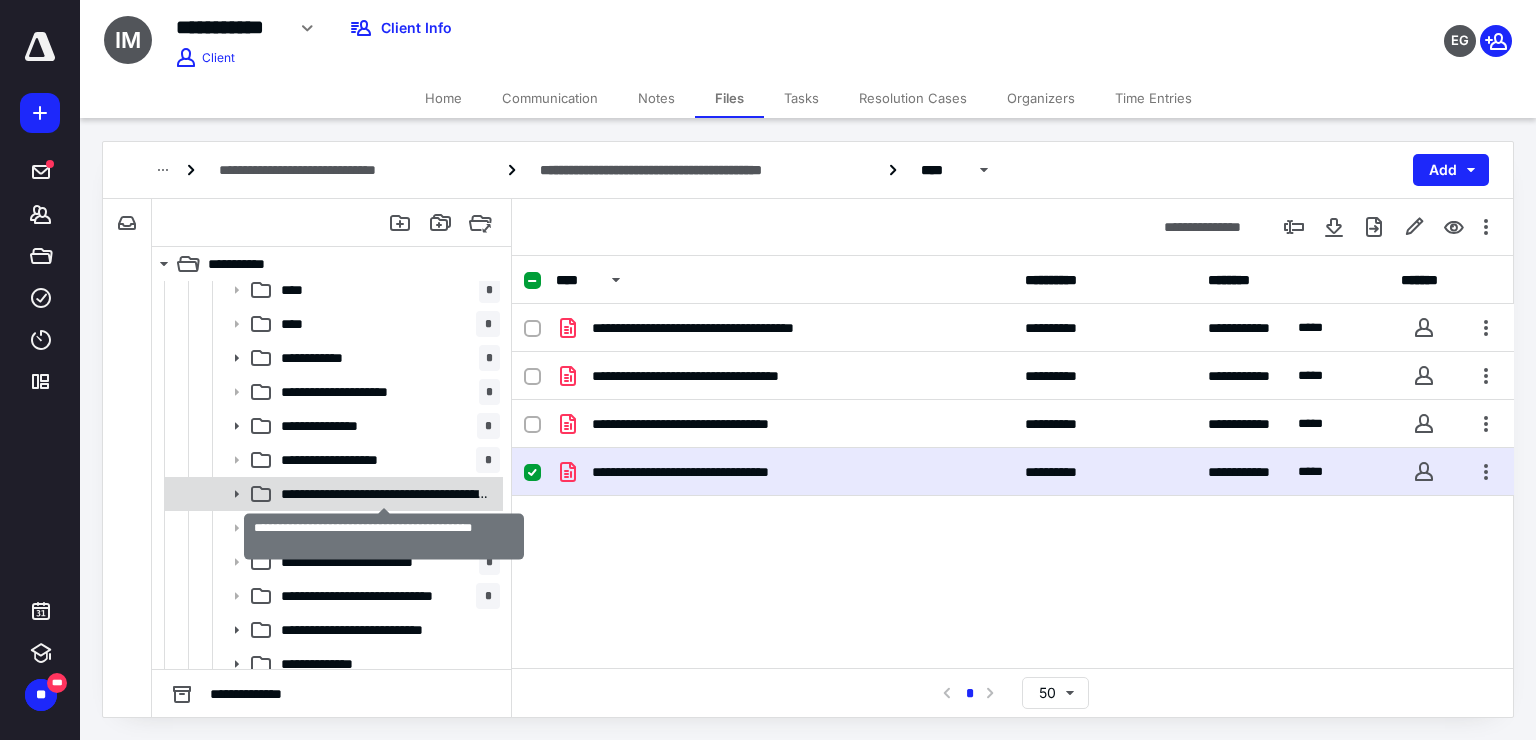 click on "**********" at bounding box center [384, 494] 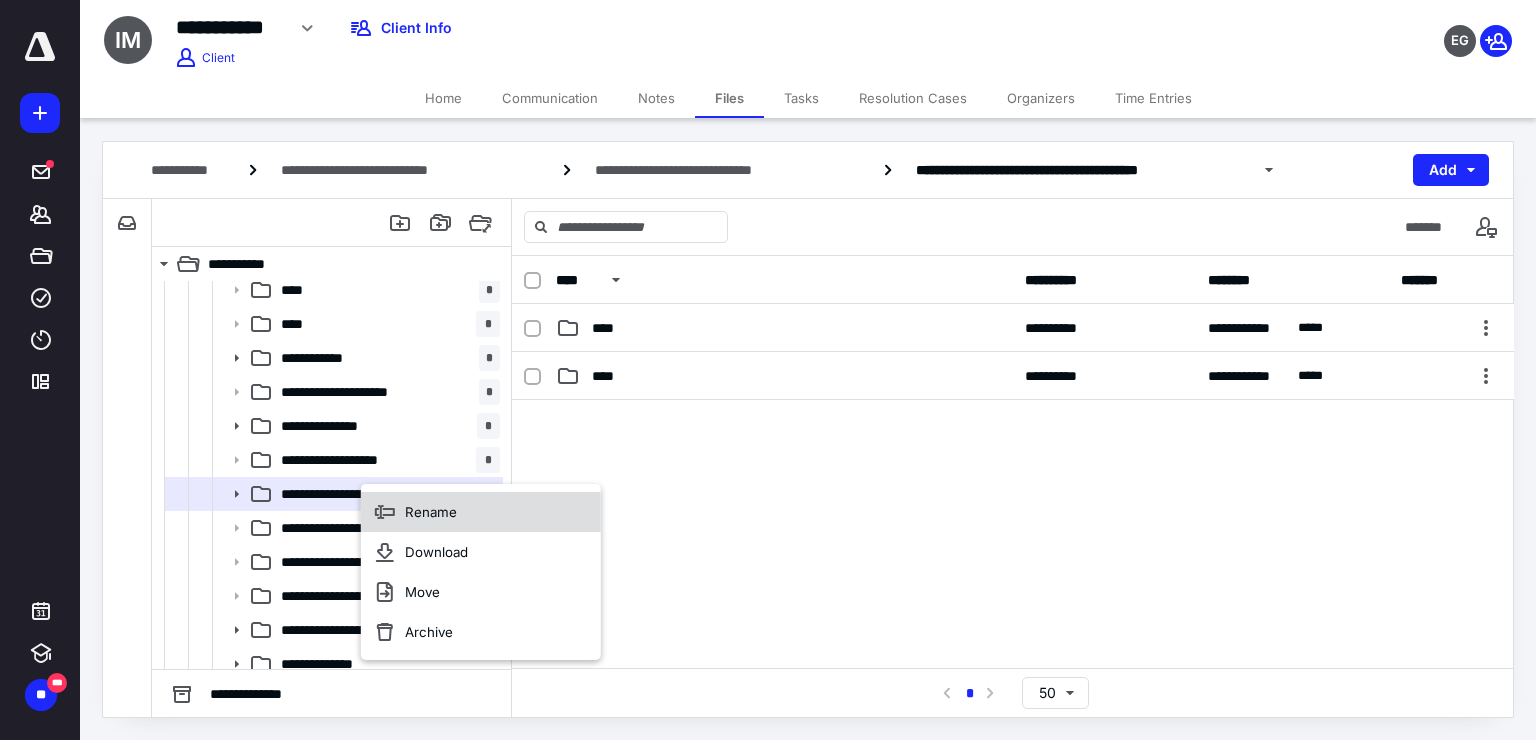 click 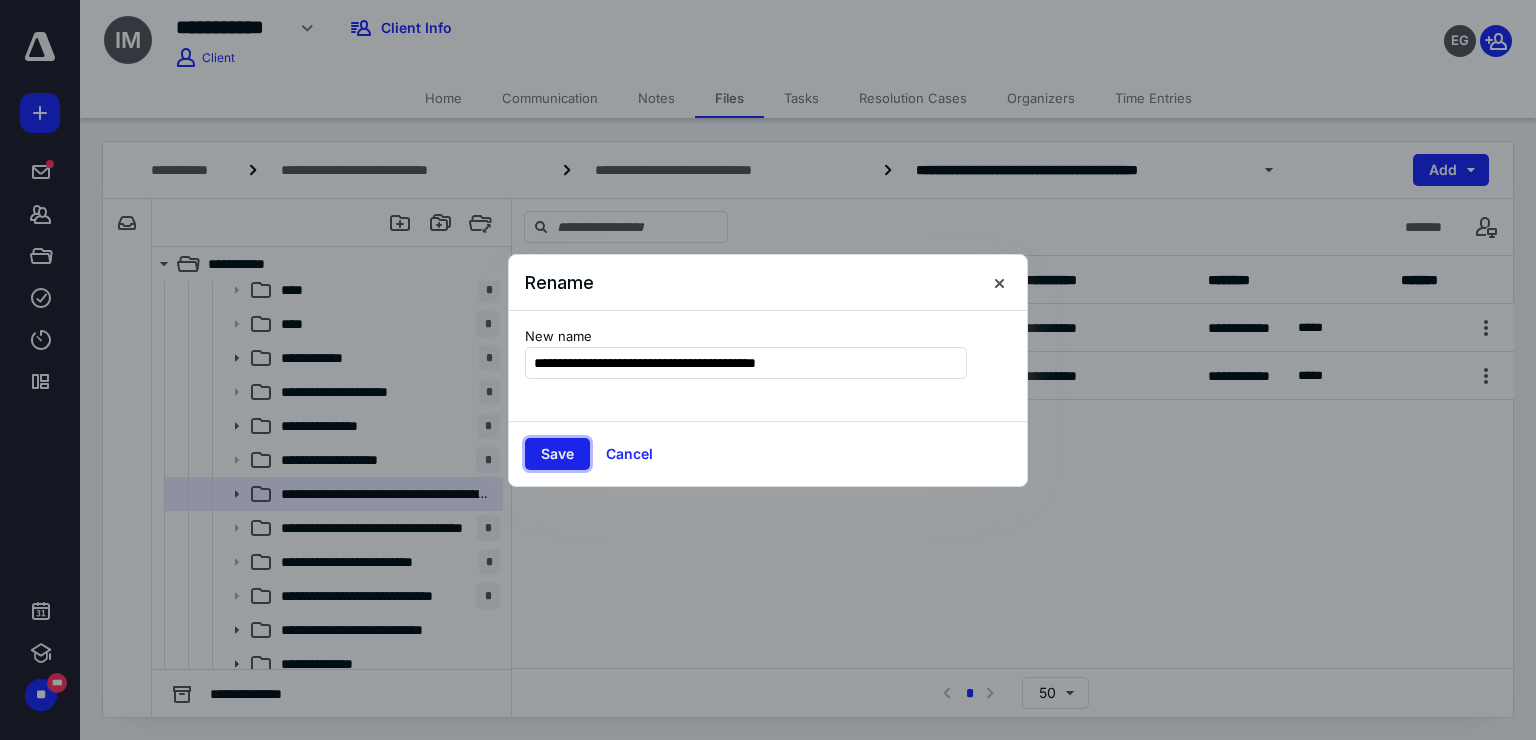 click on "Save" at bounding box center [557, 454] 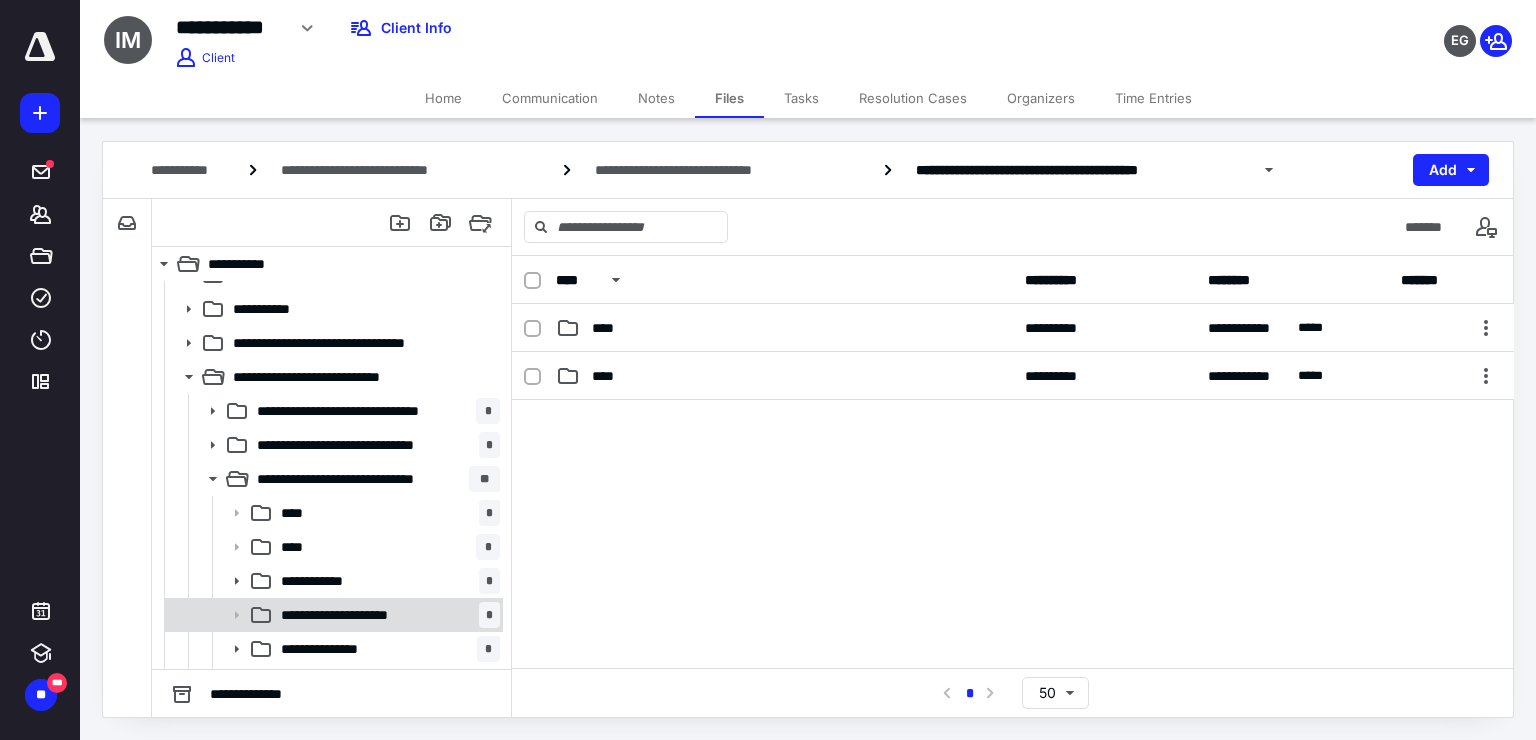 scroll, scrollTop: 22, scrollLeft: 0, axis: vertical 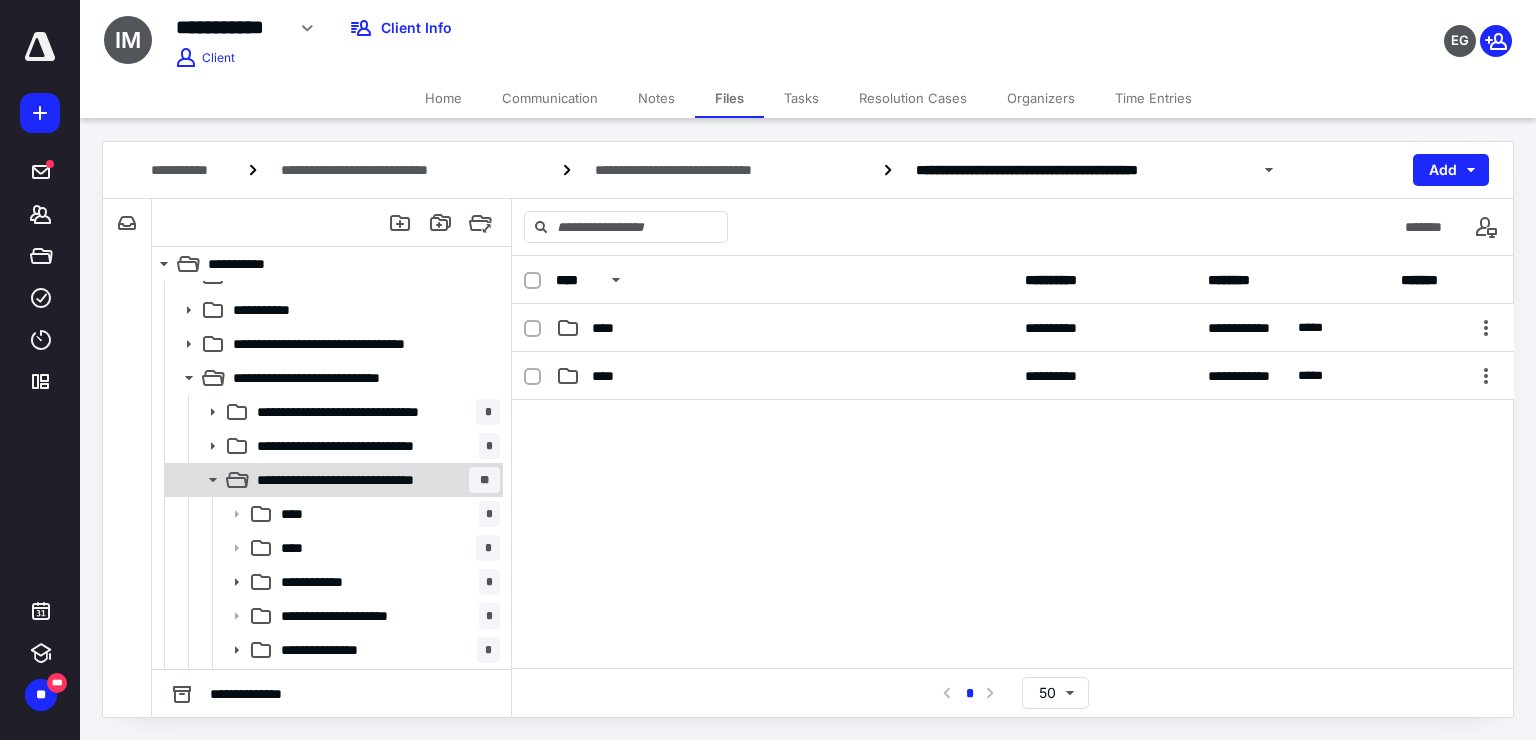 click 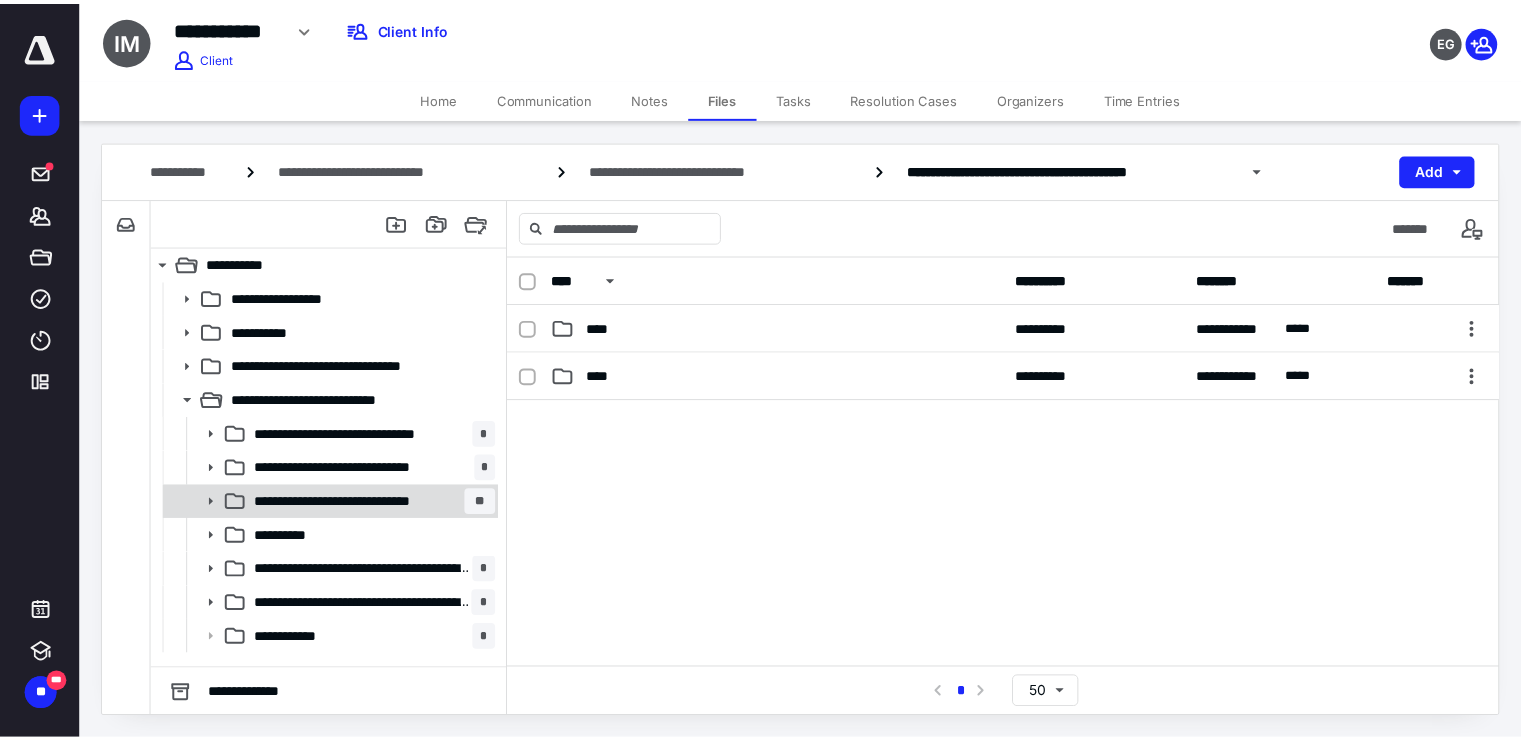 scroll, scrollTop: 0, scrollLeft: 0, axis: both 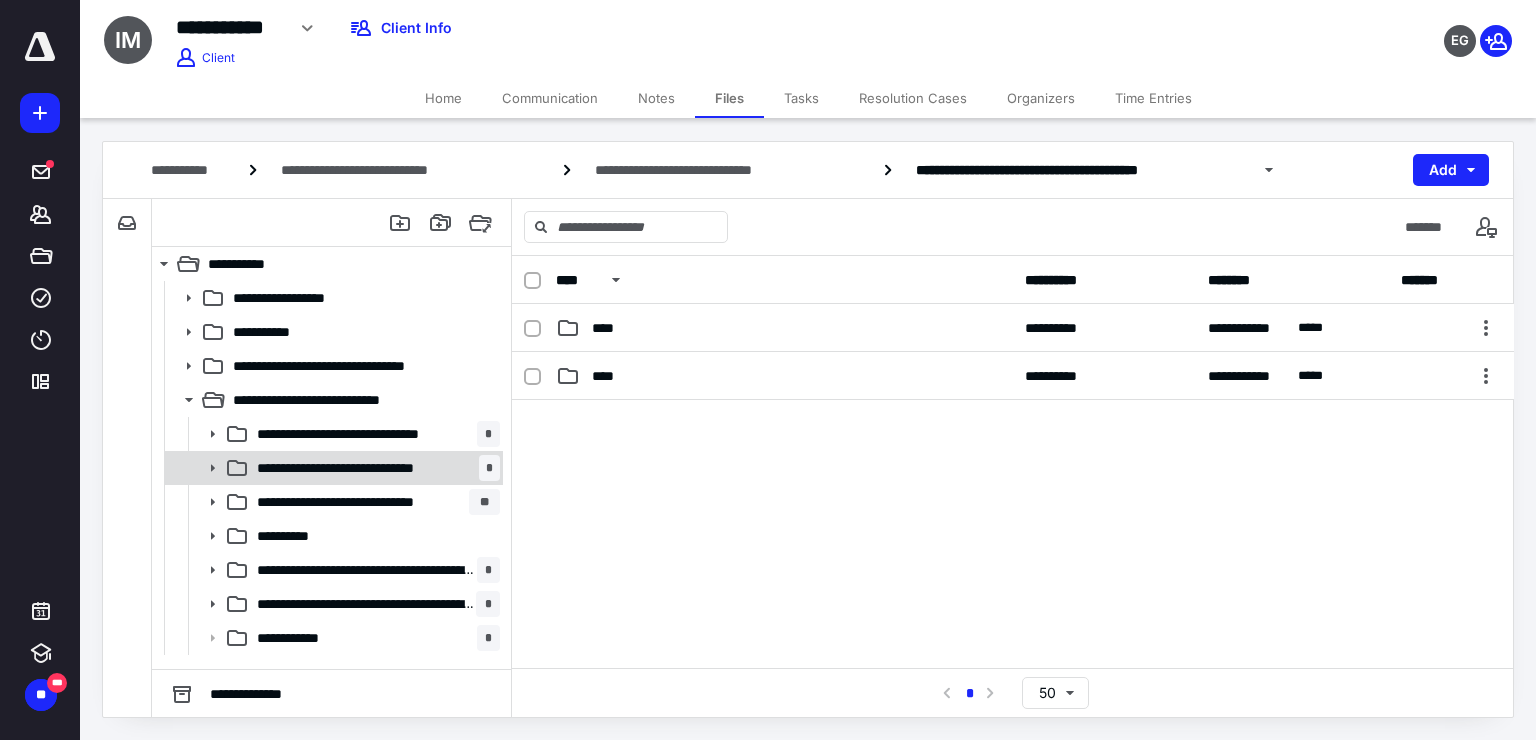 click 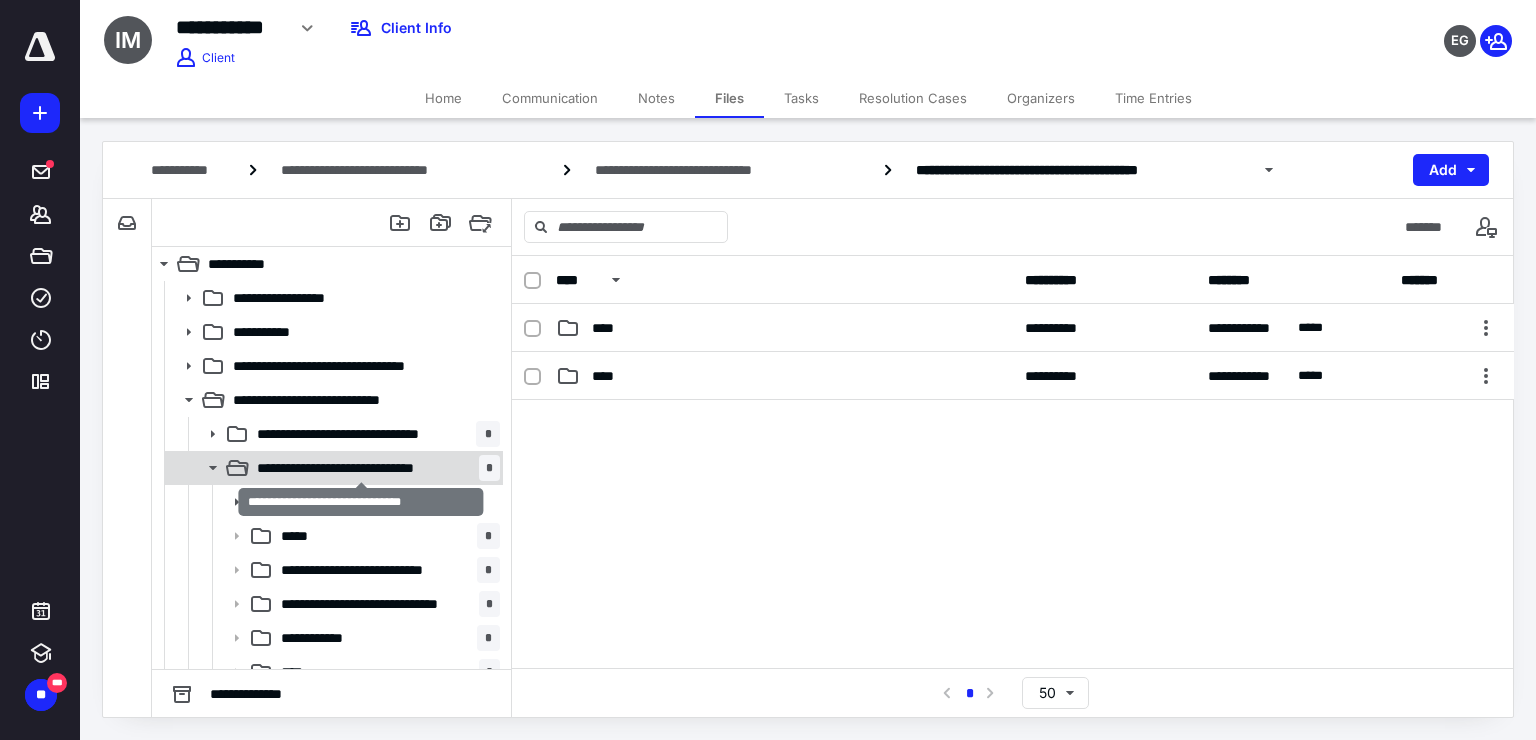 click on "**********" at bounding box center [362, 468] 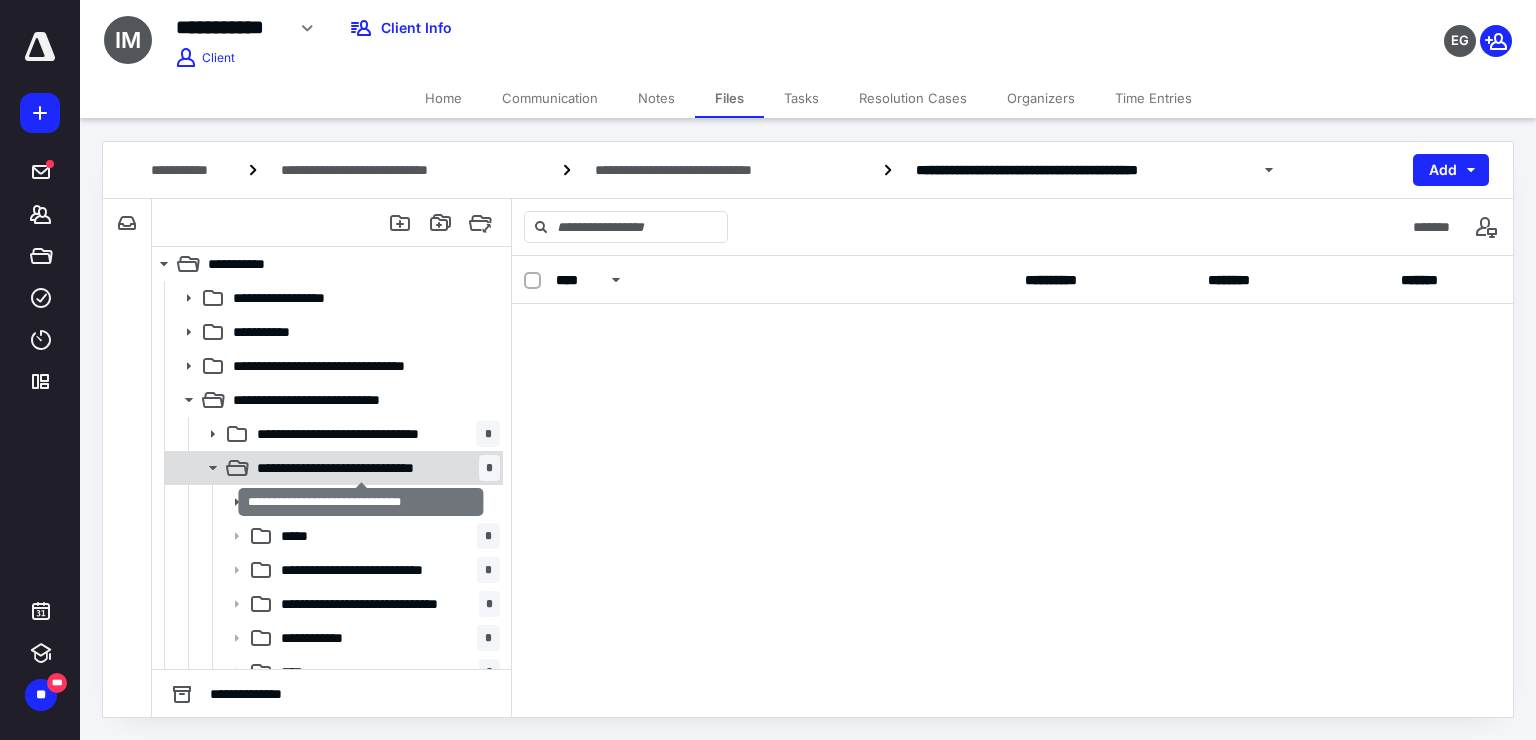 click on "**********" at bounding box center [362, 468] 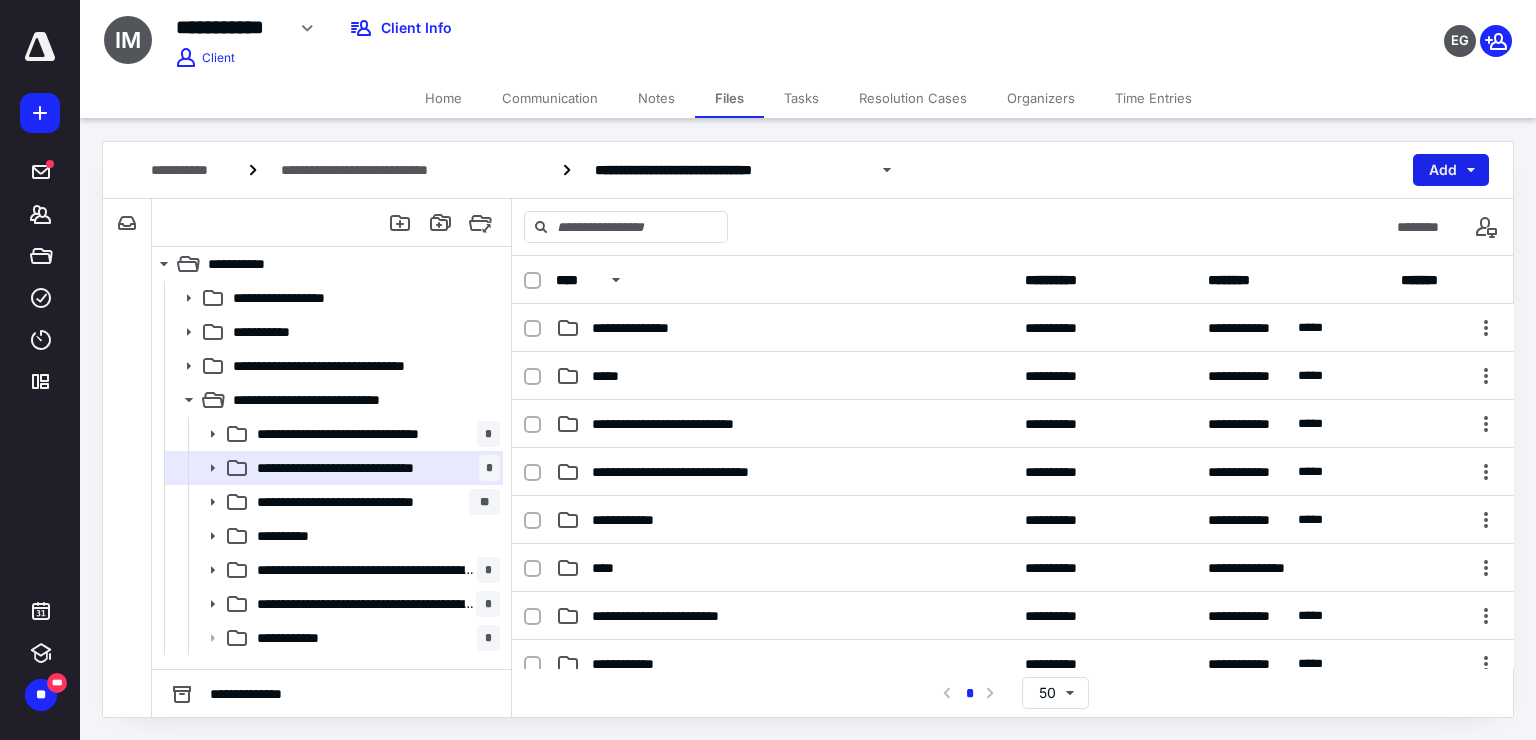 click on "Add" at bounding box center (1451, 170) 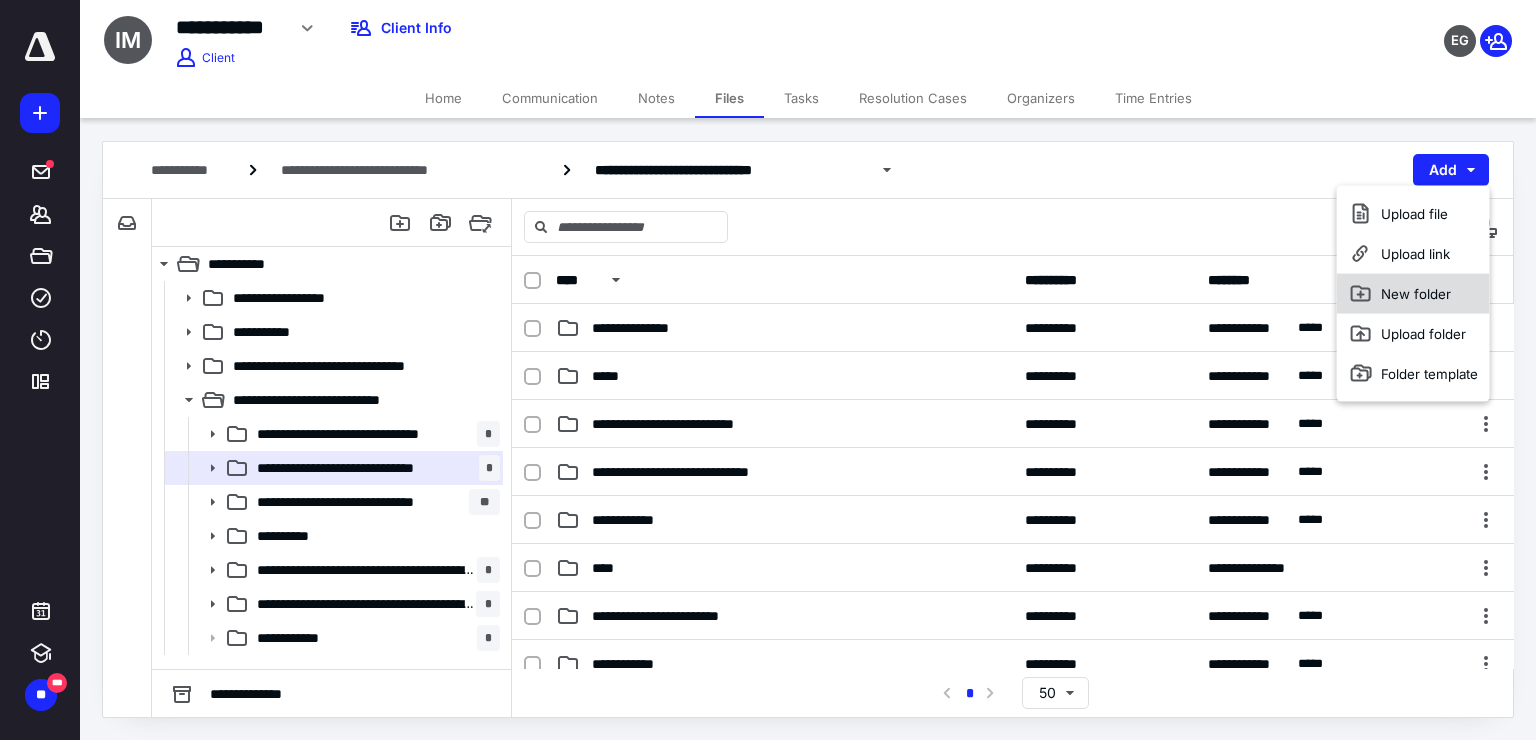 click on "New folder" at bounding box center (1413, 294) 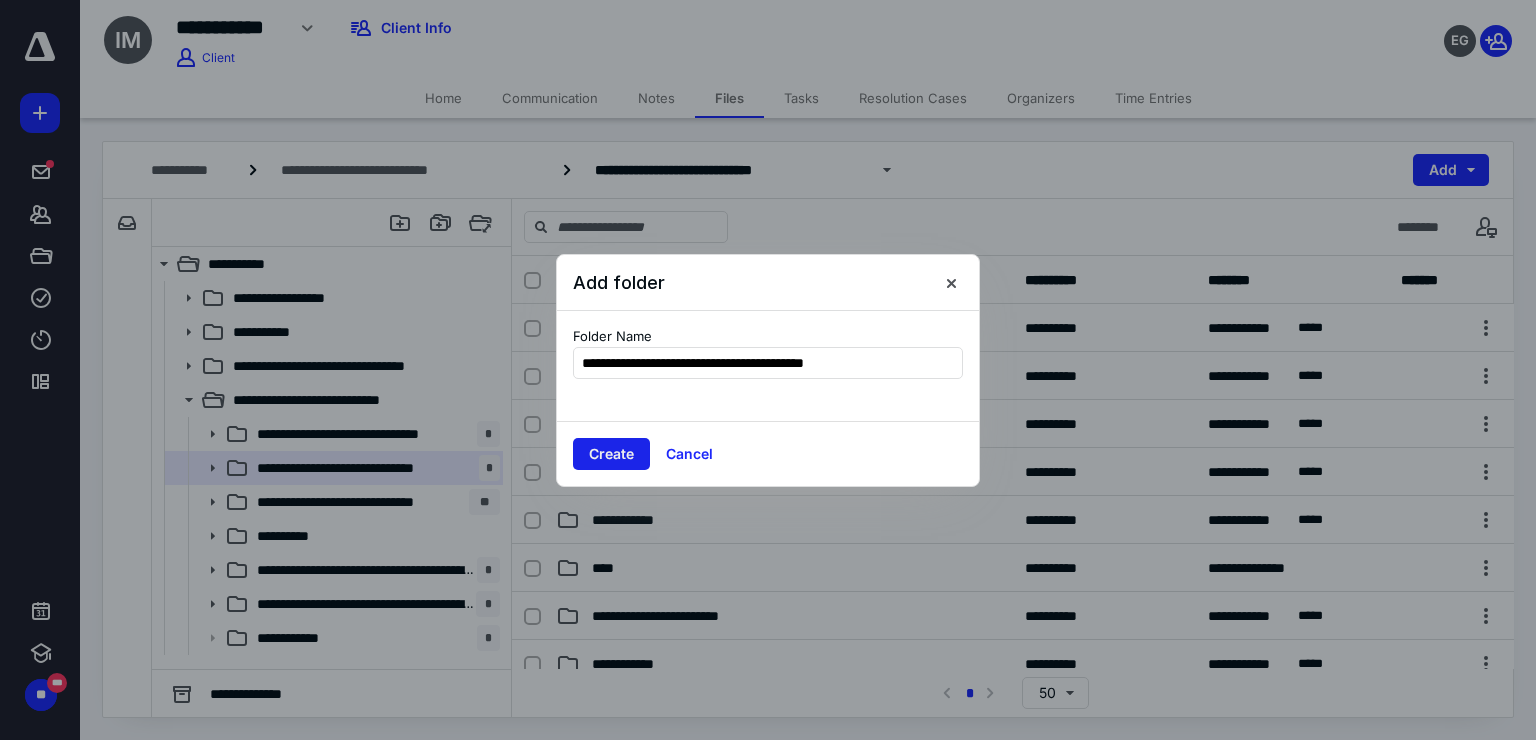 type on "**********" 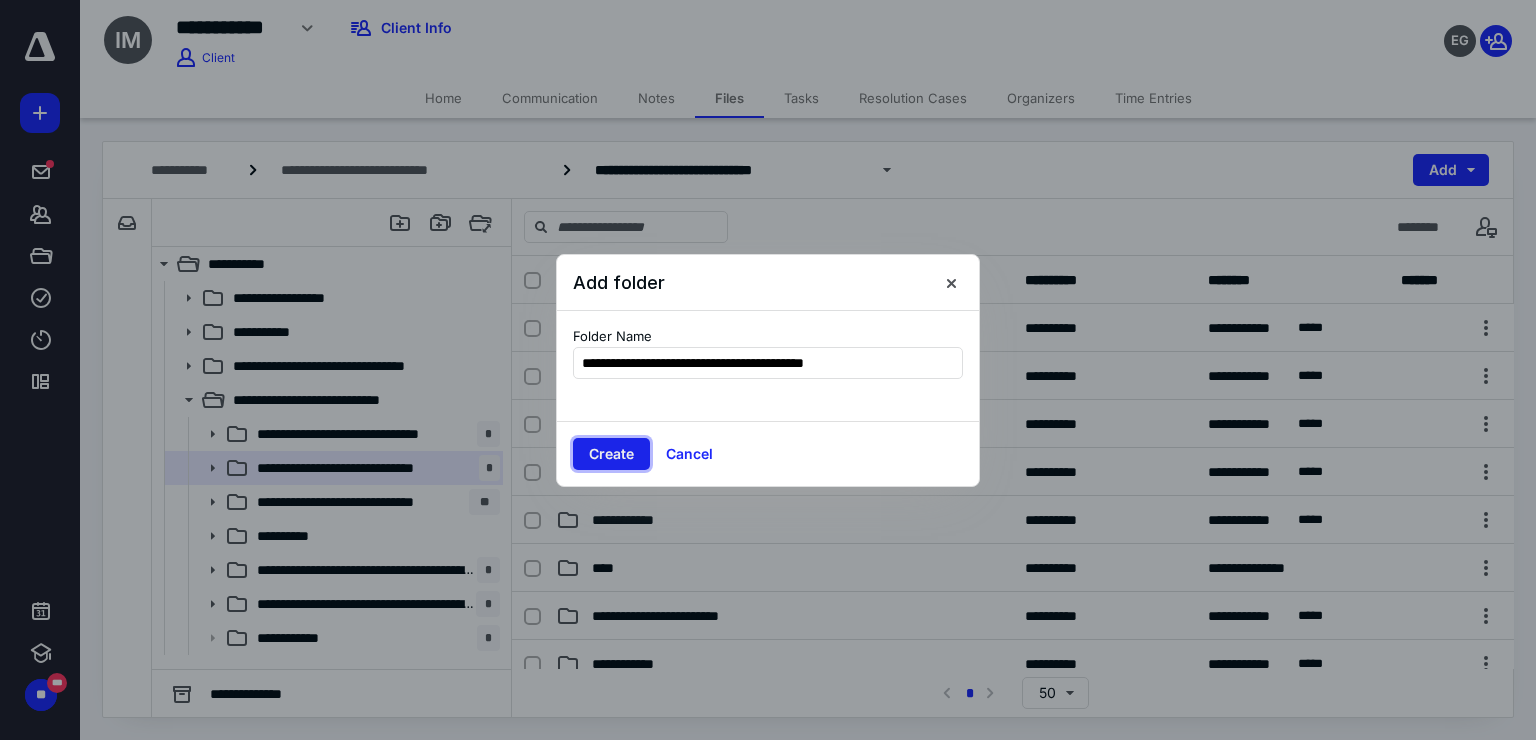 click on "Create" at bounding box center [611, 454] 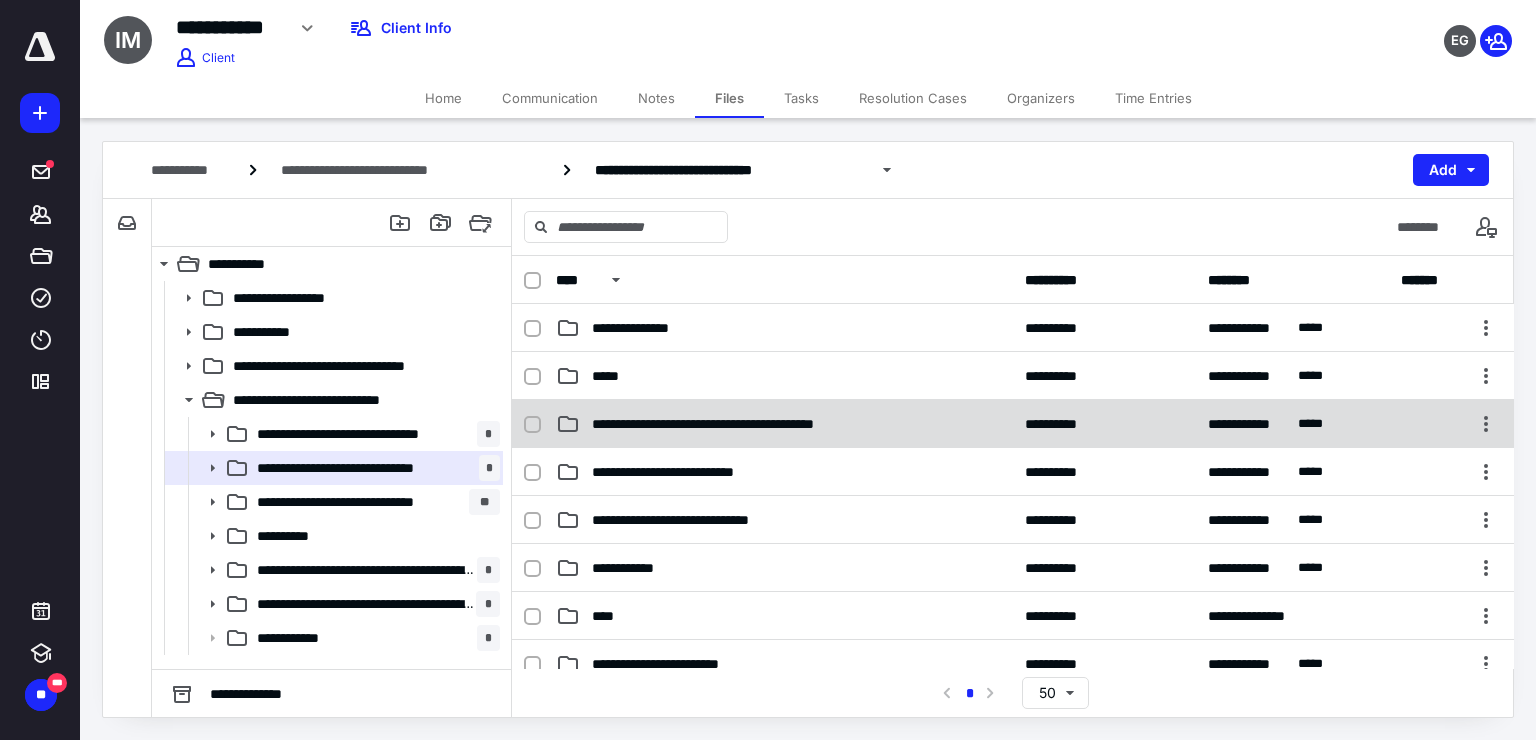 click on "**********" at bounding box center (784, 424) 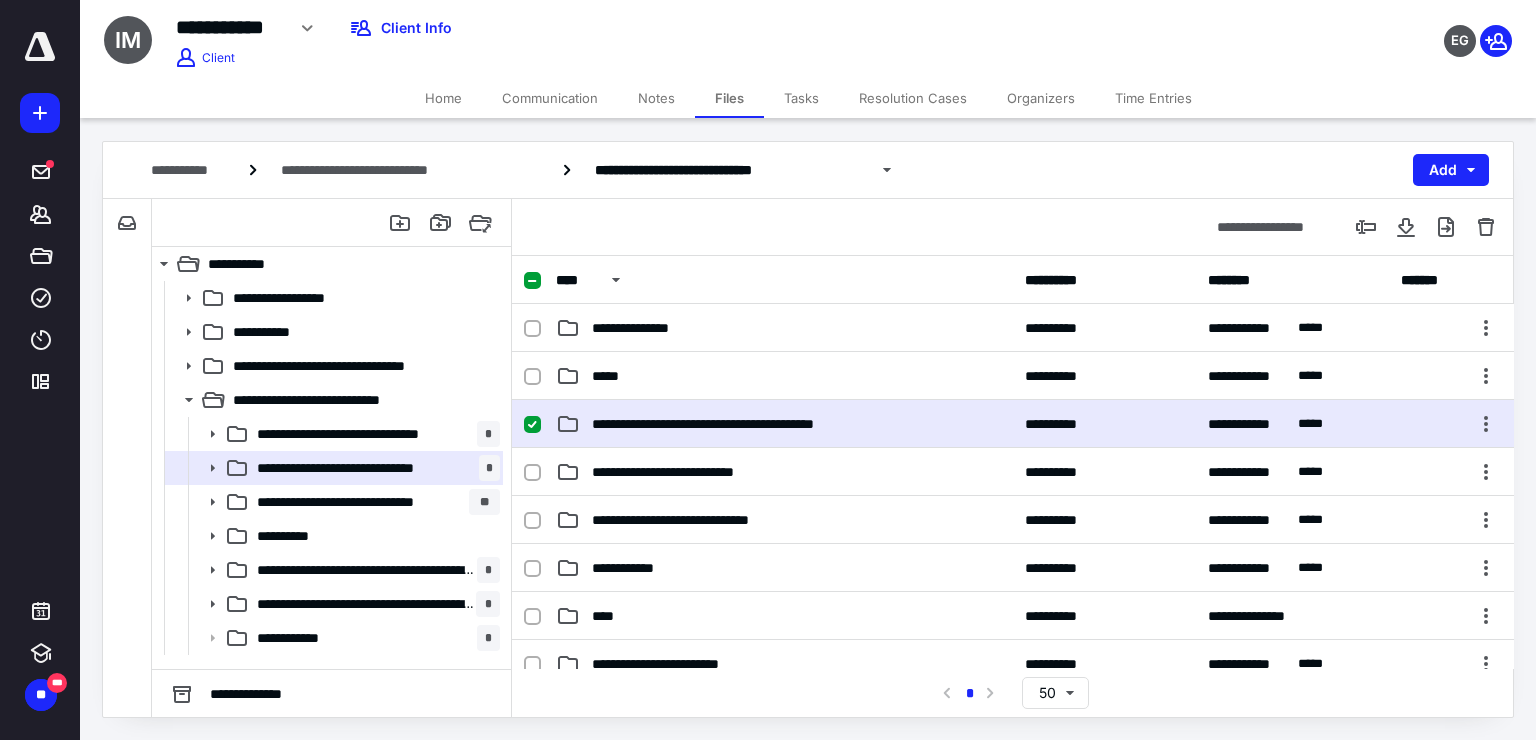 click on "**********" at bounding box center (784, 424) 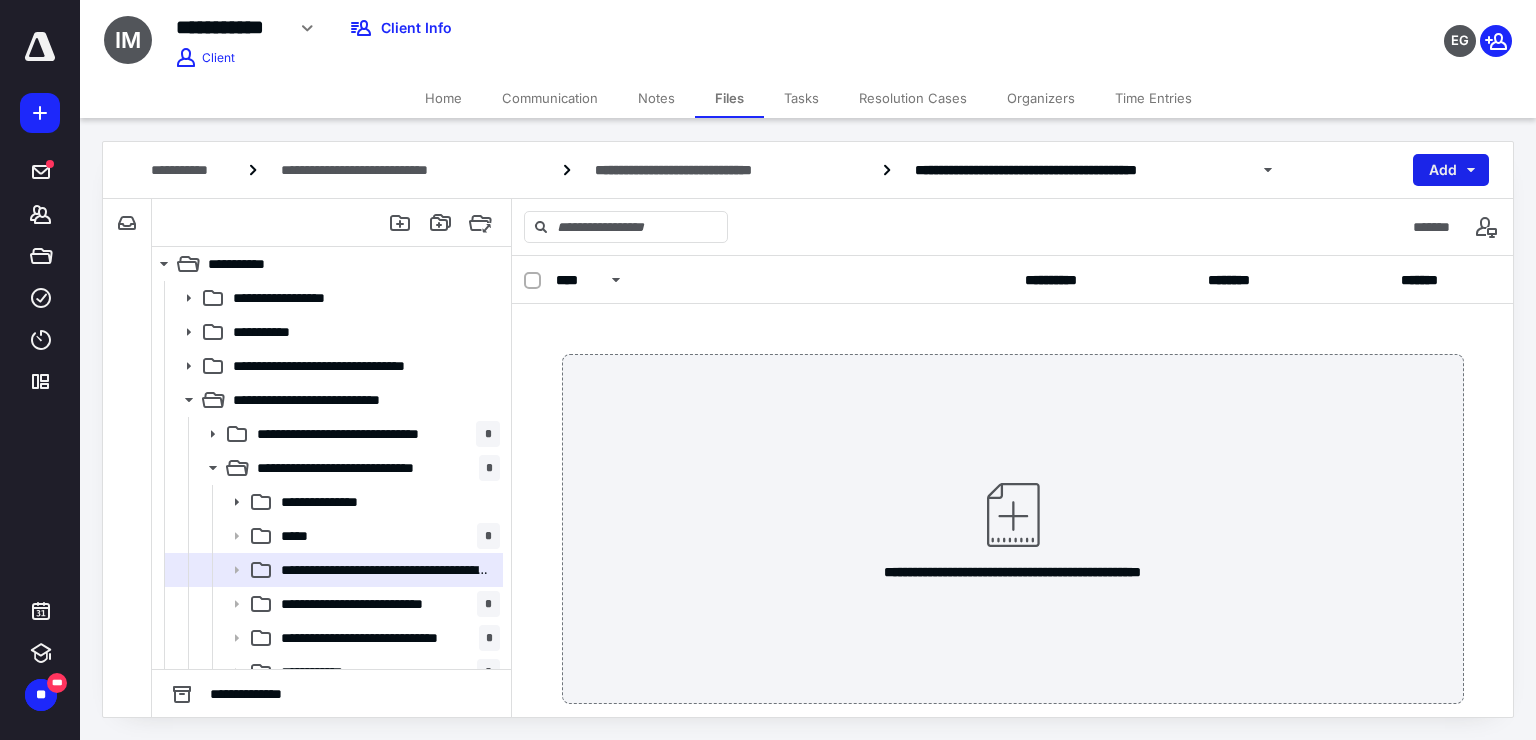 click on "Add" at bounding box center (1451, 170) 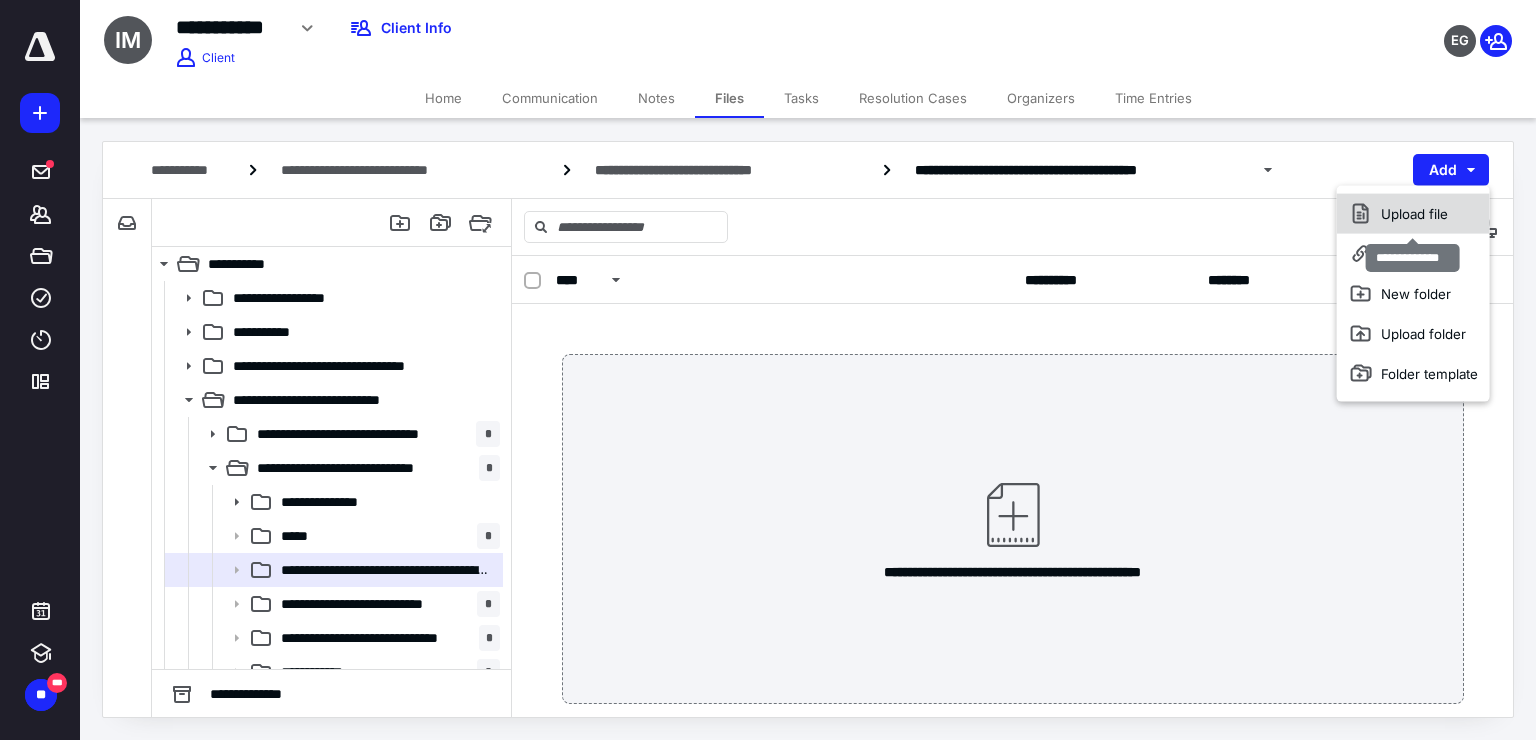 click on "Upload file" at bounding box center (1413, 214) 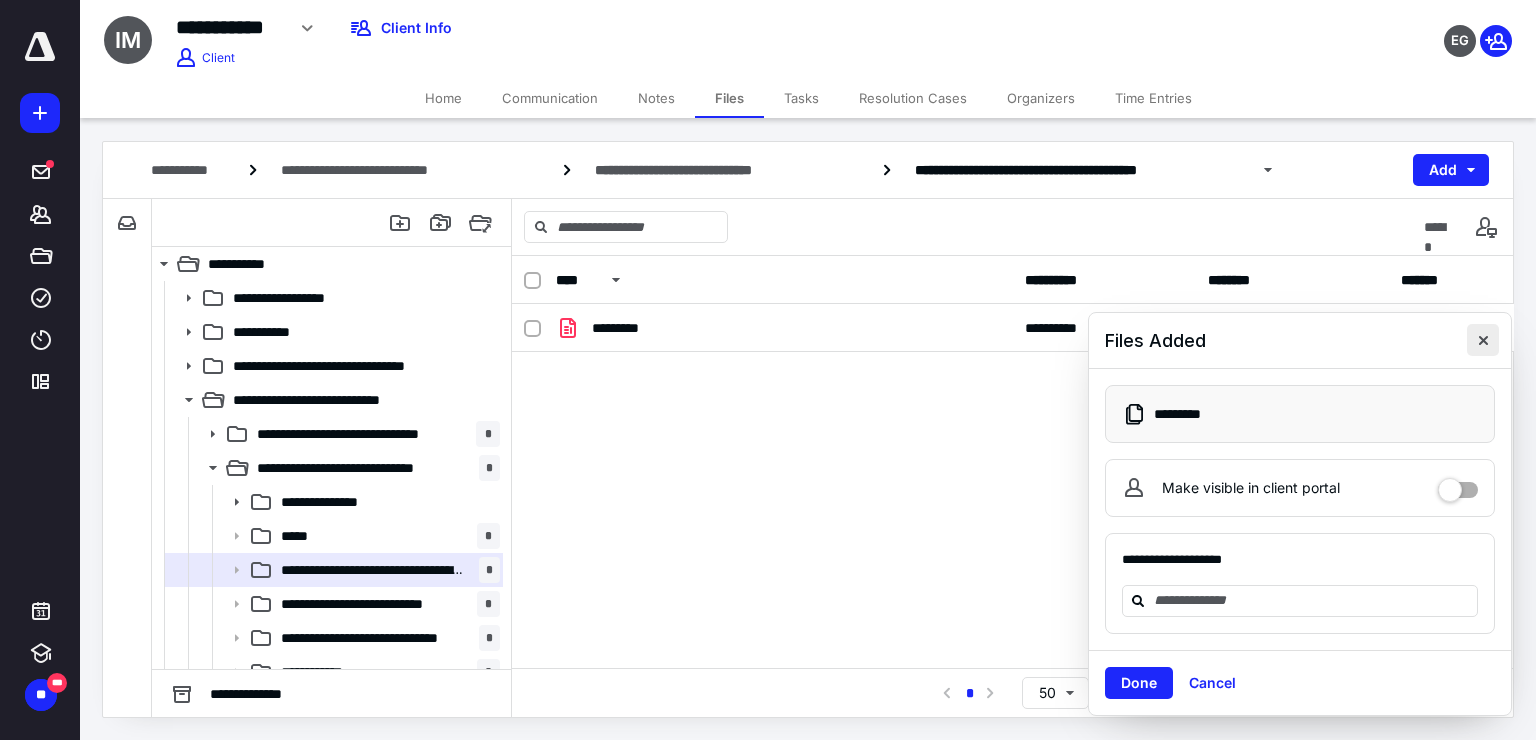 click at bounding box center [1483, 340] 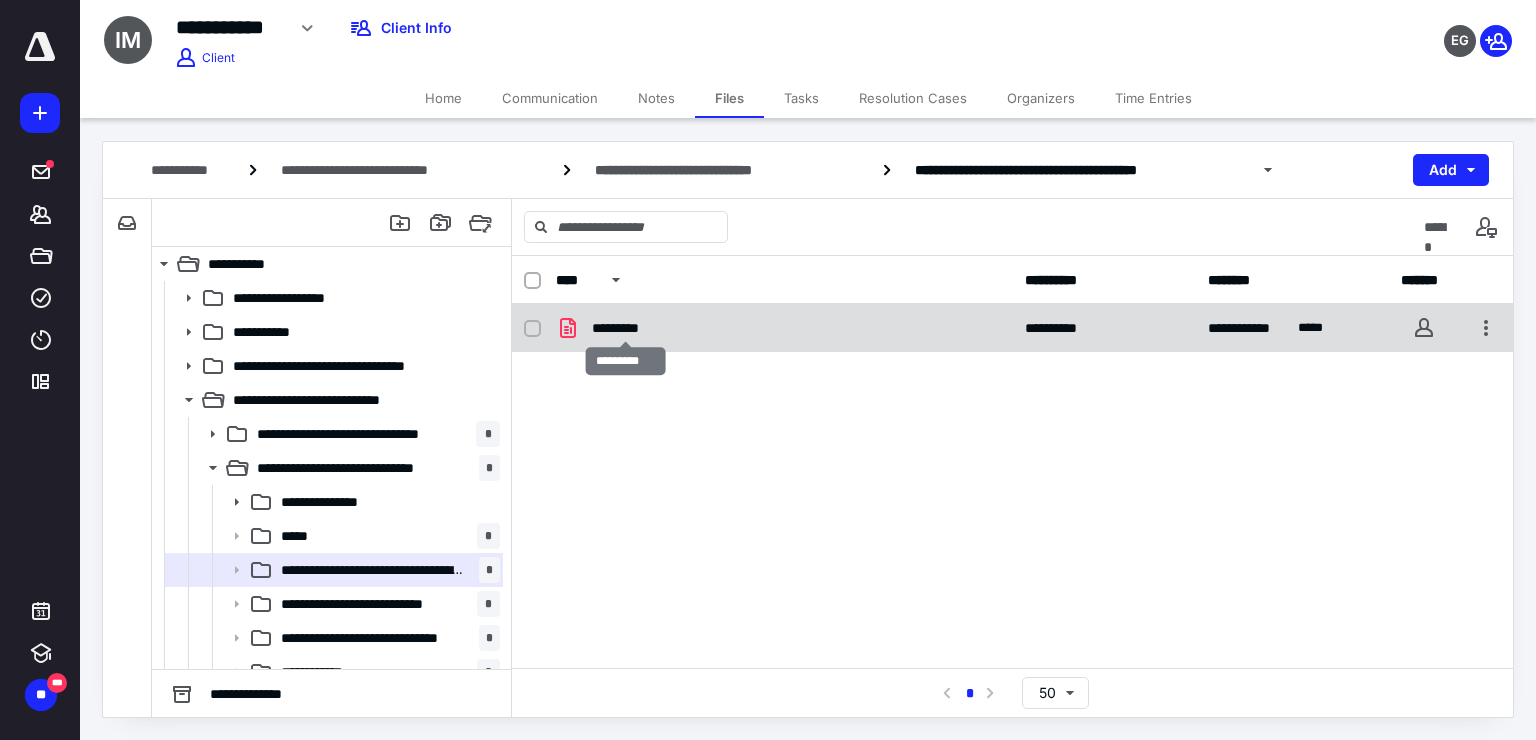 checkbox on "true" 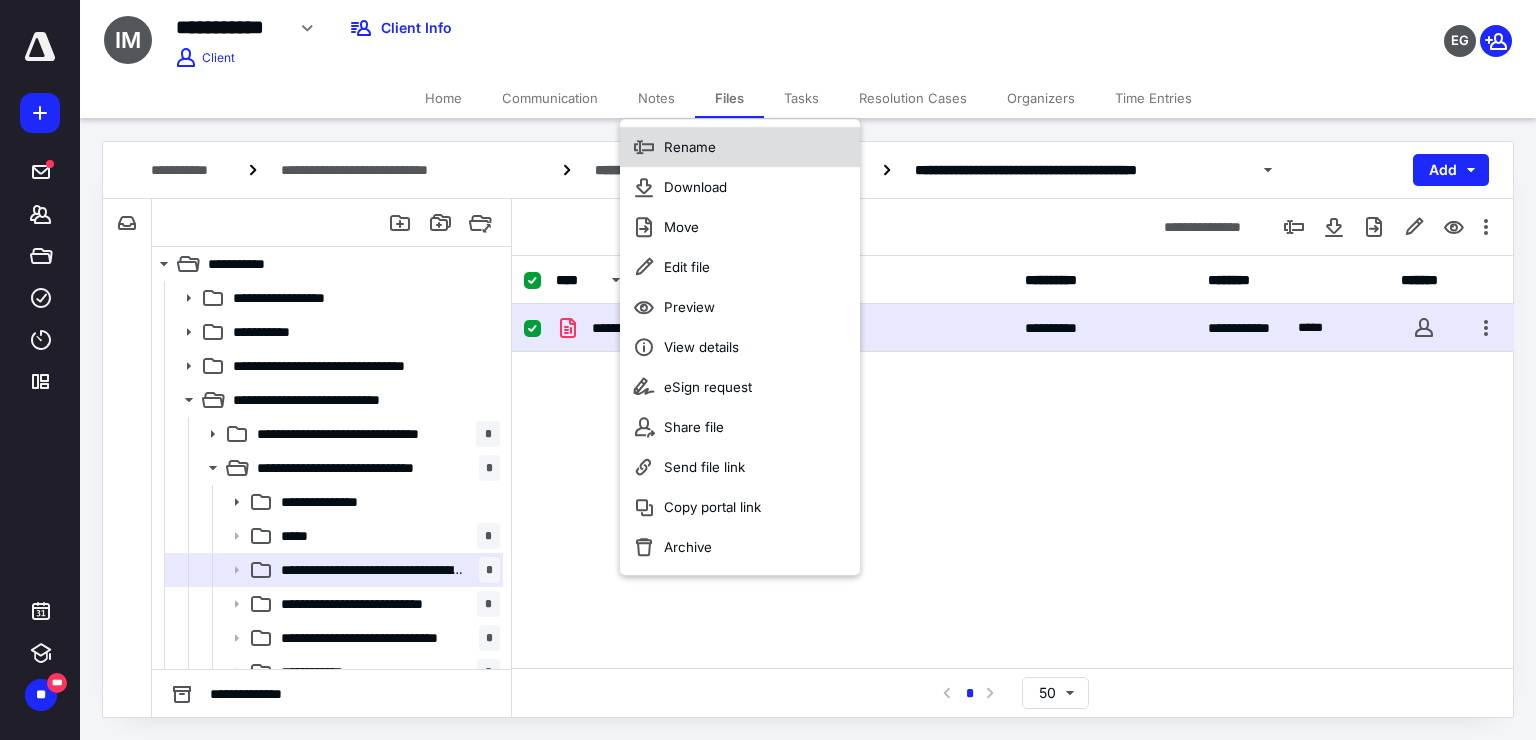 click on "Rename" at bounding box center (690, 147) 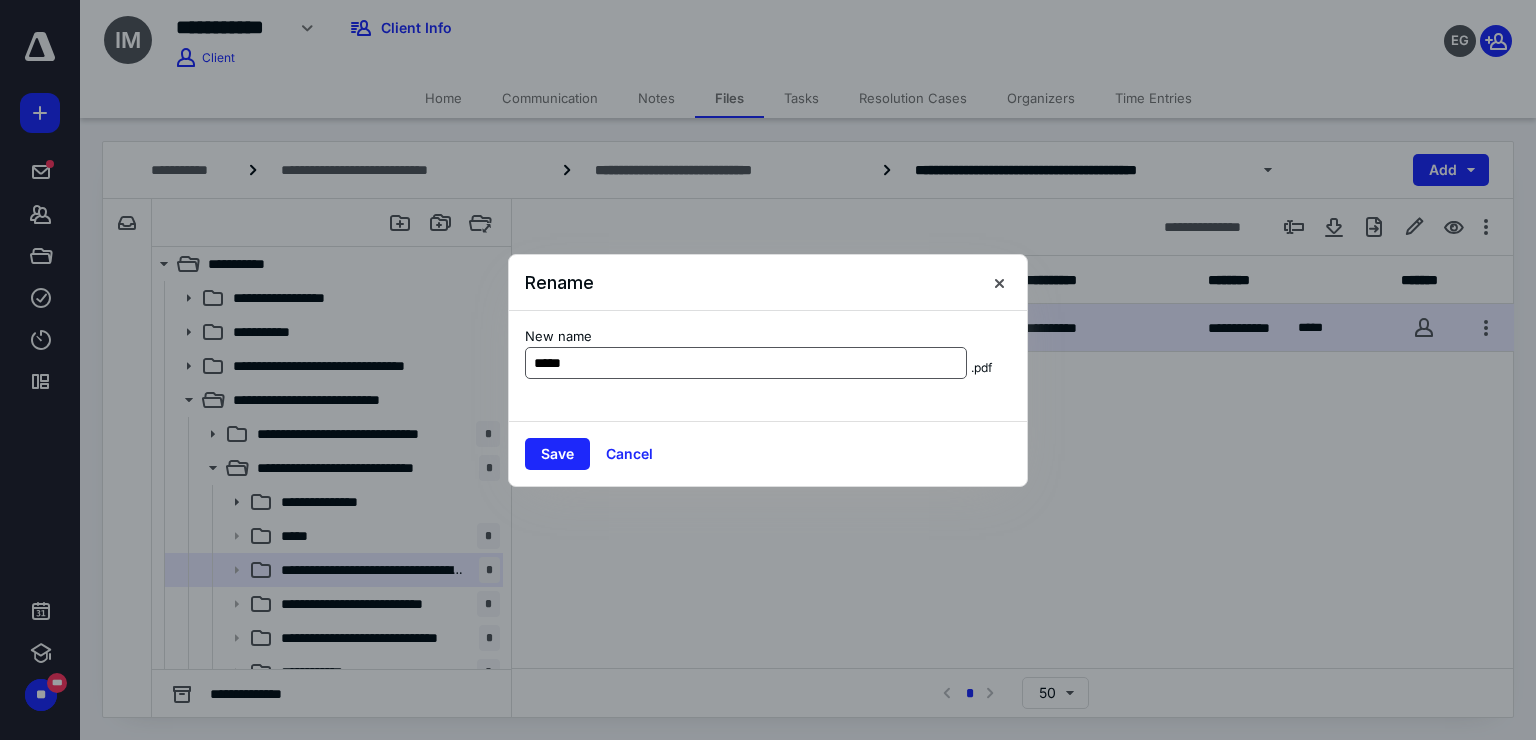 click on "*****" at bounding box center [746, 363] 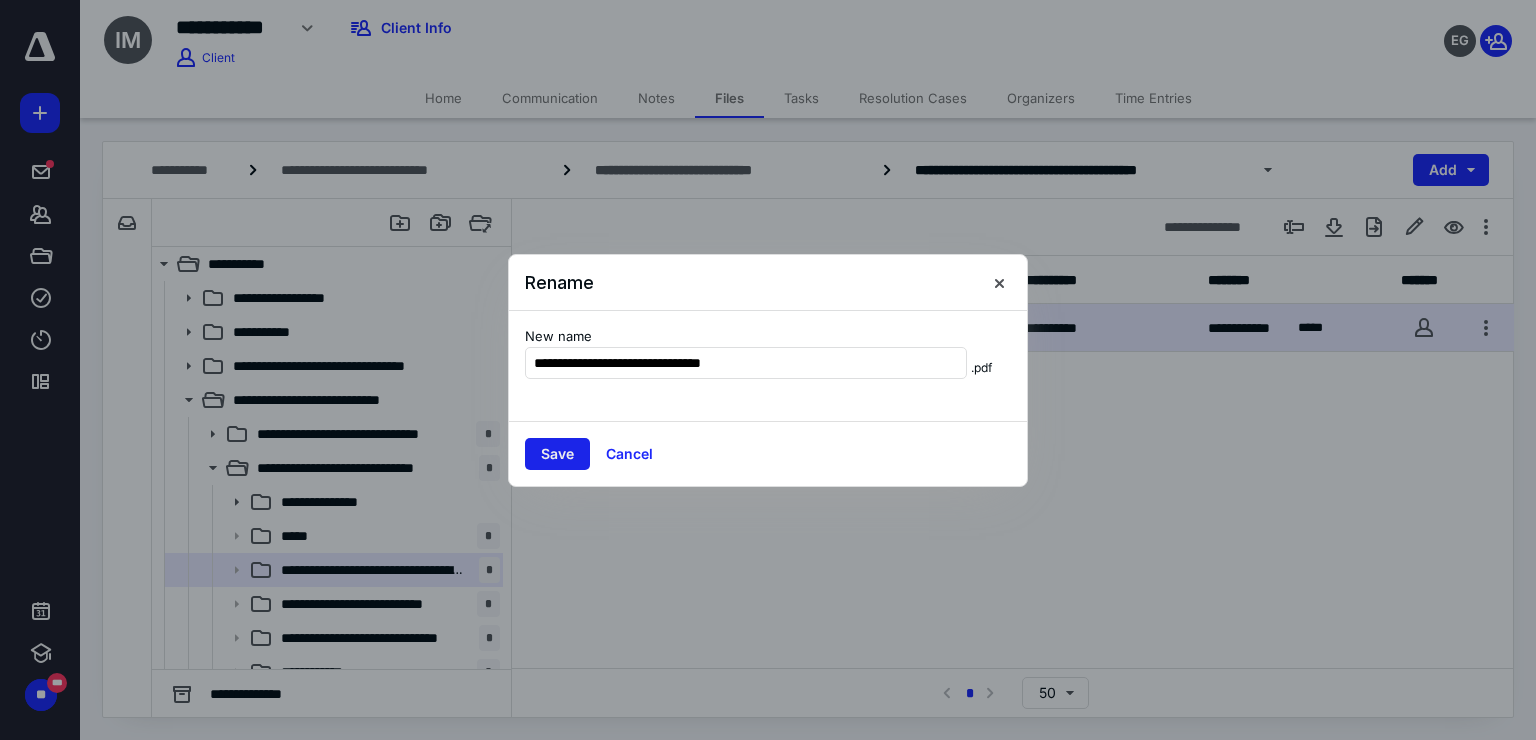 type on "**********" 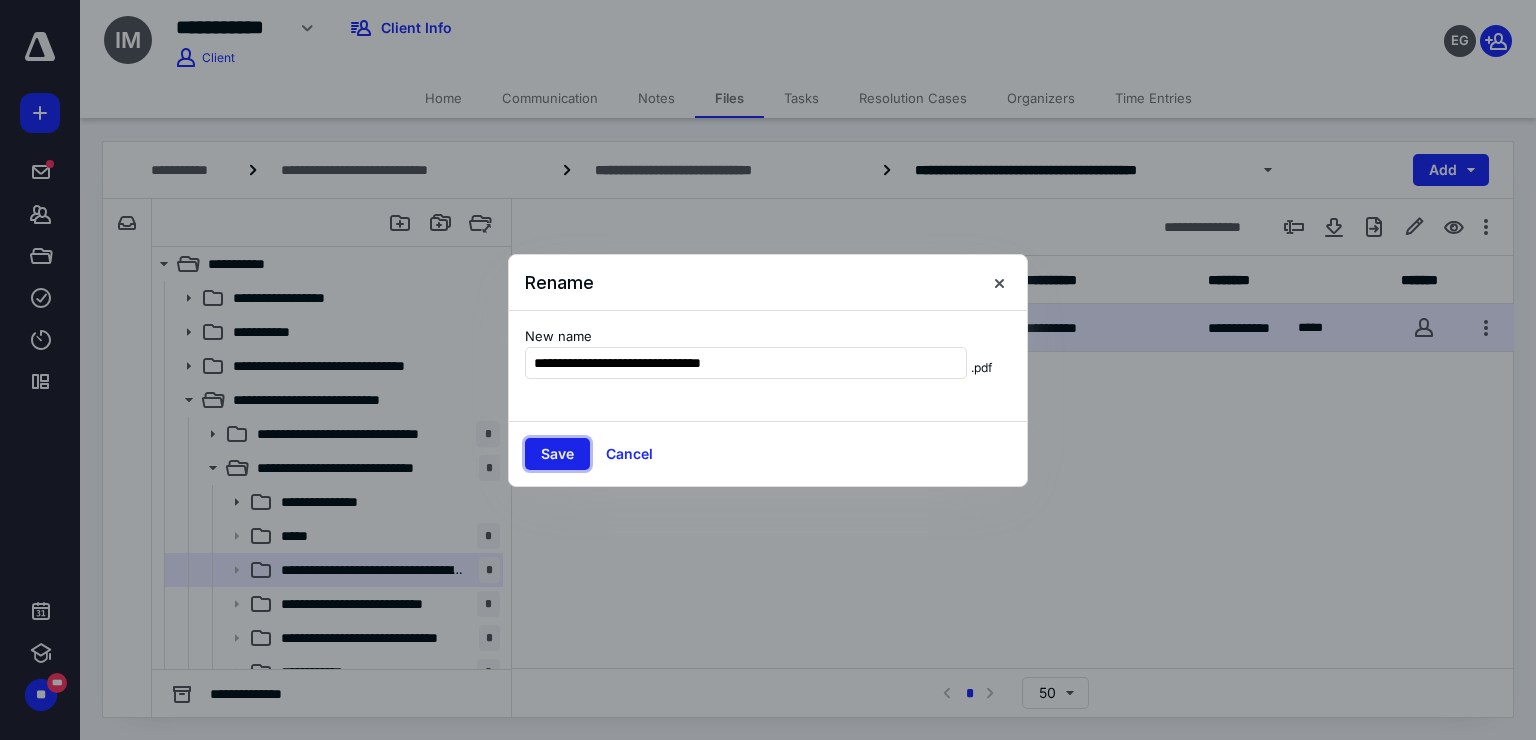 click on "Save" at bounding box center [557, 454] 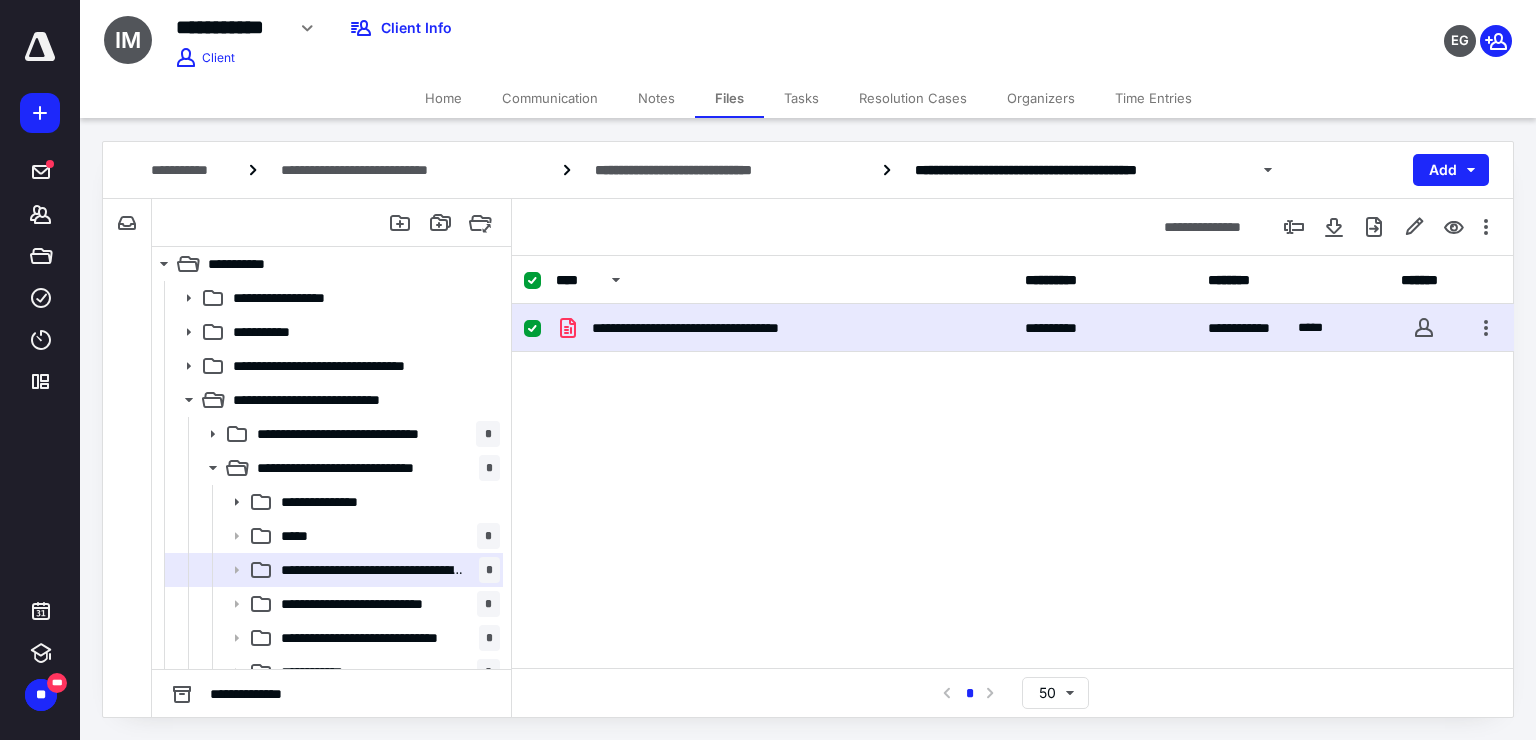 click on "Time Entries" at bounding box center [1153, 98] 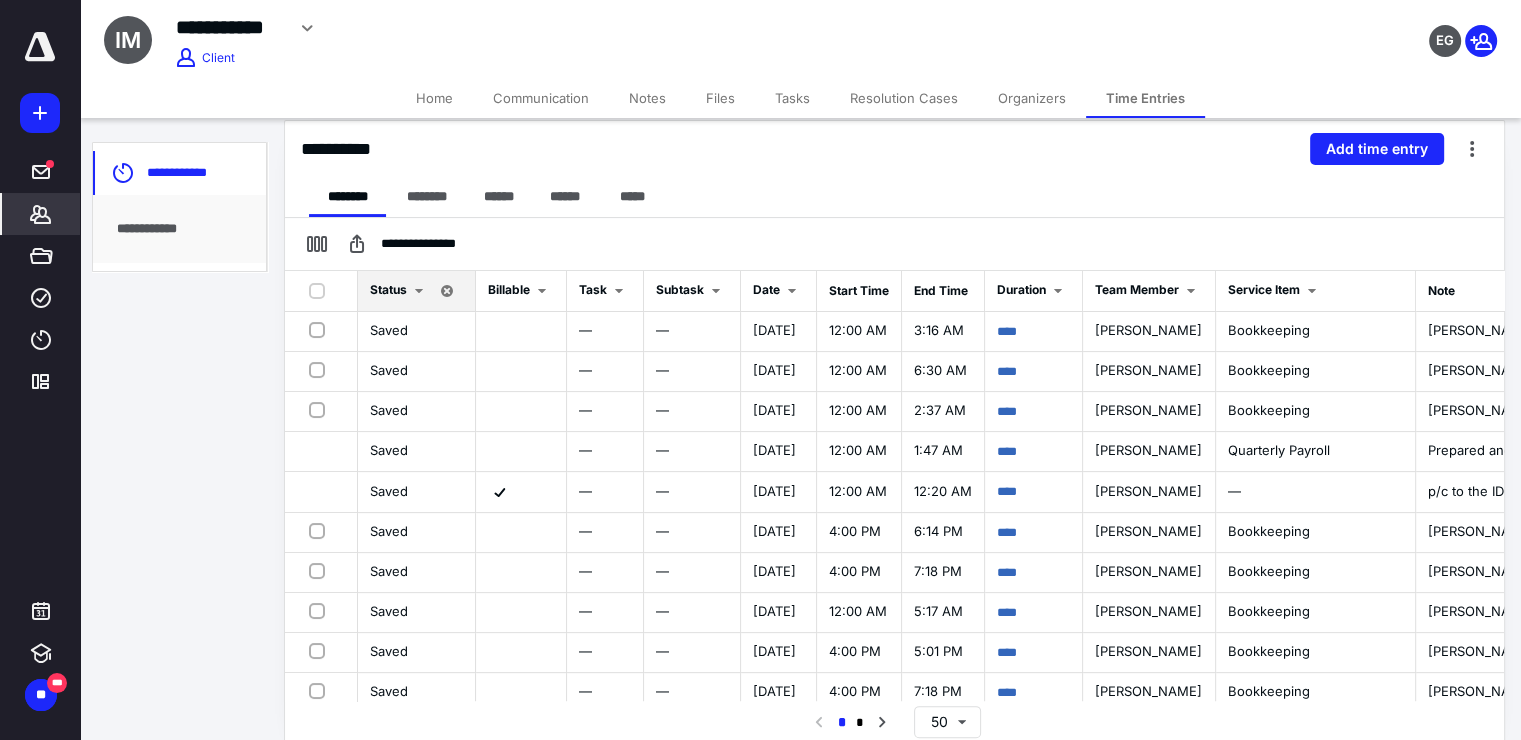 scroll, scrollTop: 444, scrollLeft: 0, axis: vertical 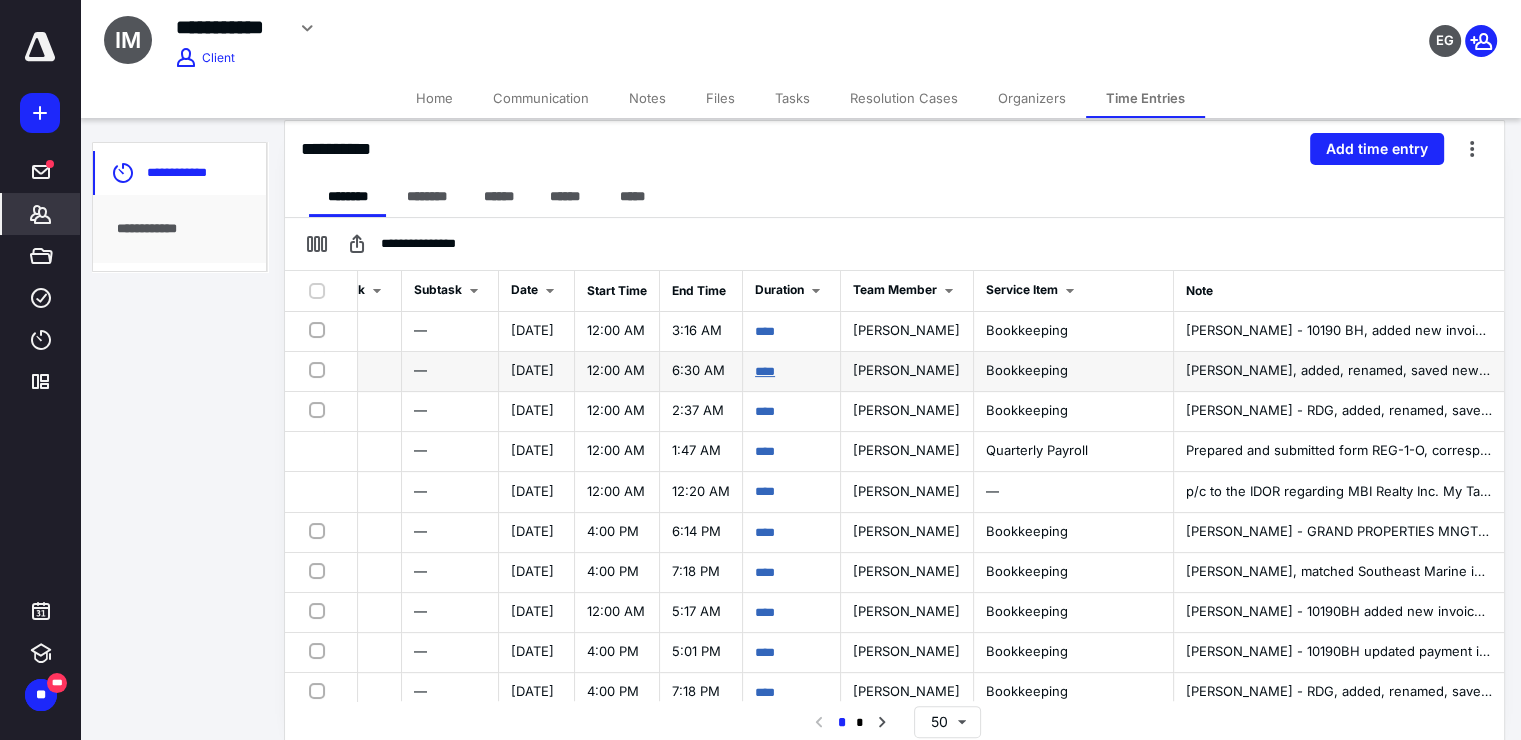 click on "****" at bounding box center (765, 371) 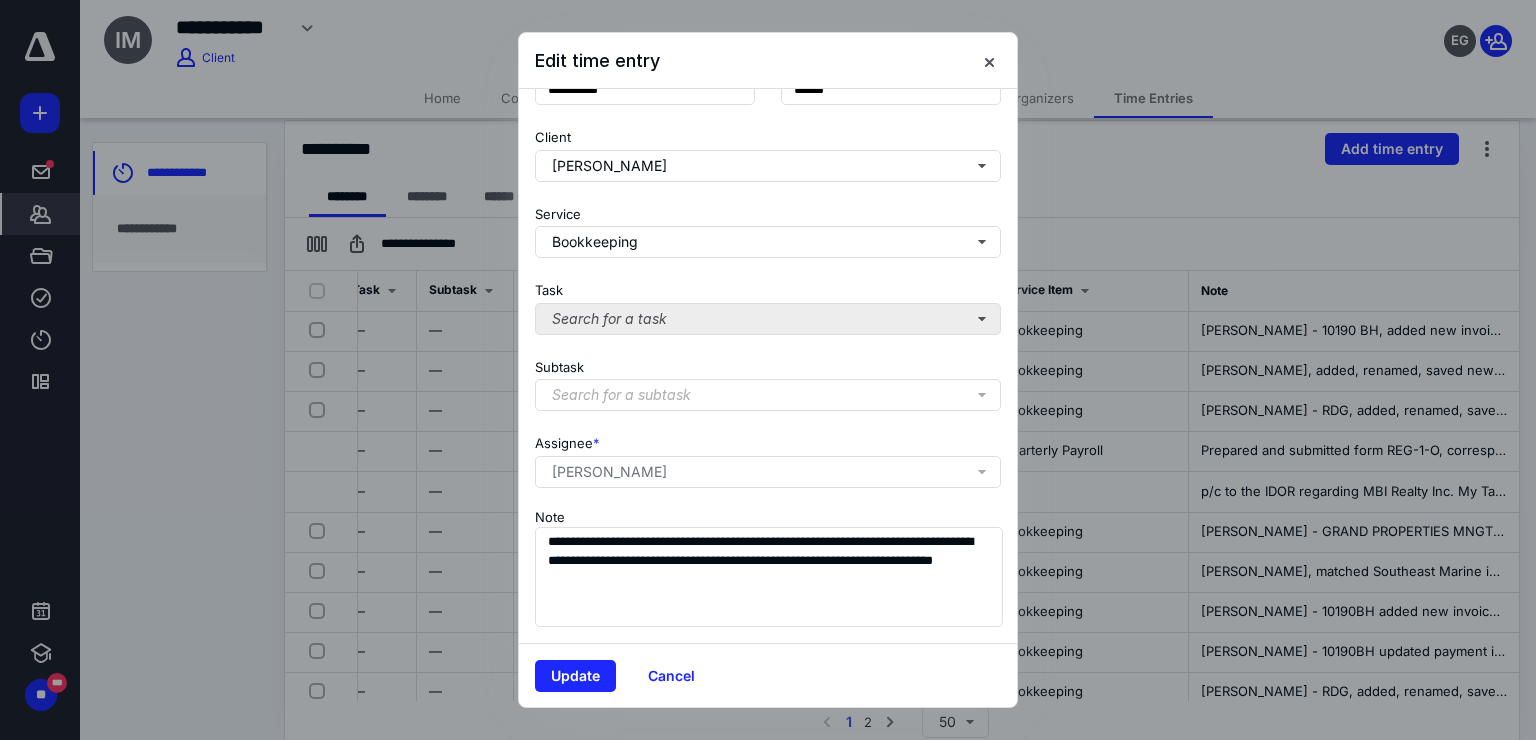scroll, scrollTop: 192, scrollLeft: 0, axis: vertical 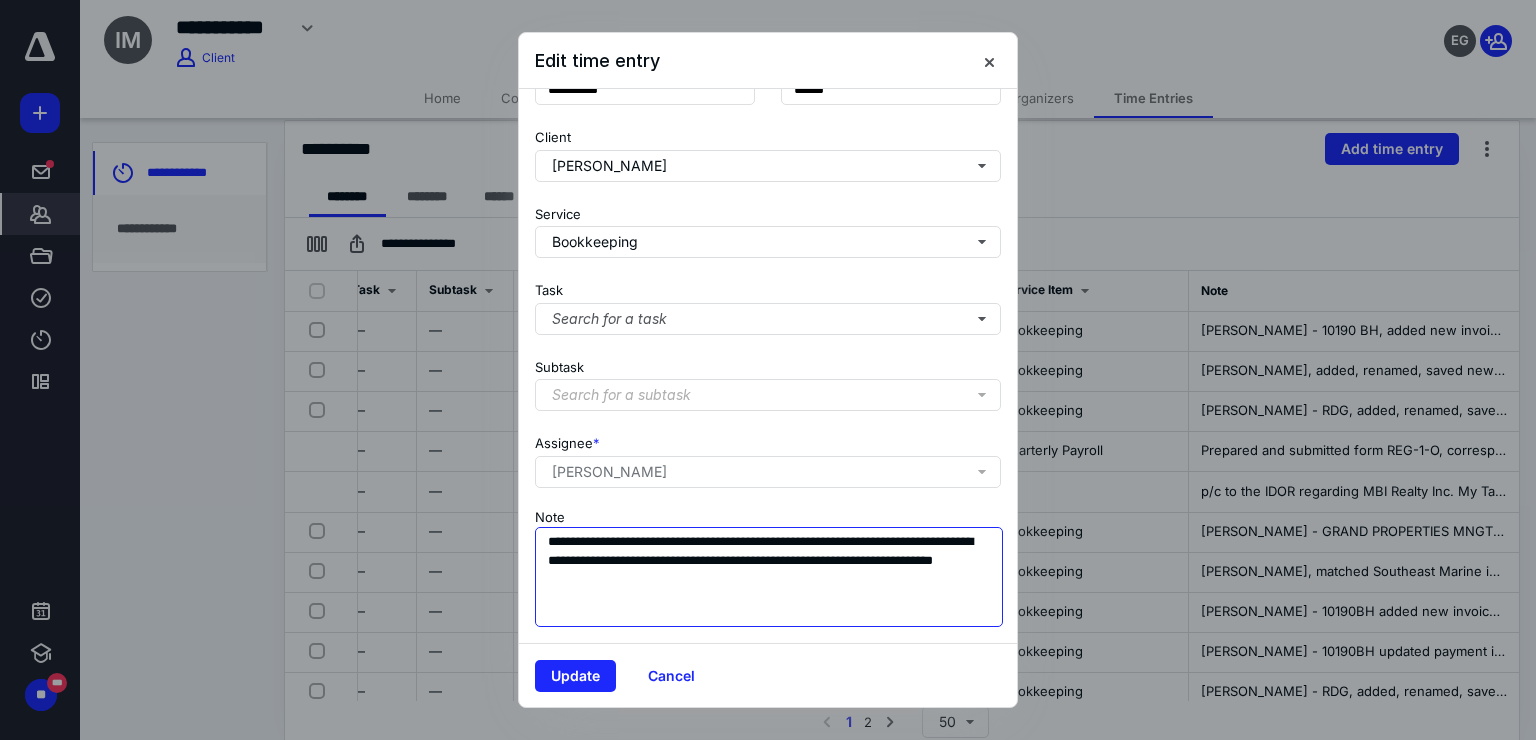drag, startPoint x: 544, startPoint y: 529, endPoint x: 808, endPoint y: 570, distance: 267.16473 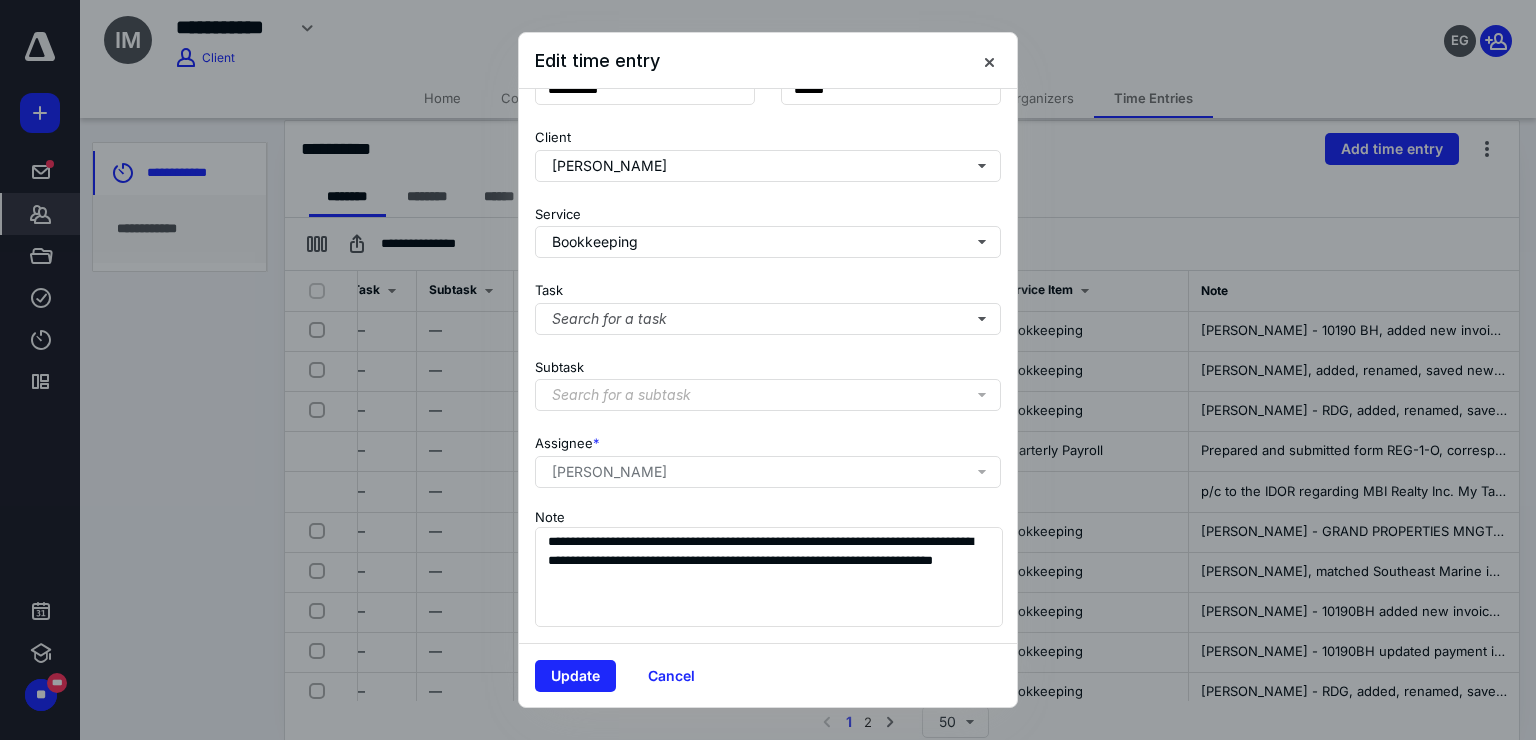 click at bounding box center (768, 370) 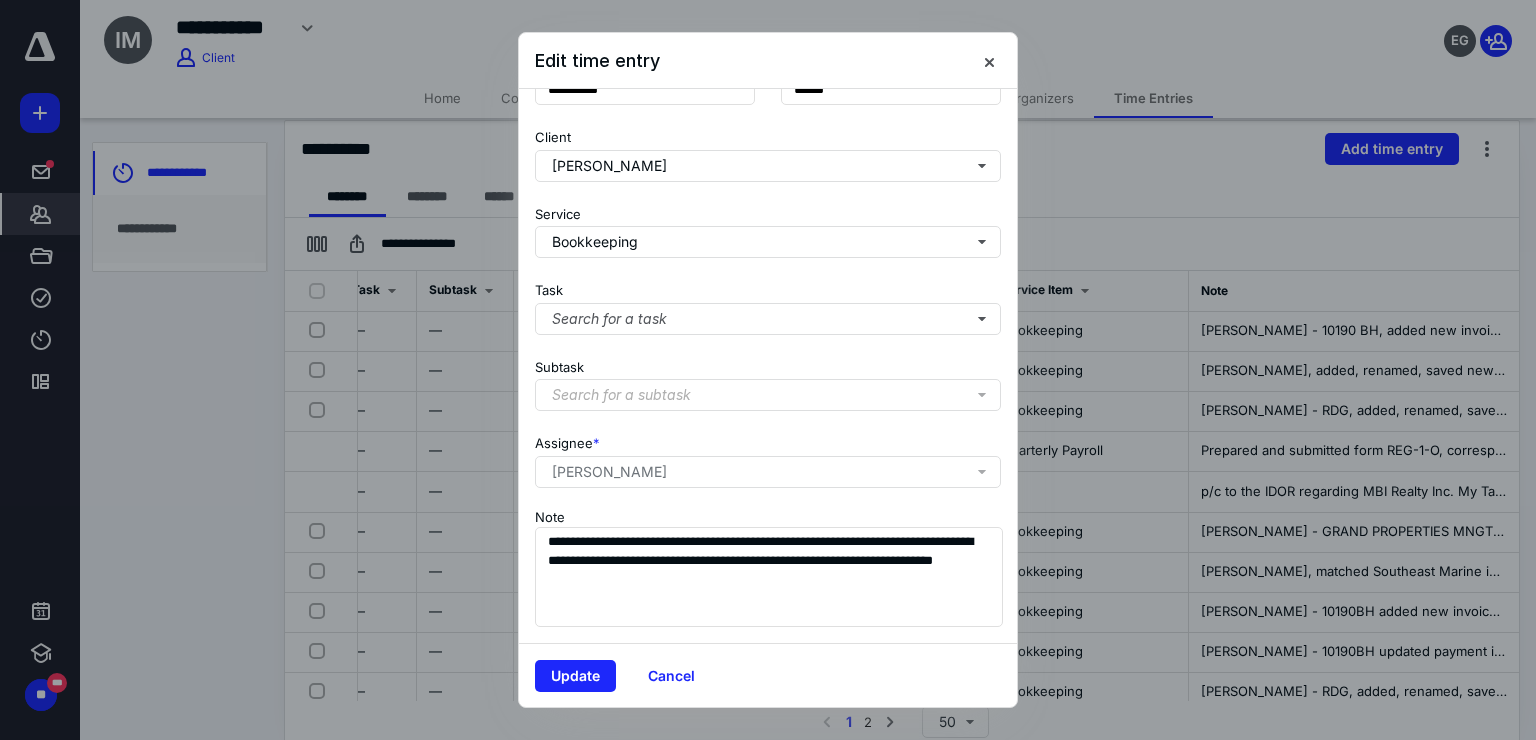 scroll, scrollTop: 0, scrollLeft: 0, axis: both 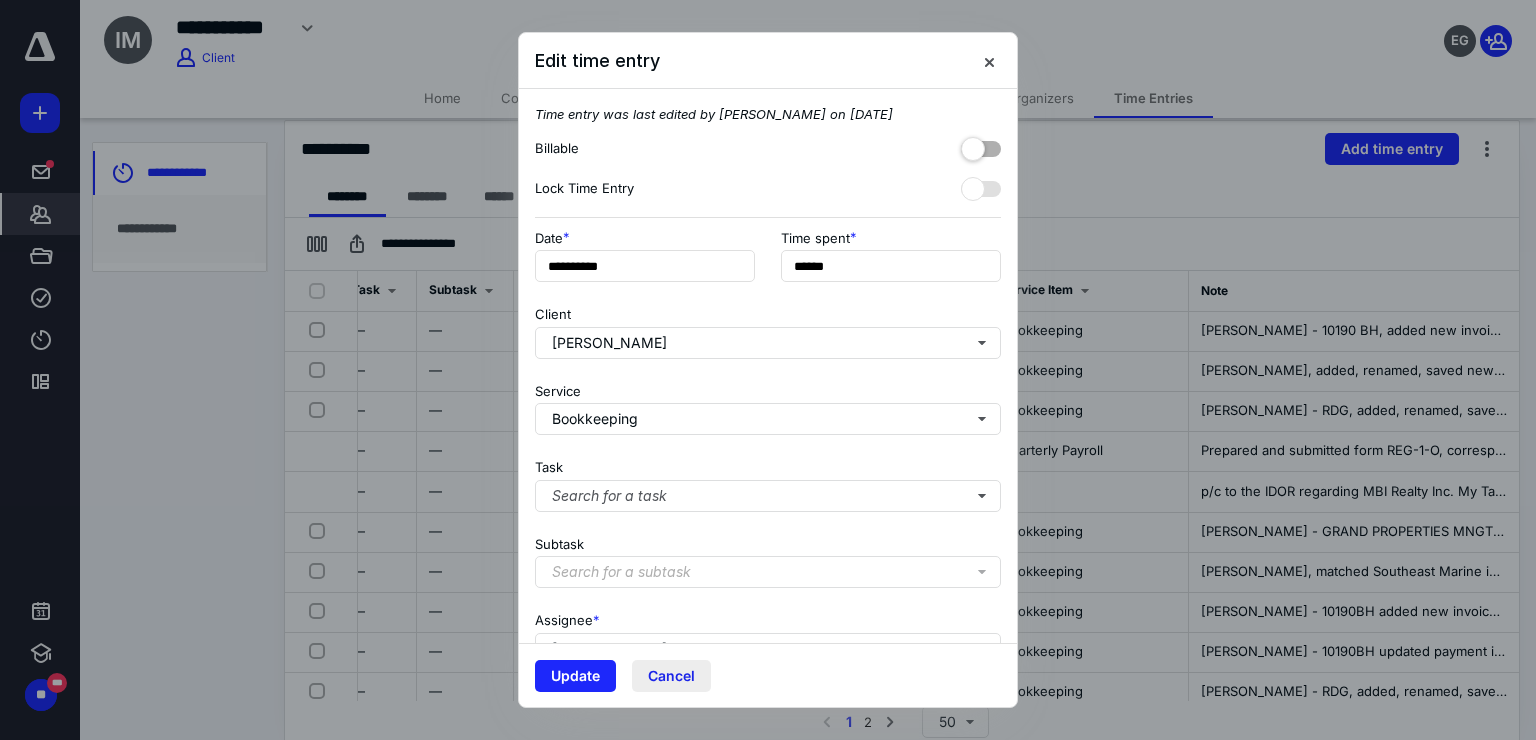 click on "Cancel" at bounding box center [671, 676] 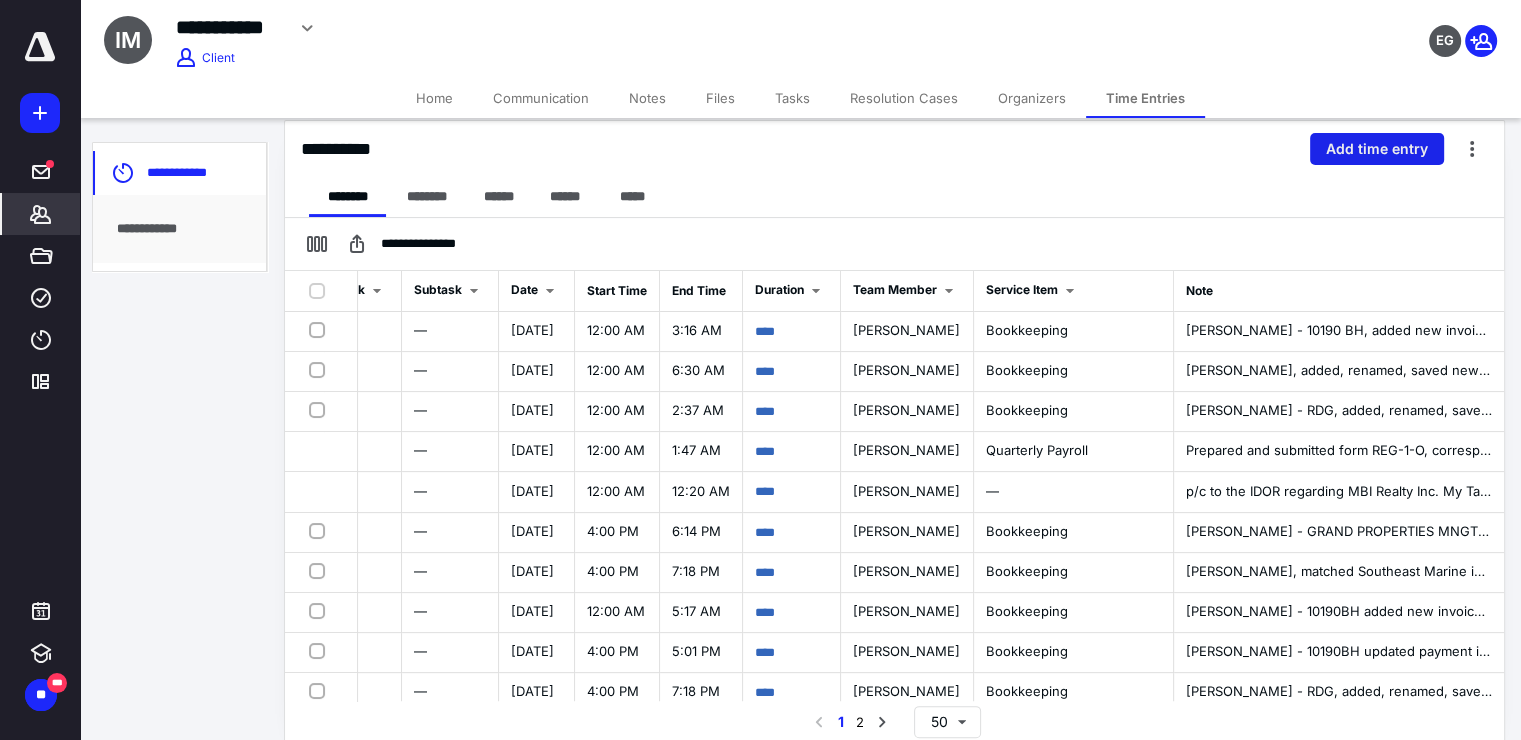 click on "Add time entry" at bounding box center (1377, 149) 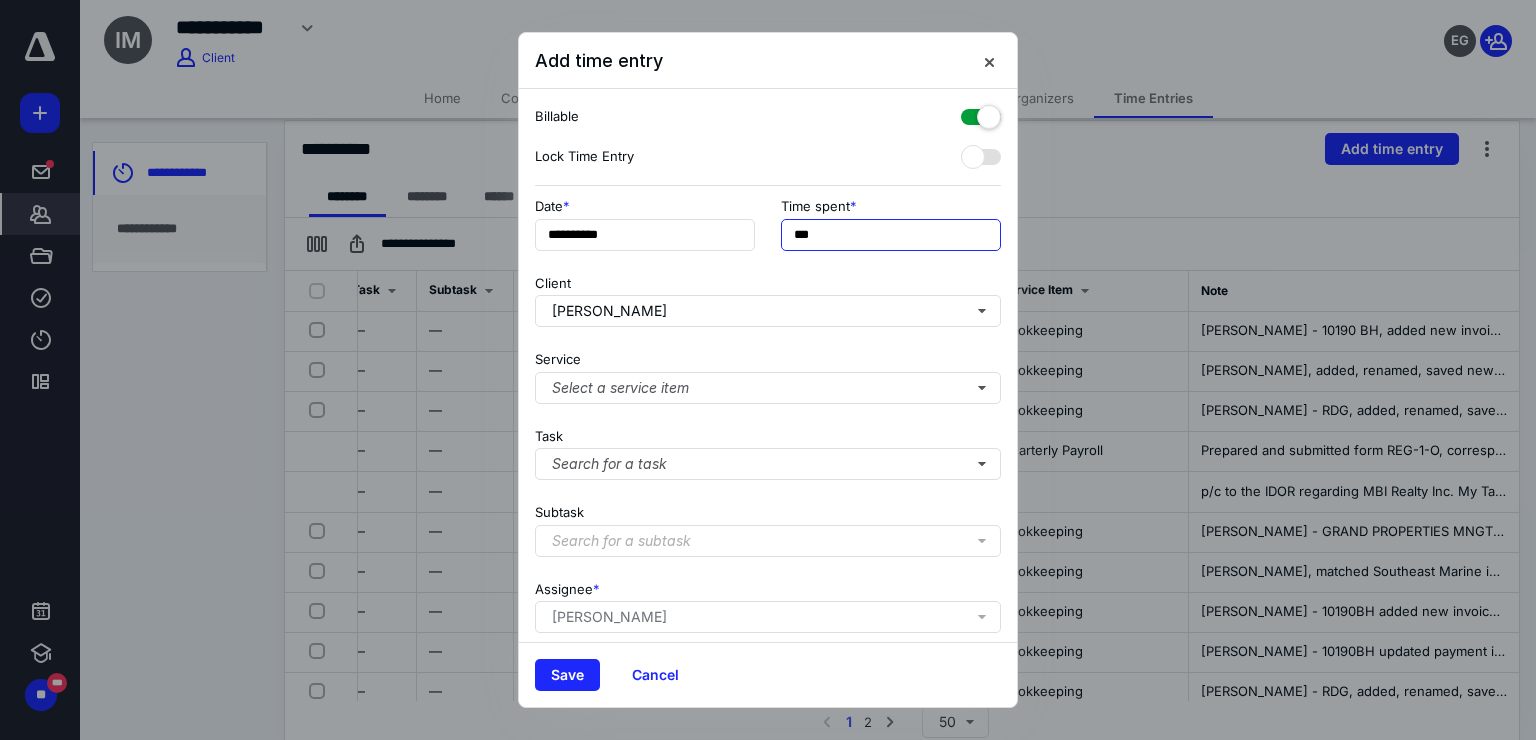click on "***" at bounding box center [891, 235] 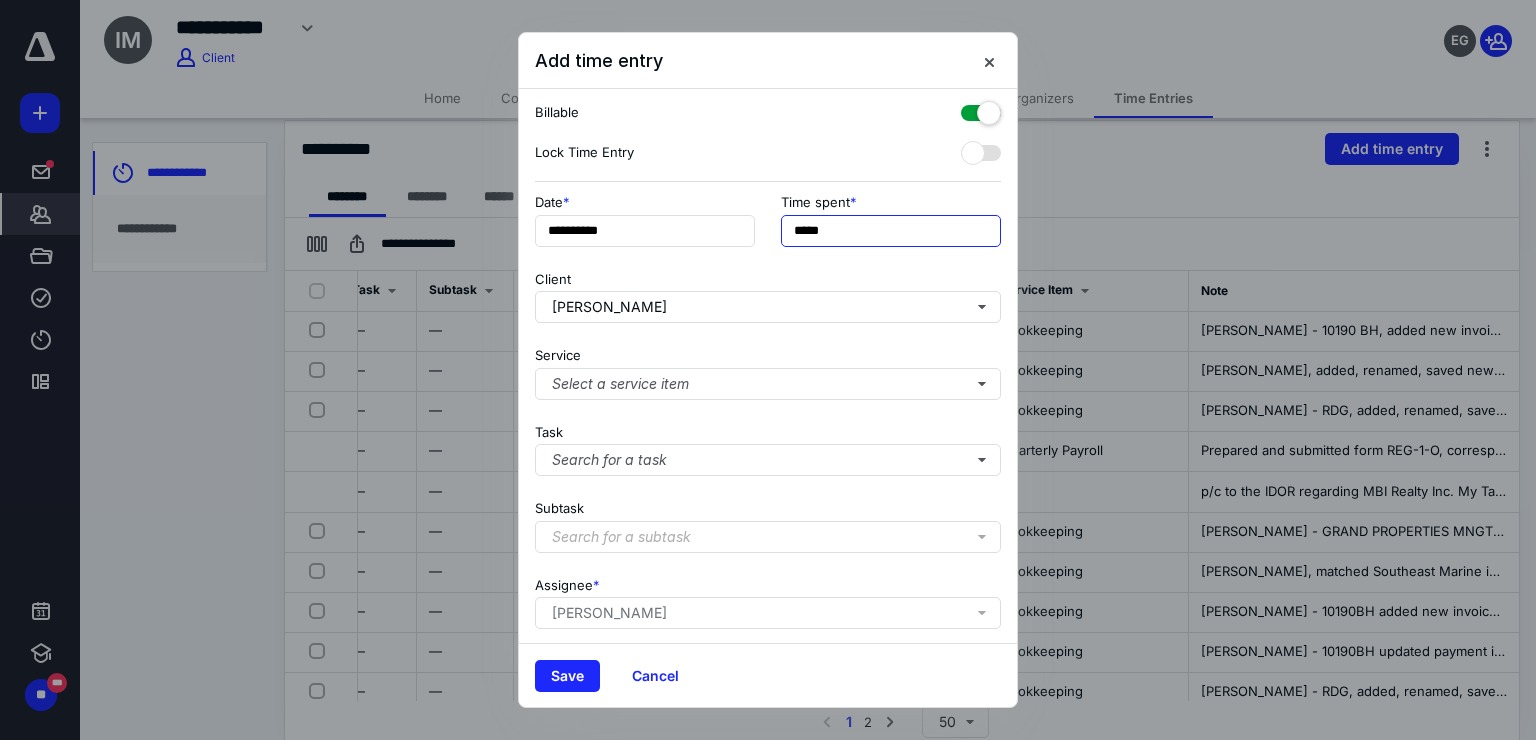scroll, scrollTop: 160, scrollLeft: 0, axis: vertical 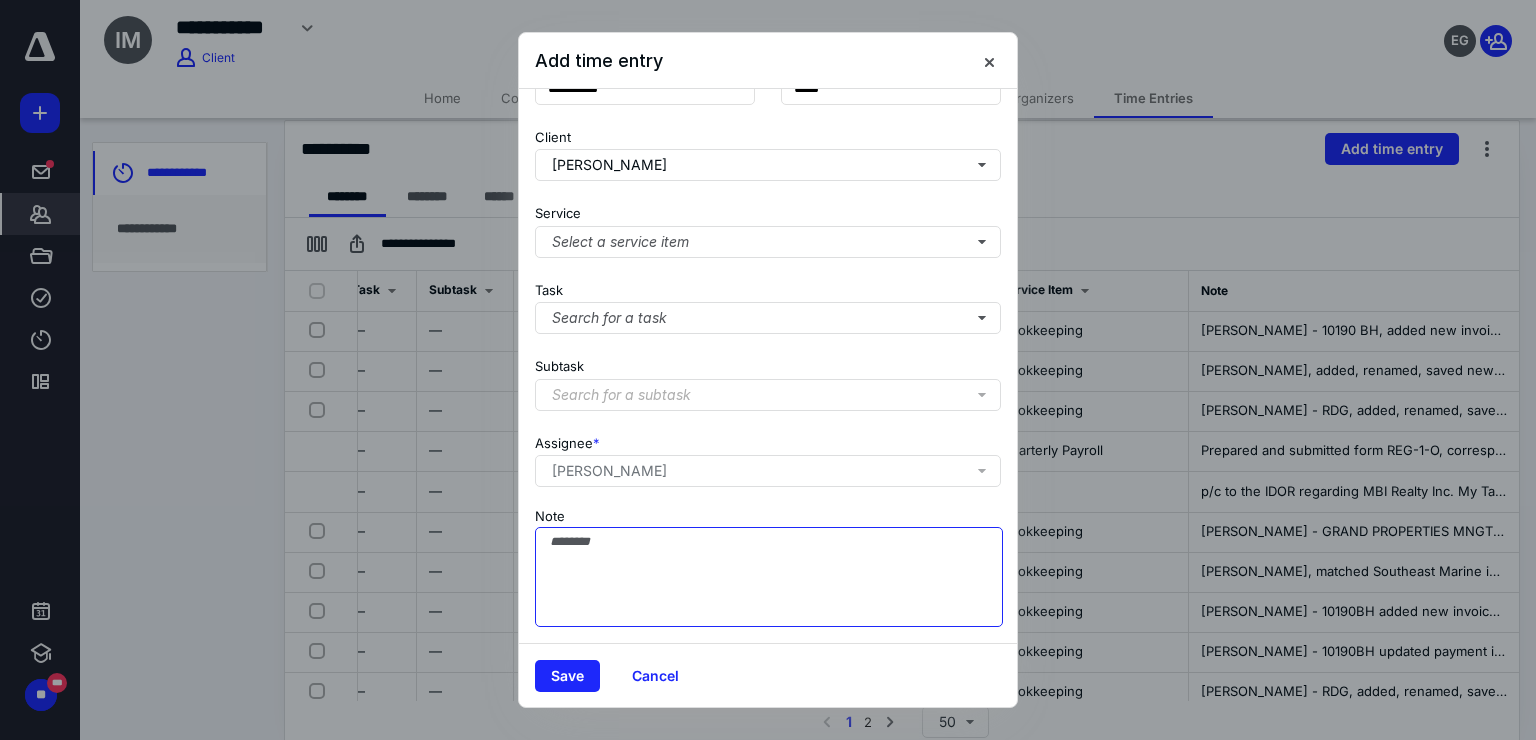 type on "******" 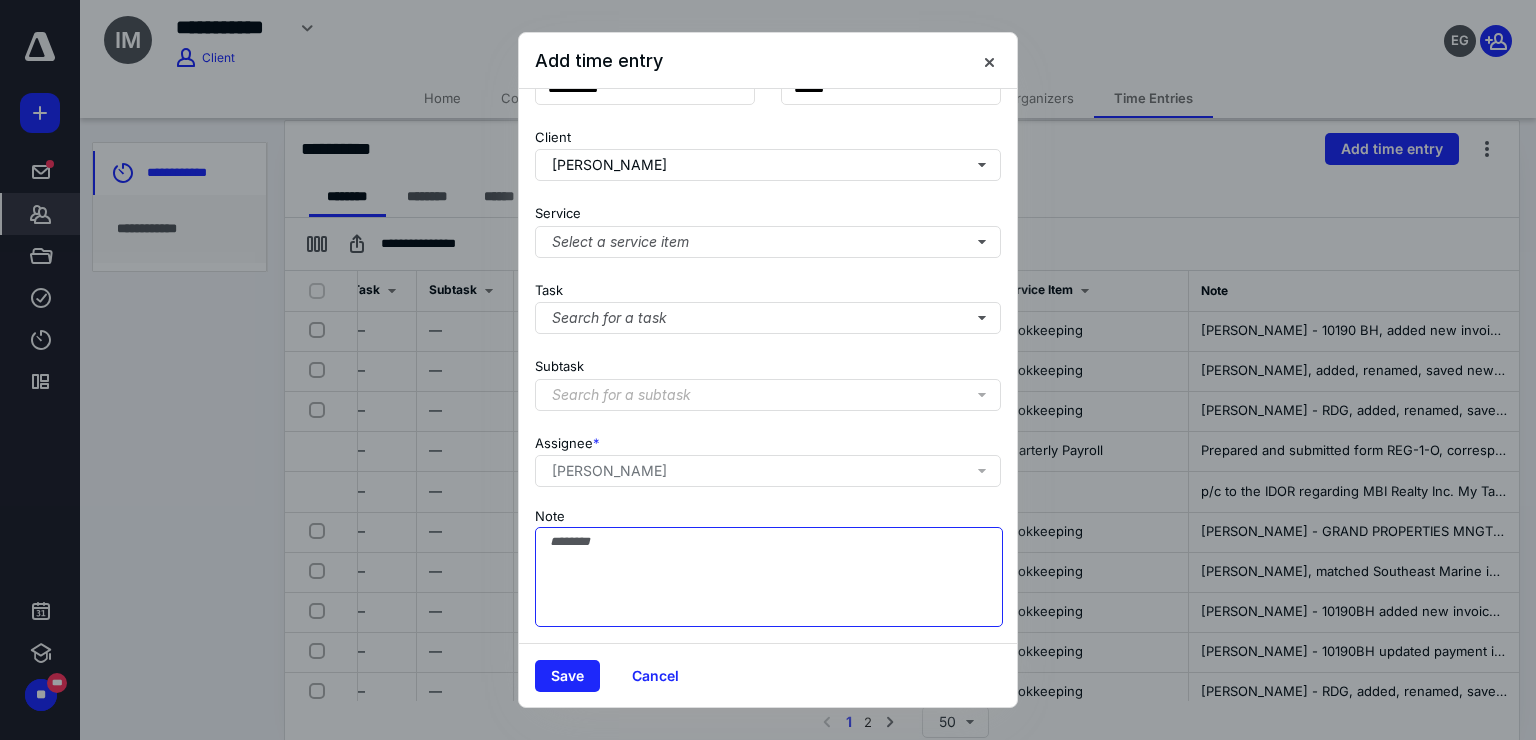 click on "Note" at bounding box center (769, 577) 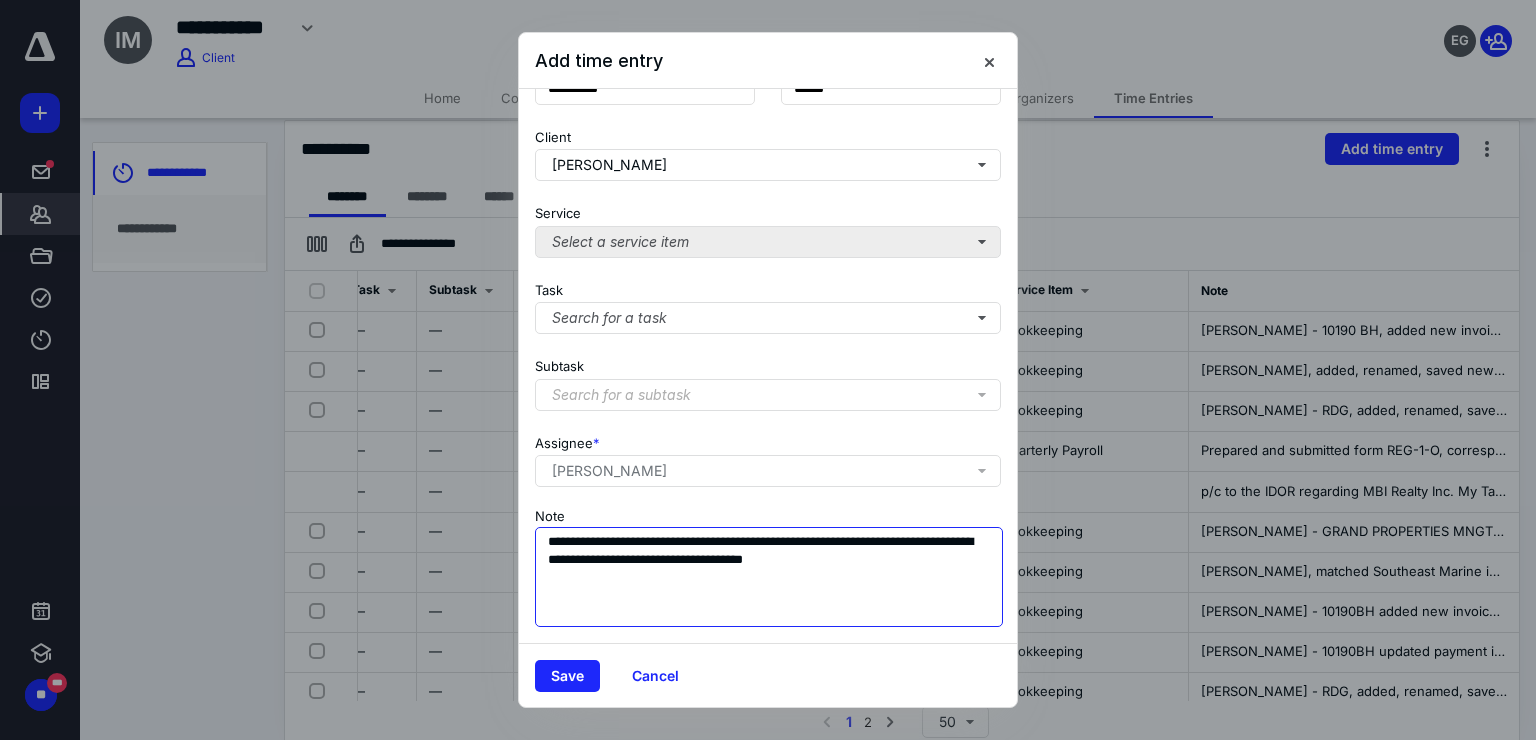 type on "**********" 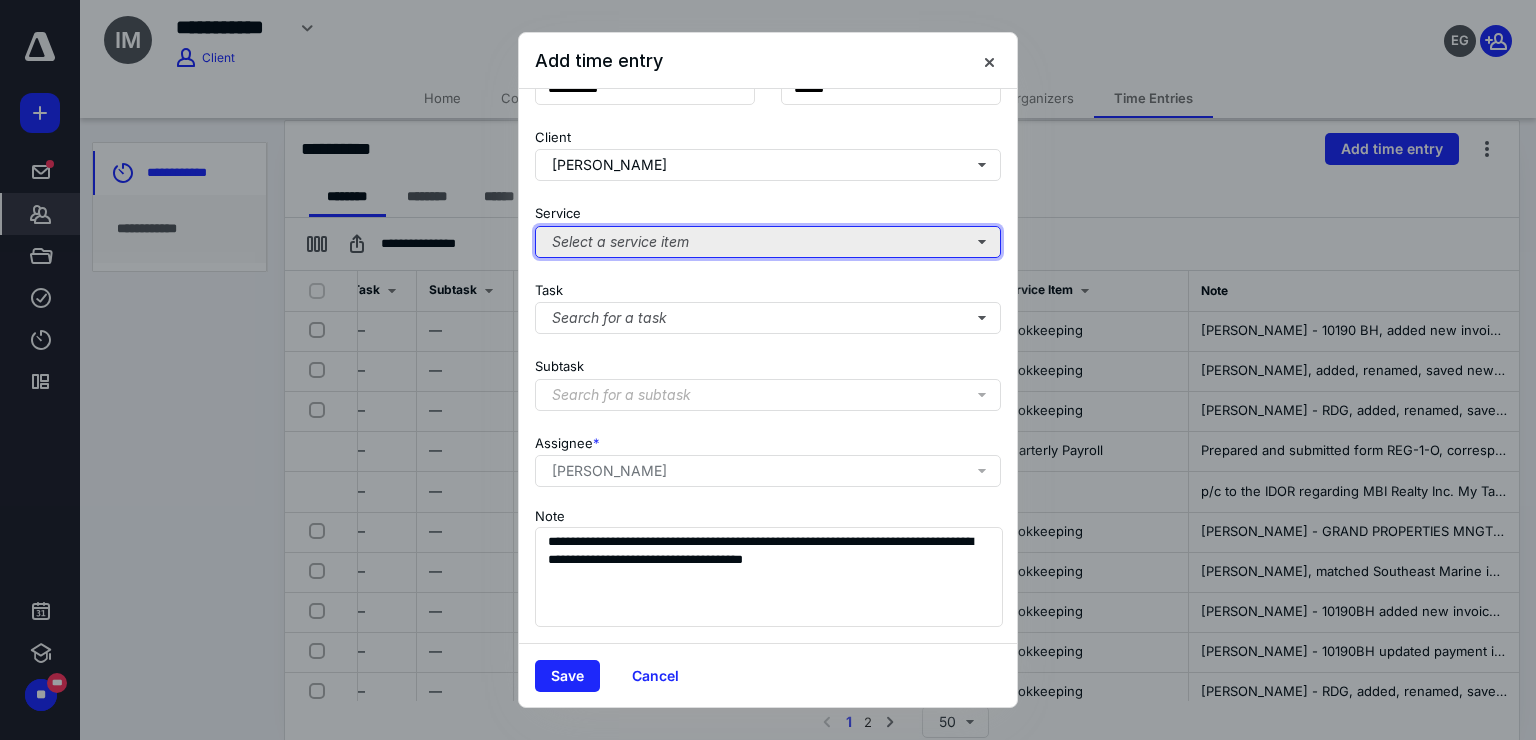 click on "Select a service item" at bounding box center [768, 242] 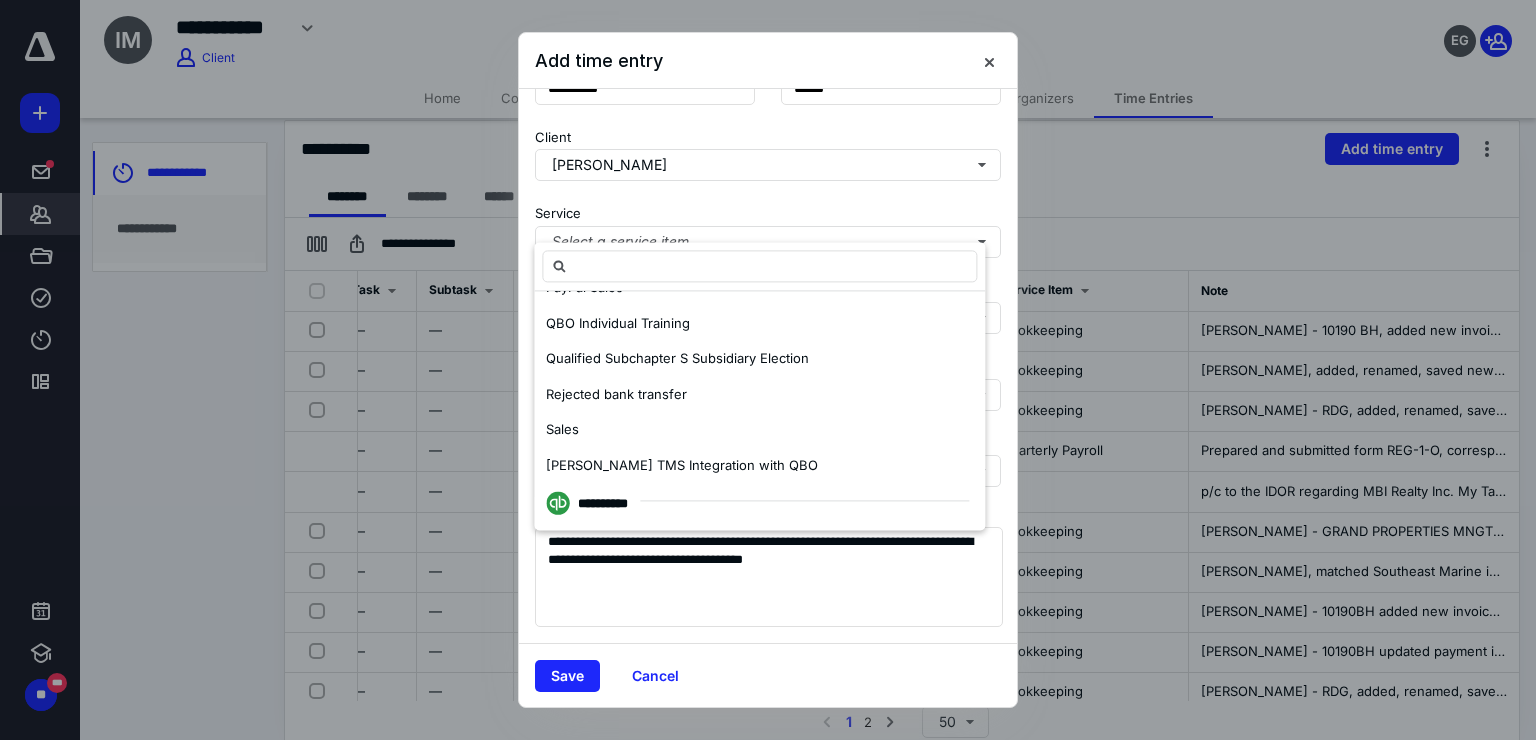 scroll, scrollTop: 330, scrollLeft: 0, axis: vertical 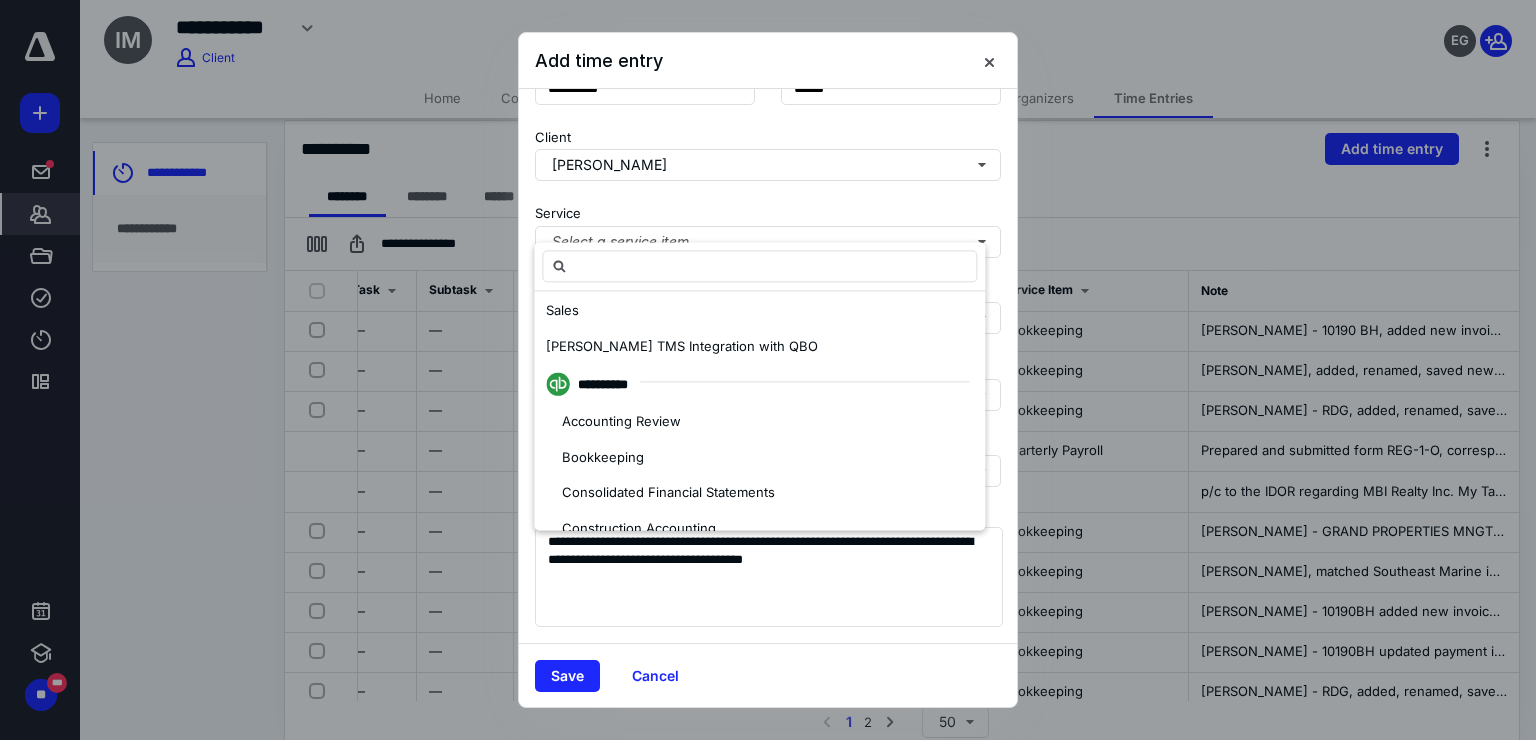 click on "Bookkeeping" at bounding box center (759, 458) 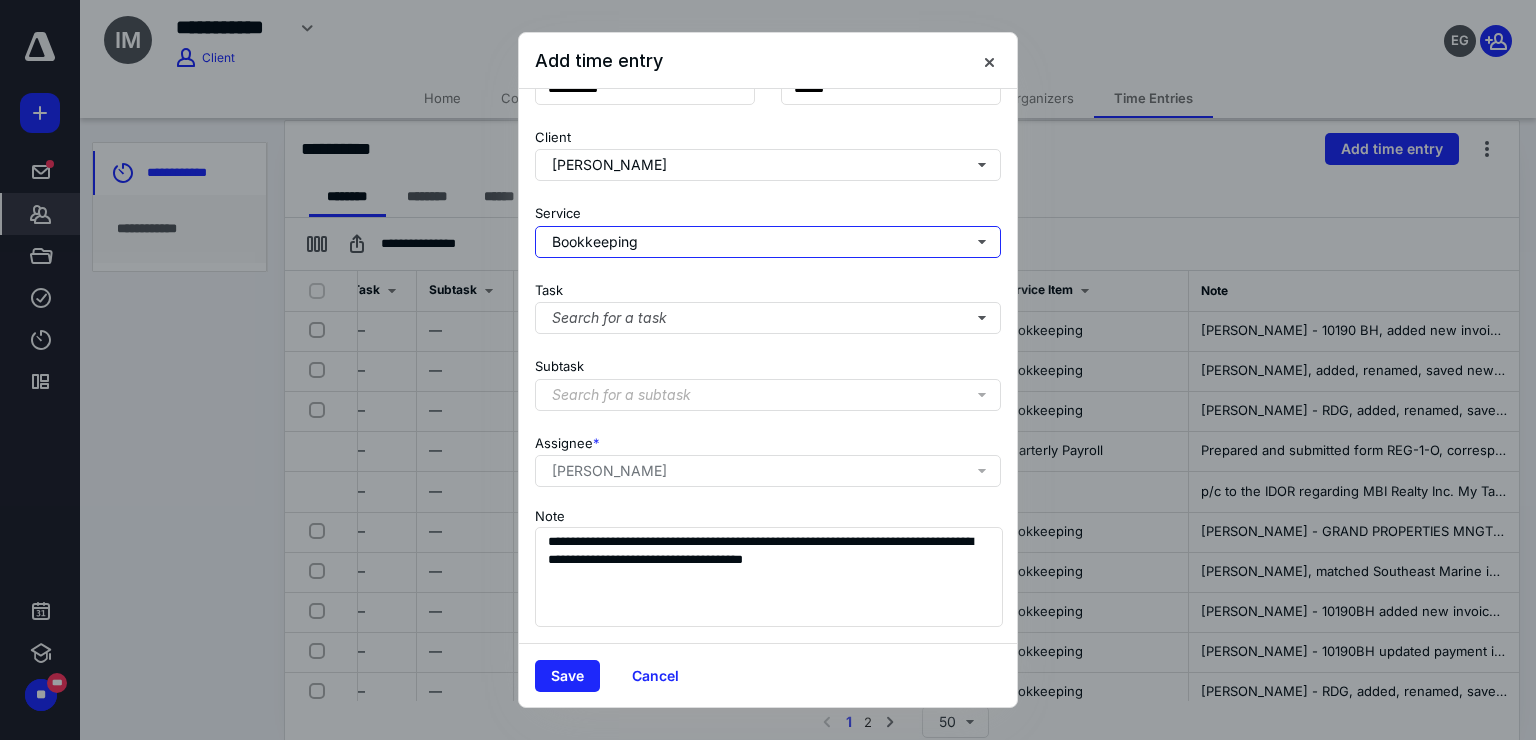 scroll, scrollTop: 0, scrollLeft: 0, axis: both 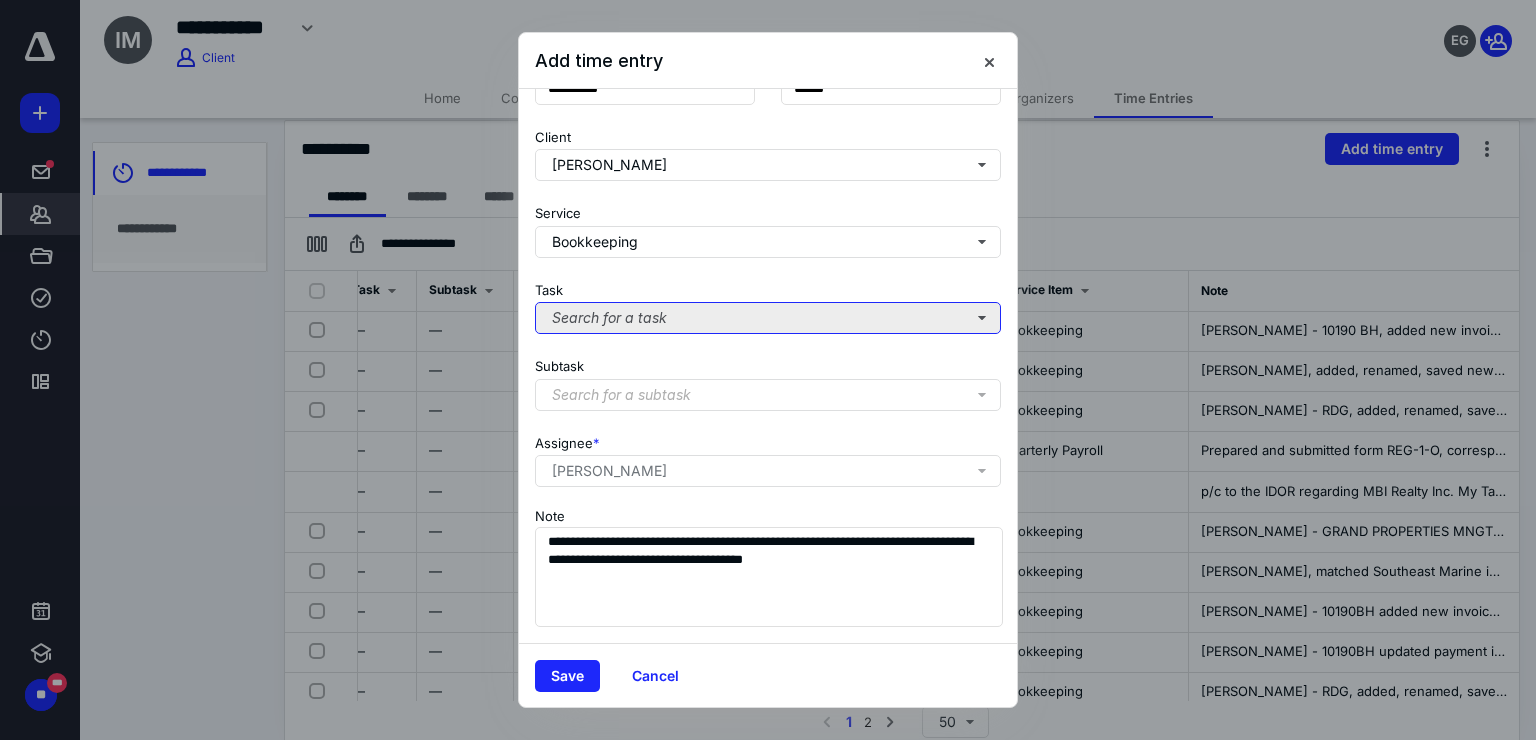 click on "Search for a task" at bounding box center [768, 318] 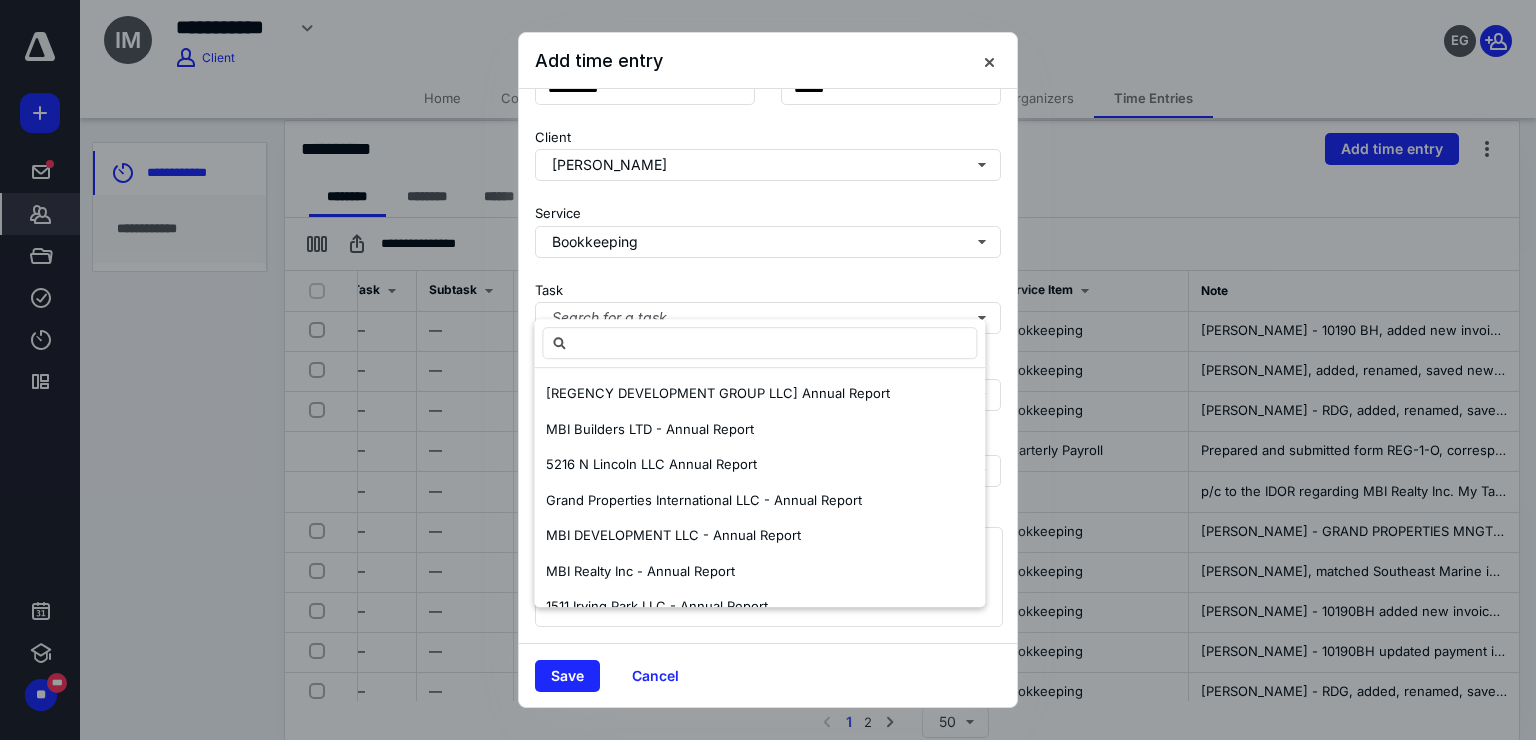 click on "Task Search for a task" at bounding box center (768, 304) 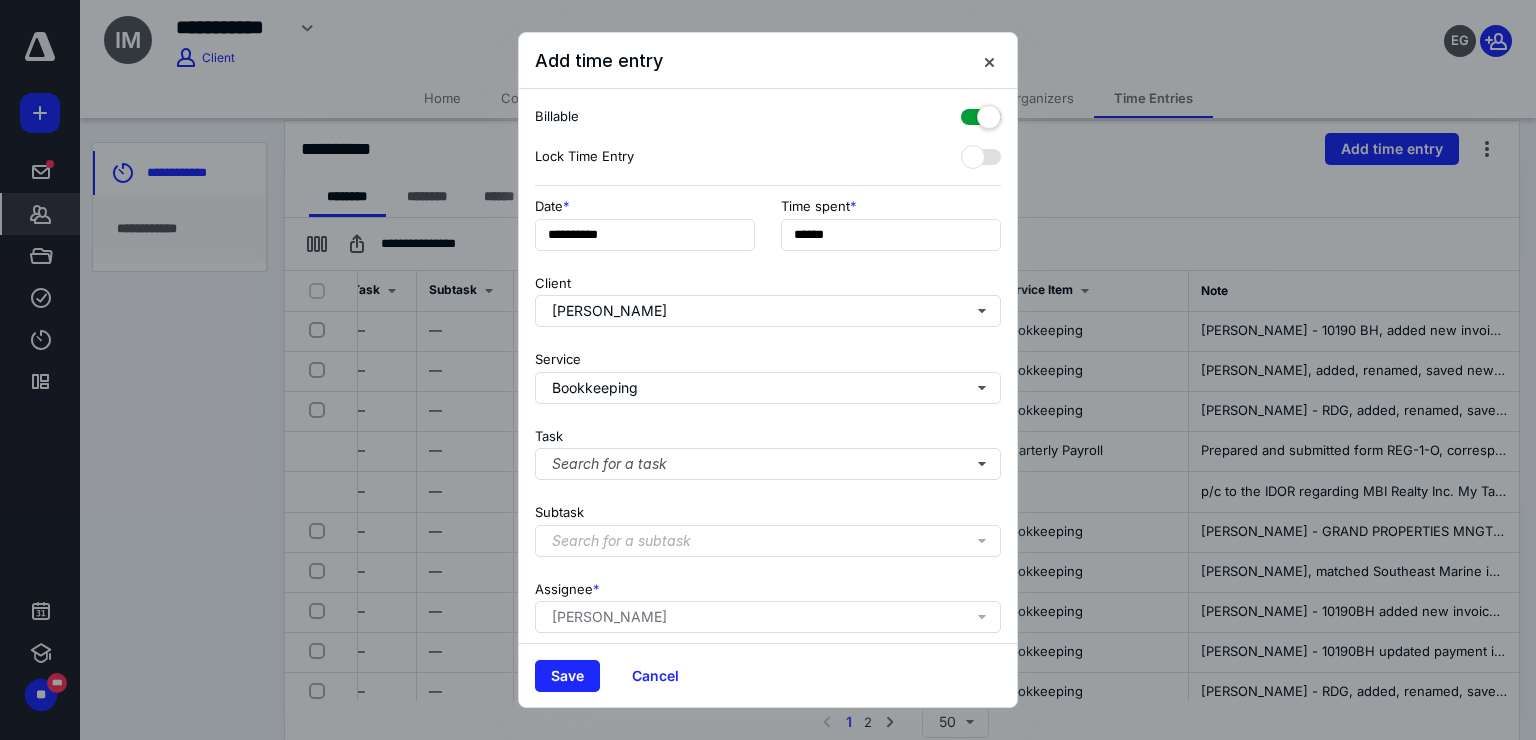 scroll, scrollTop: 0, scrollLeft: 0, axis: both 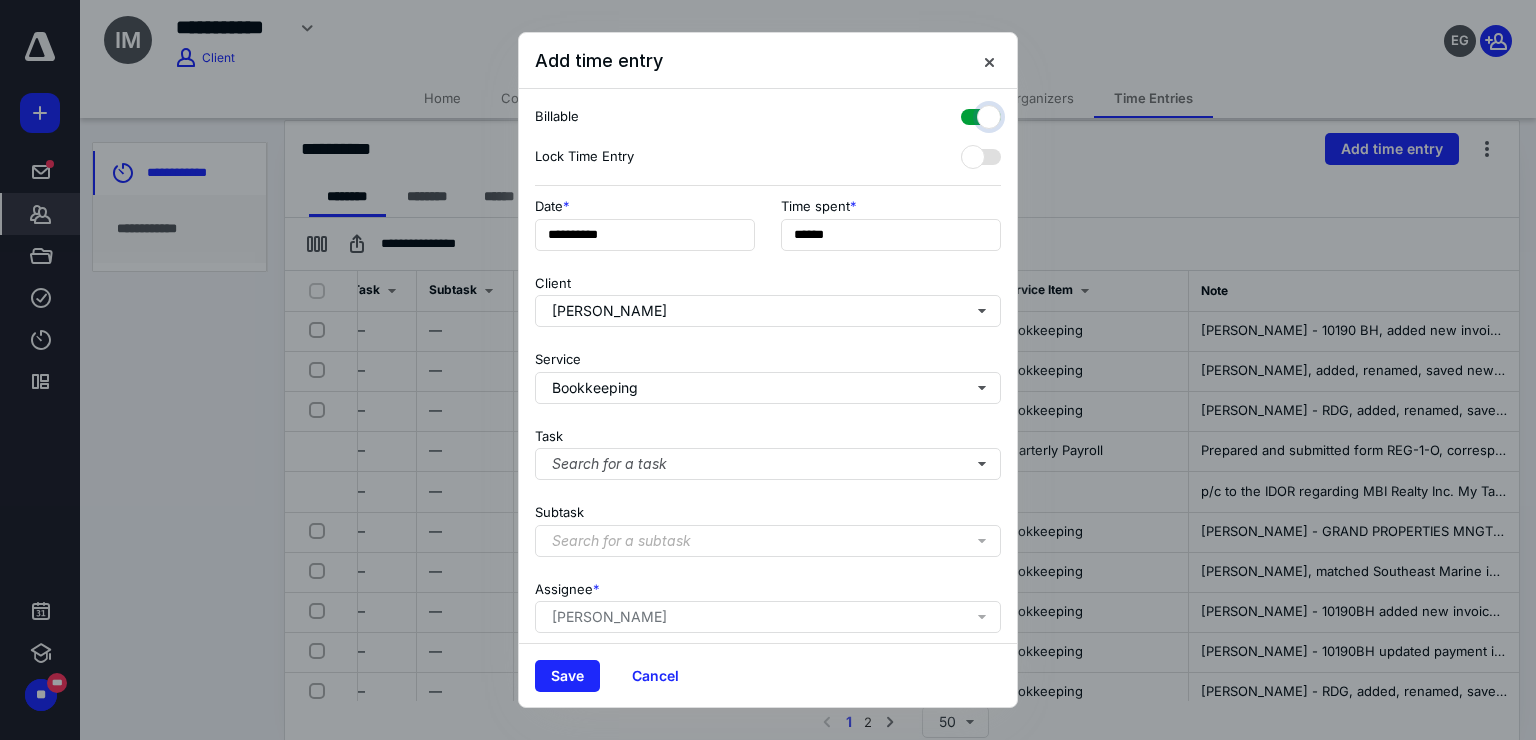 click at bounding box center (971, 114) 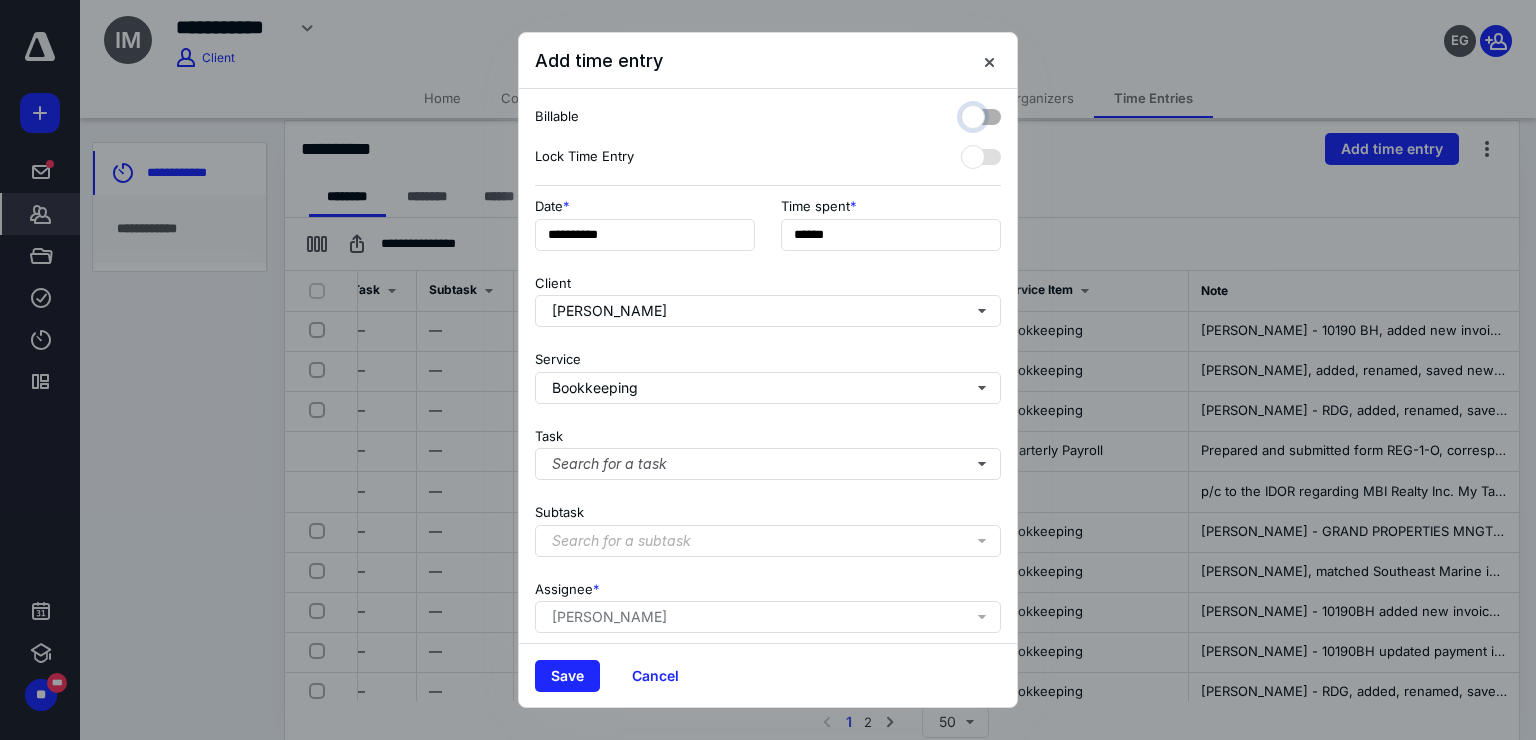 checkbox on "false" 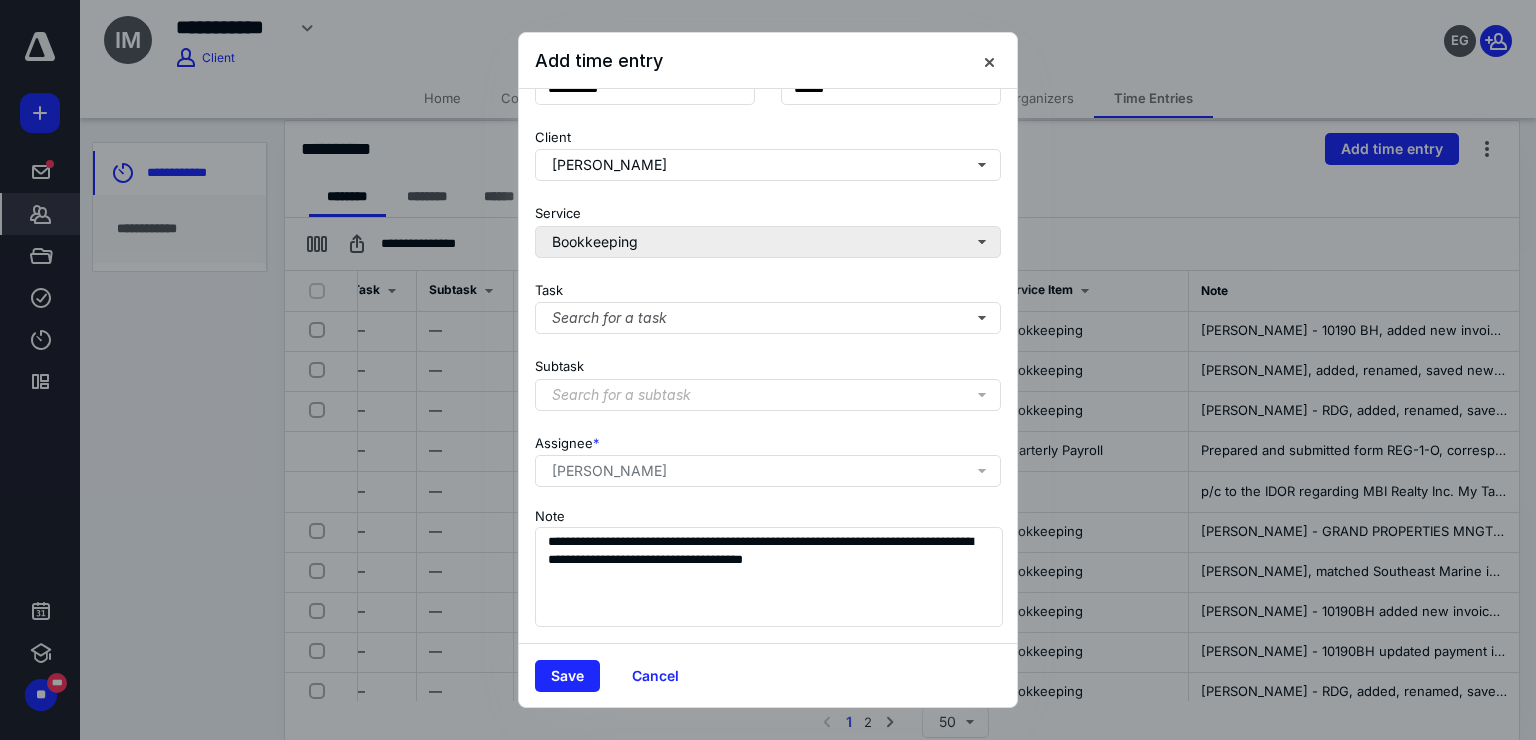 scroll, scrollTop: 160, scrollLeft: 0, axis: vertical 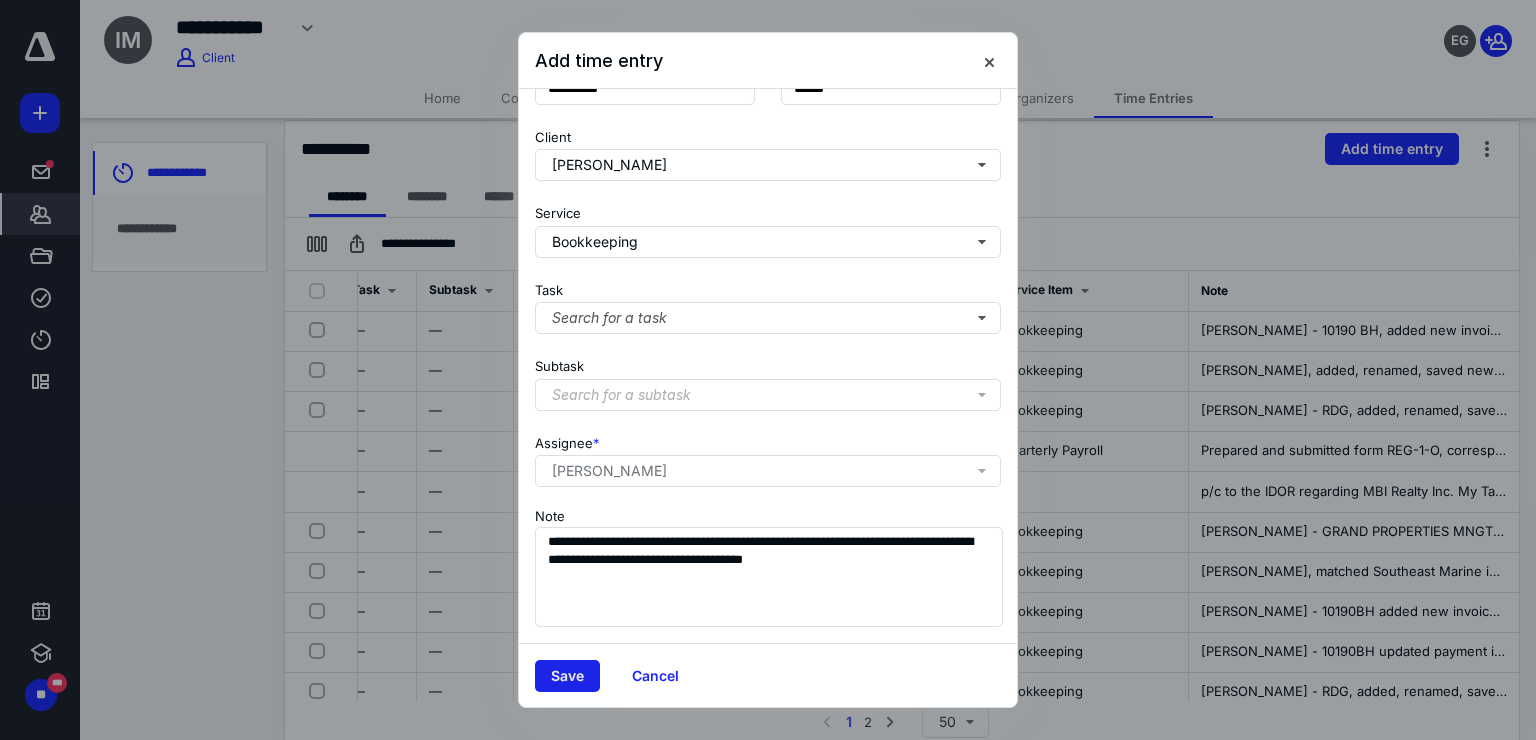 click on "Save" at bounding box center (567, 676) 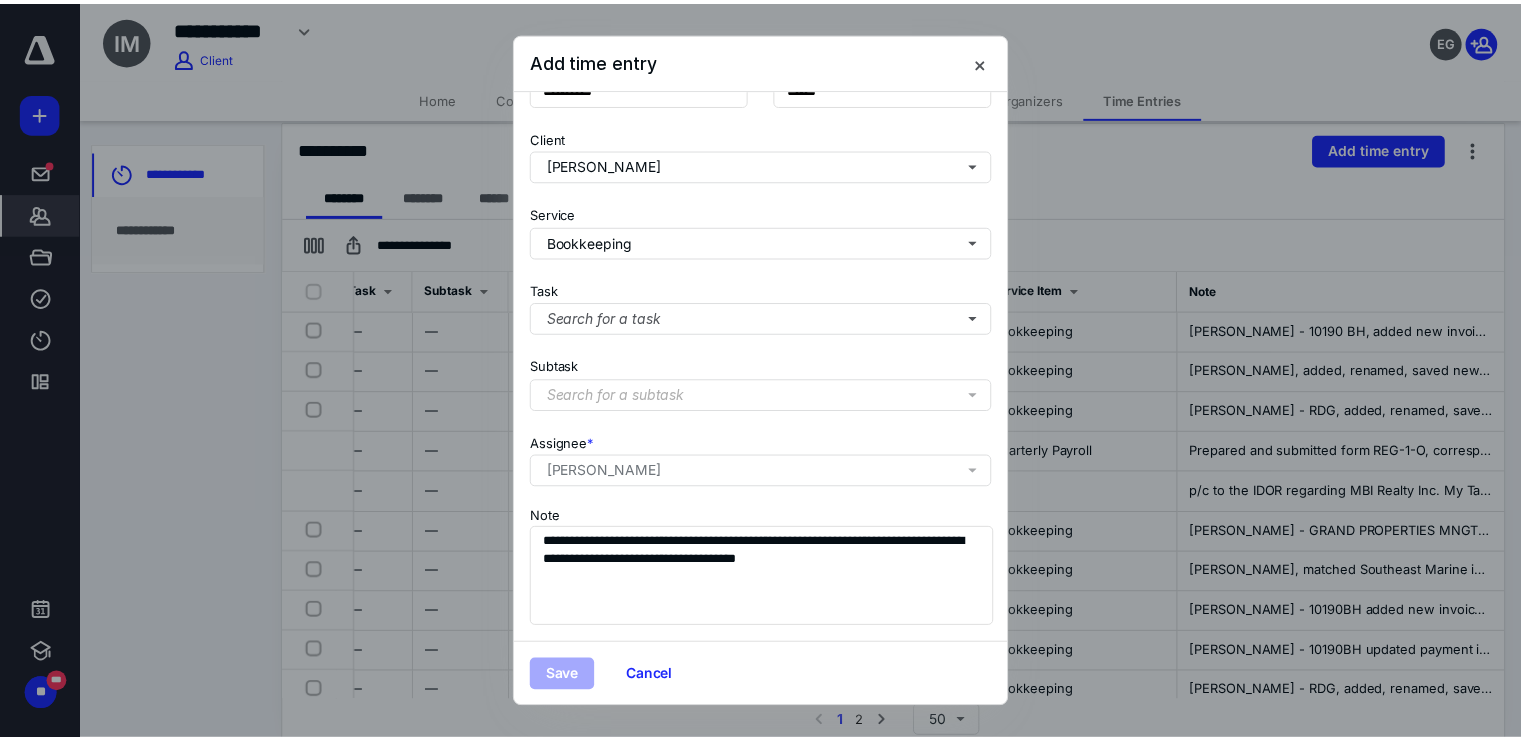 scroll, scrollTop: 0, scrollLeft: 0, axis: both 